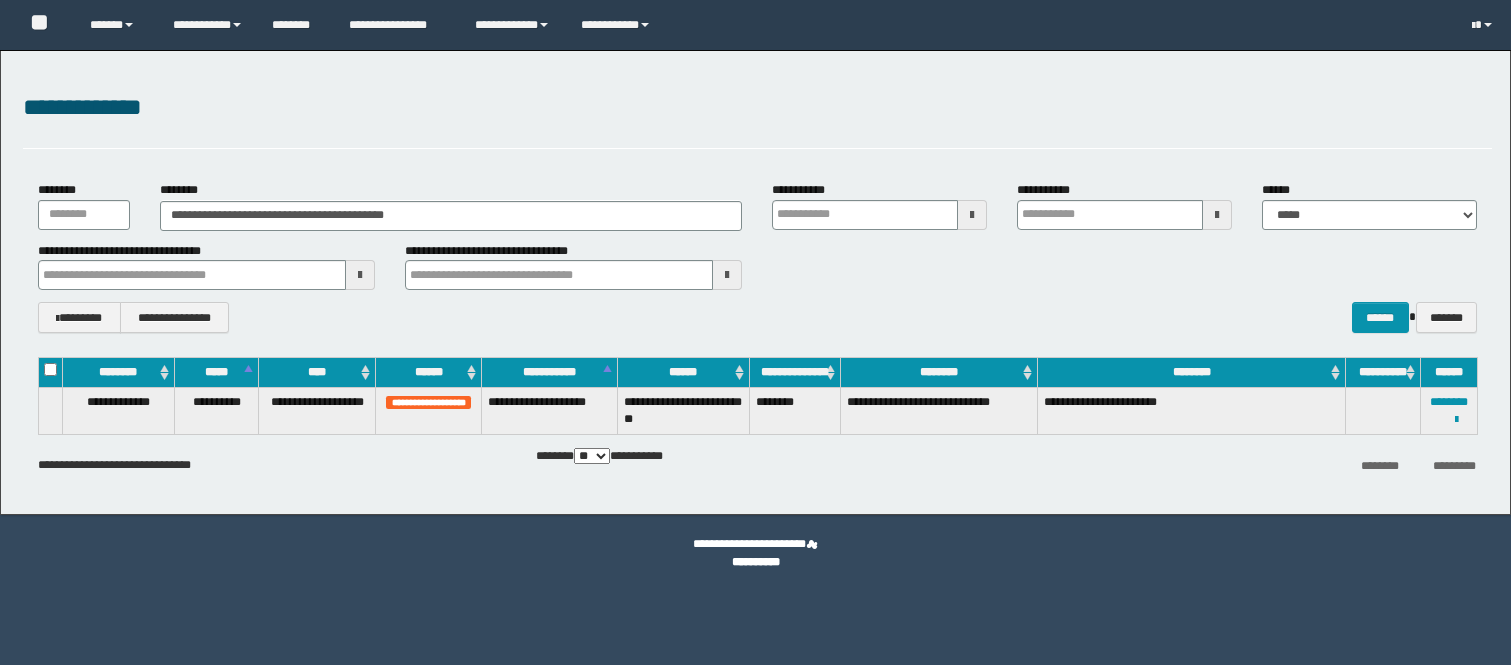 scroll, scrollTop: 0, scrollLeft: 0, axis: both 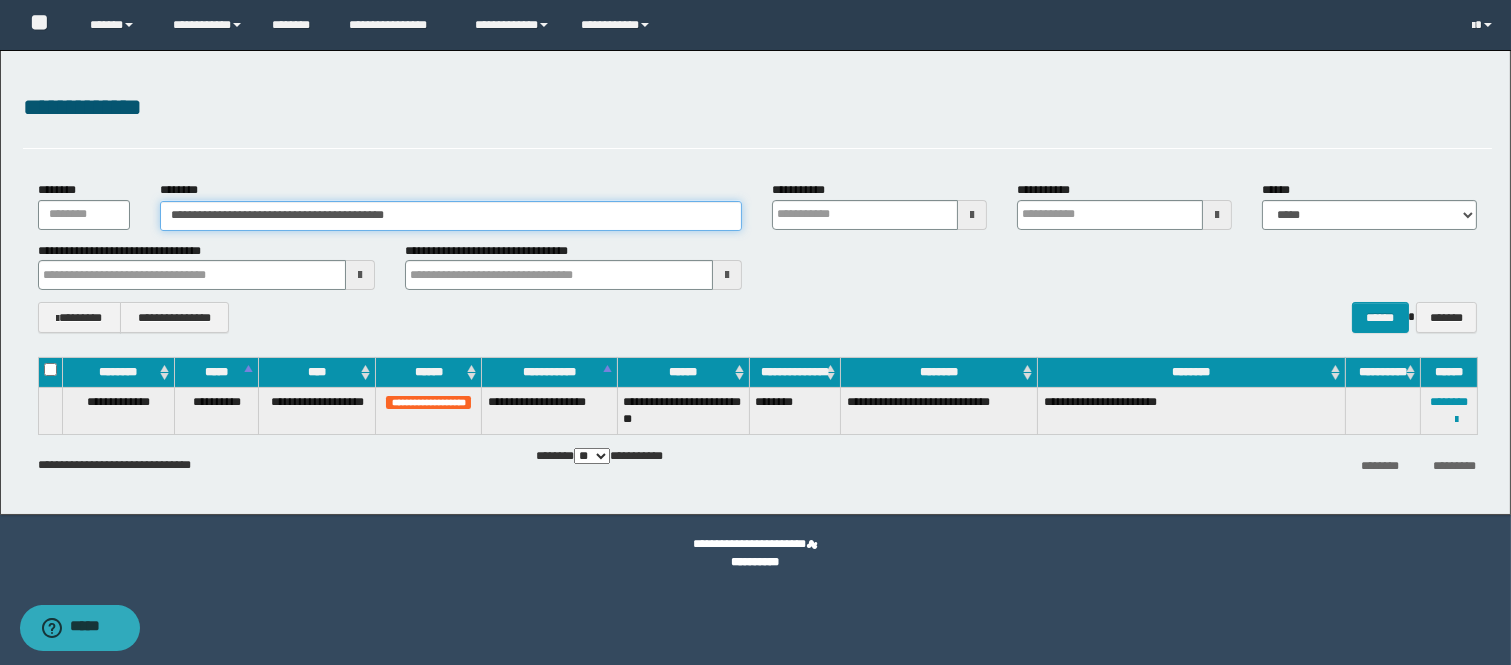 drag, startPoint x: 0, startPoint y: 0, endPoint x: 15, endPoint y: 218, distance: 218.51544 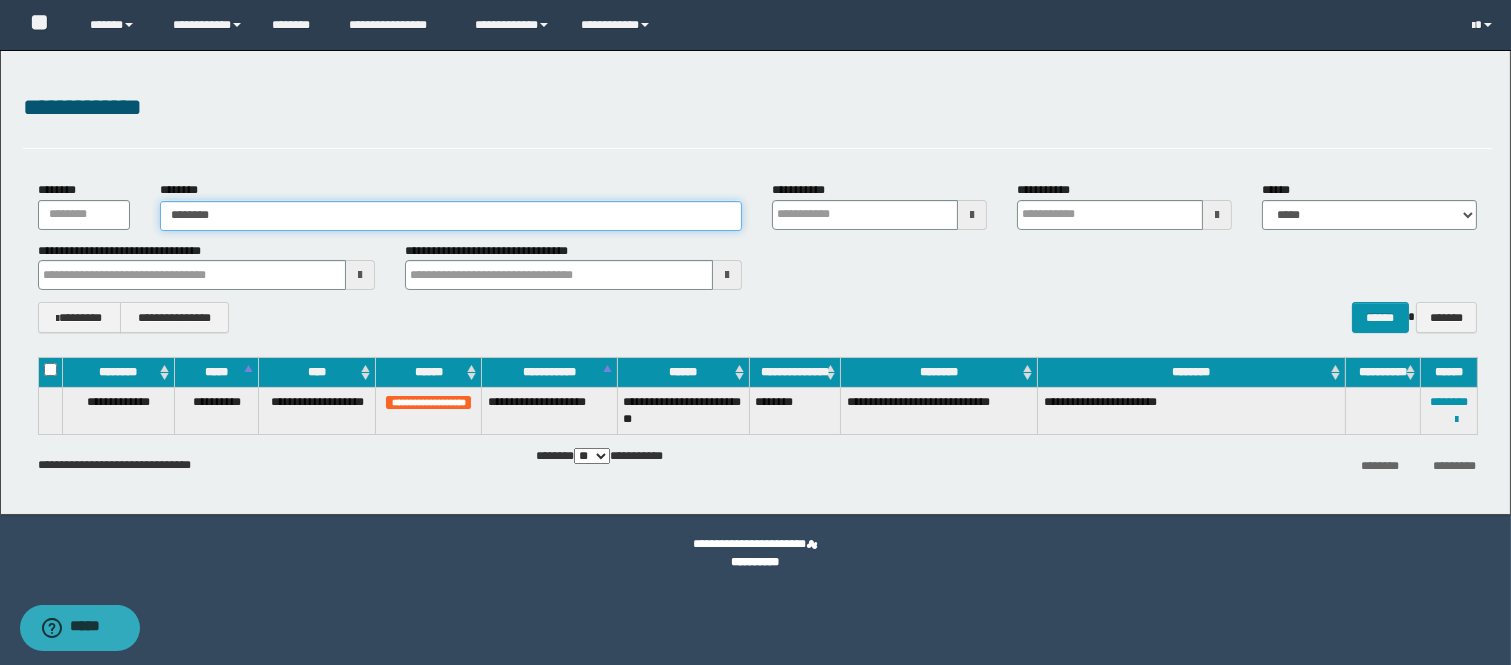 type on "********" 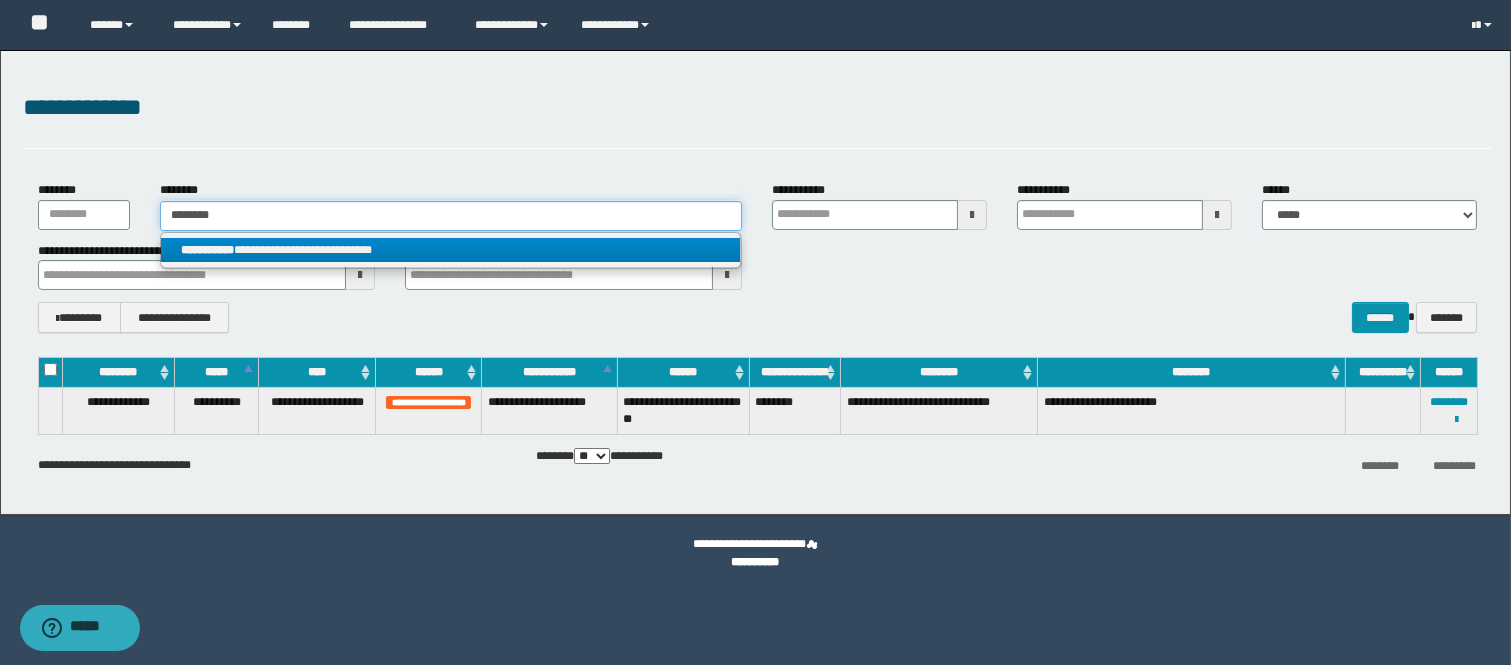 type on "********" 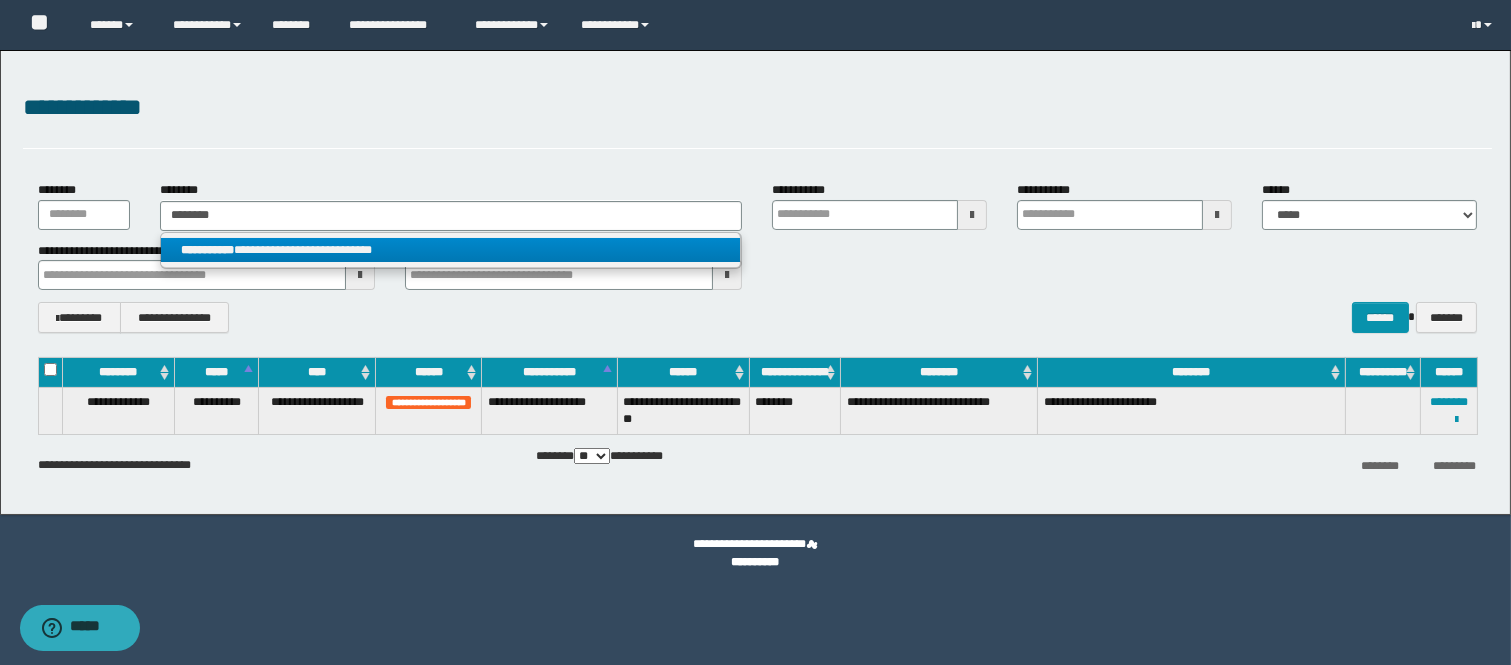 click on "**********" at bounding box center (451, 250) 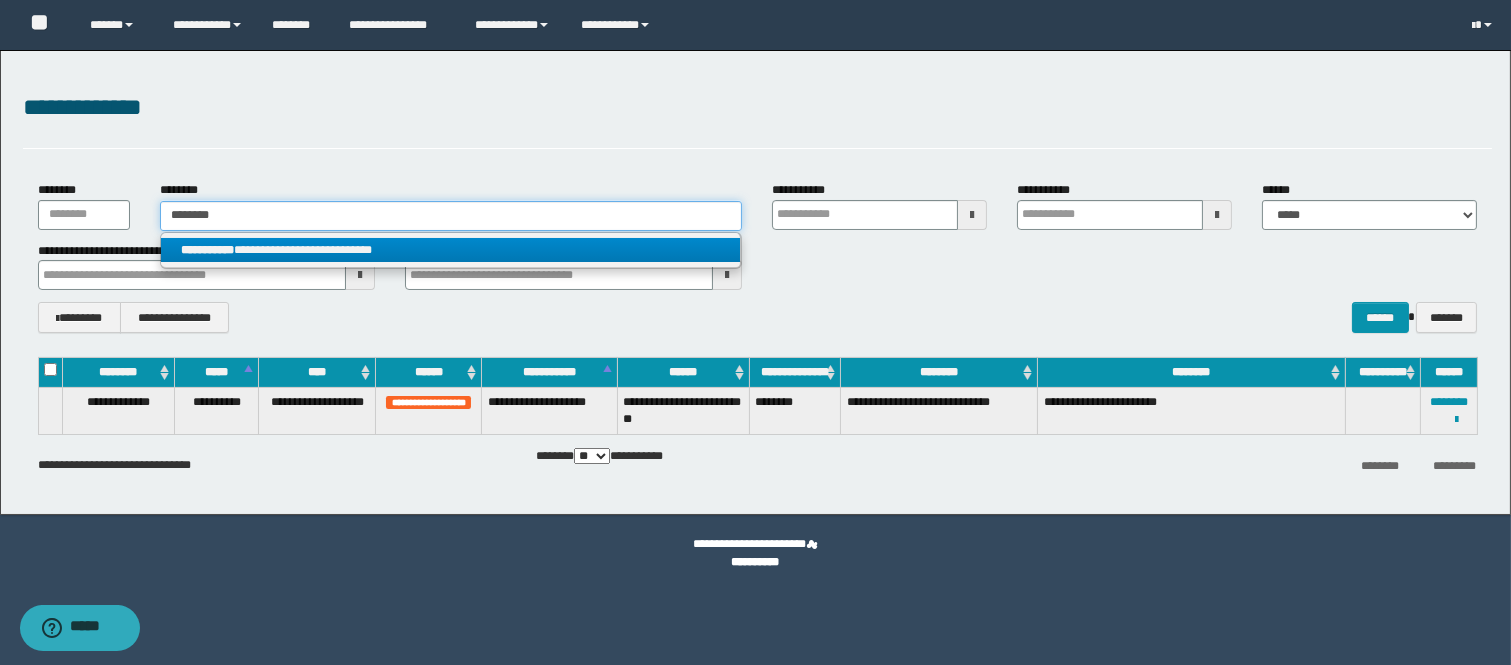 type 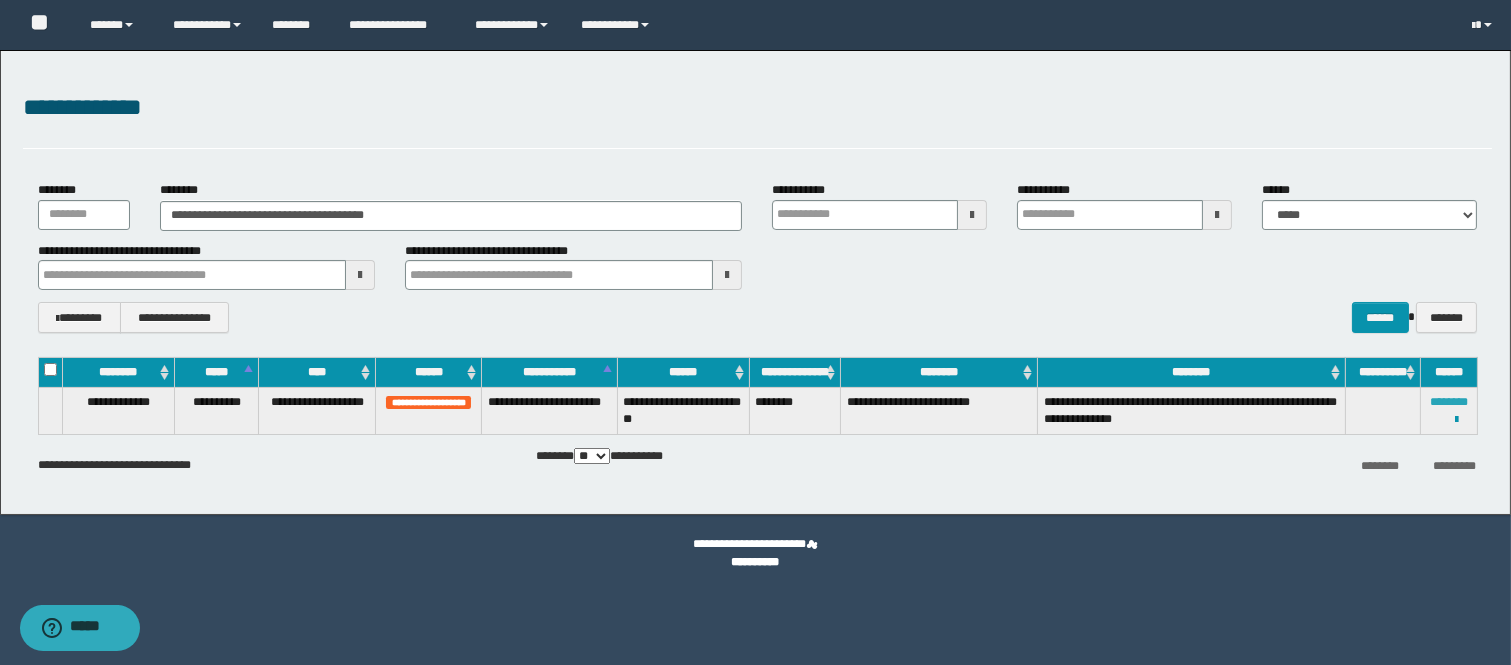 click on "********" at bounding box center (1449, 402) 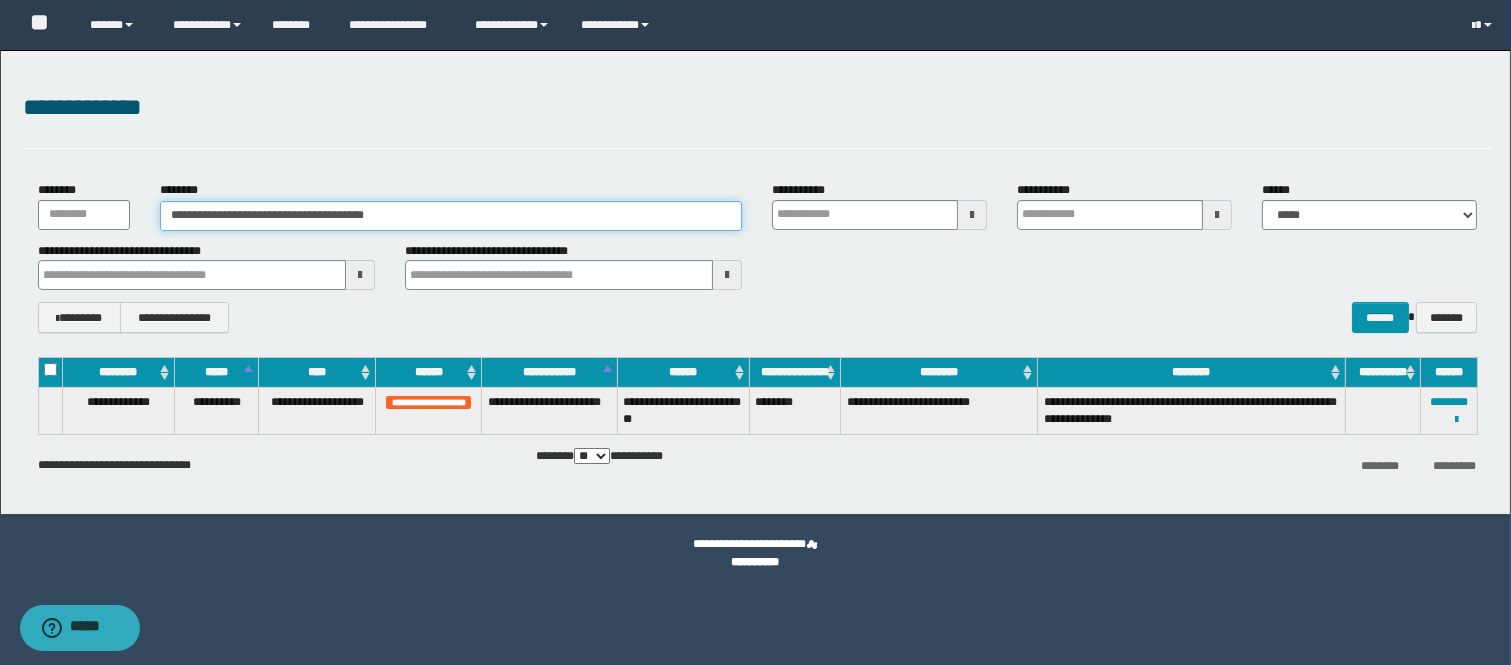 drag, startPoint x: 427, startPoint y: 216, endPoint x: 122, endPoint y: 228, distance: 305.23596 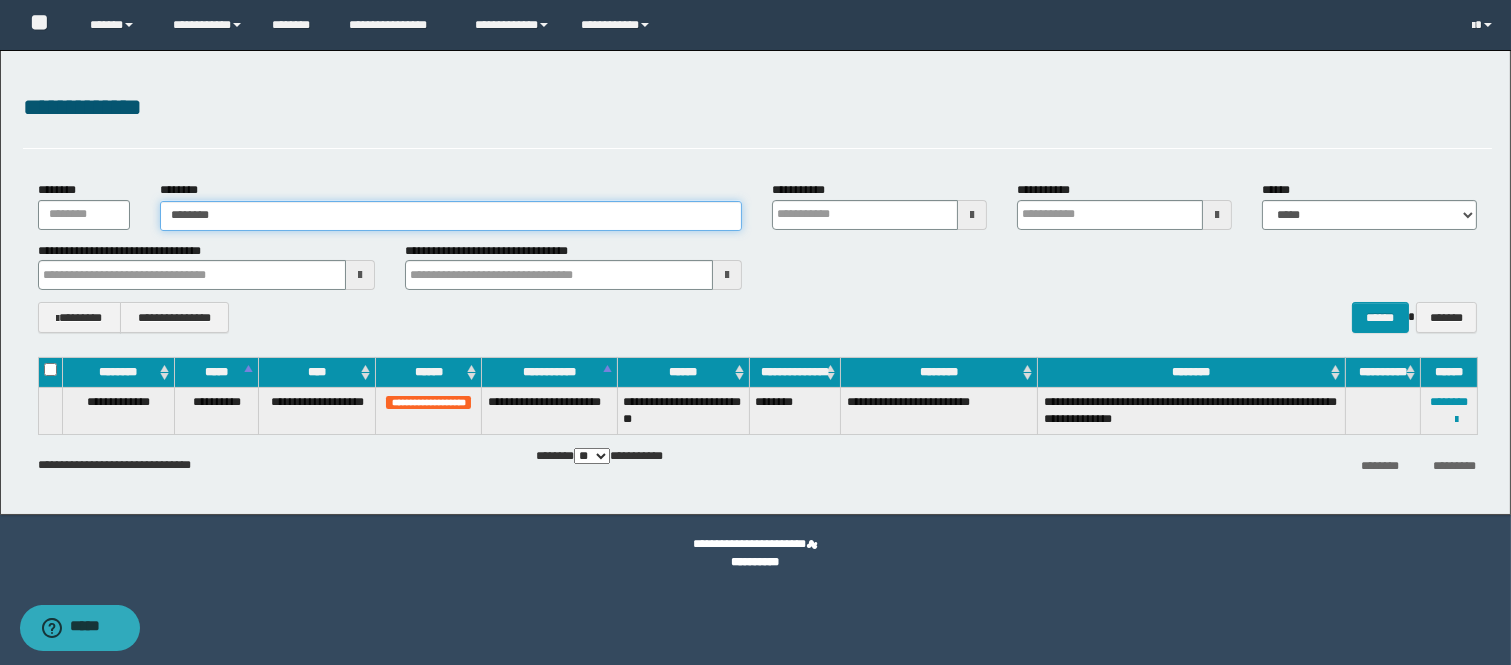 type on "********" 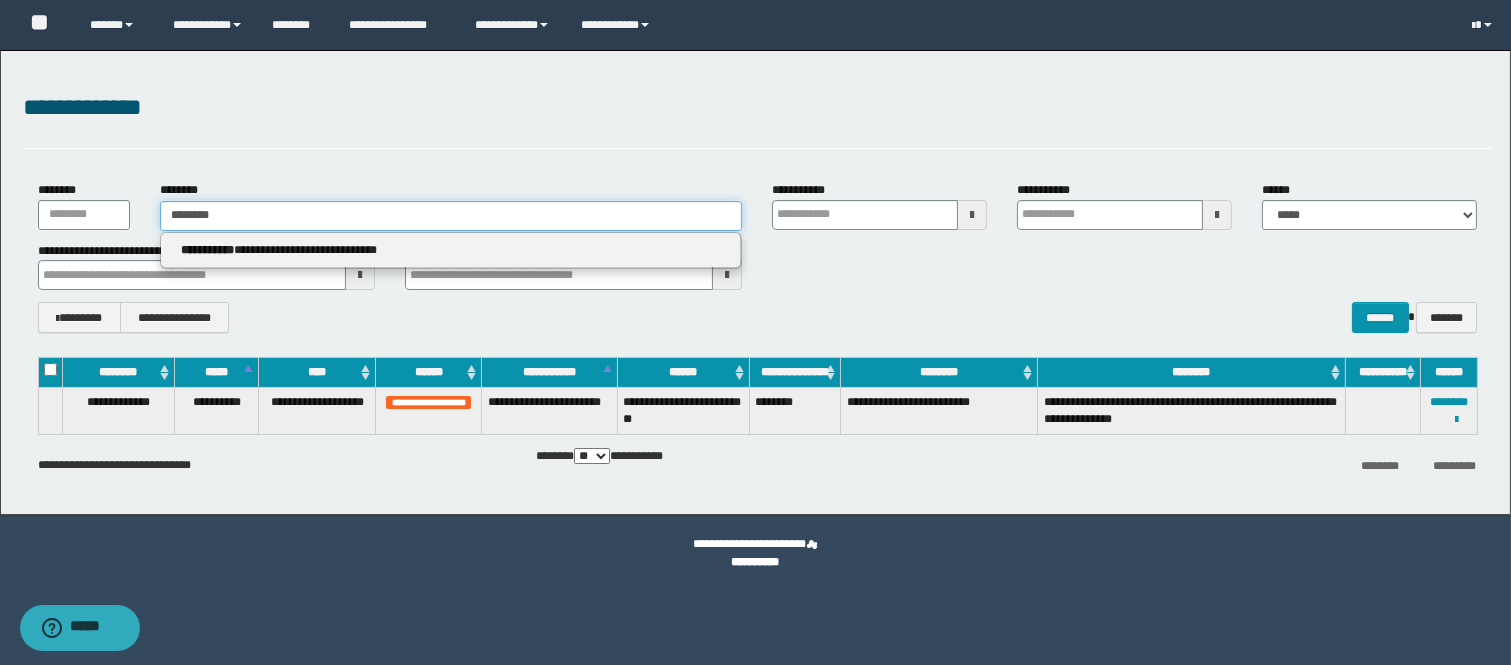 type on "********" 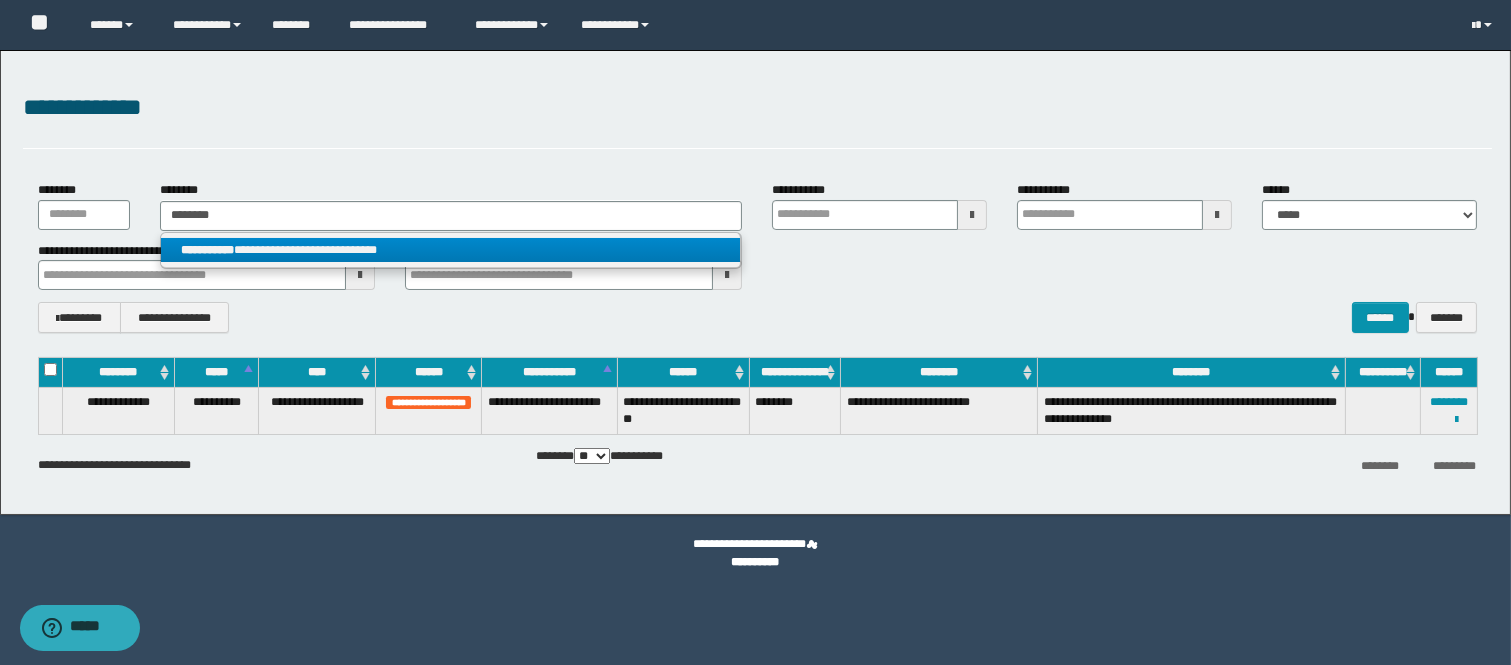 click on "**********" at bounding box center (450, 250) 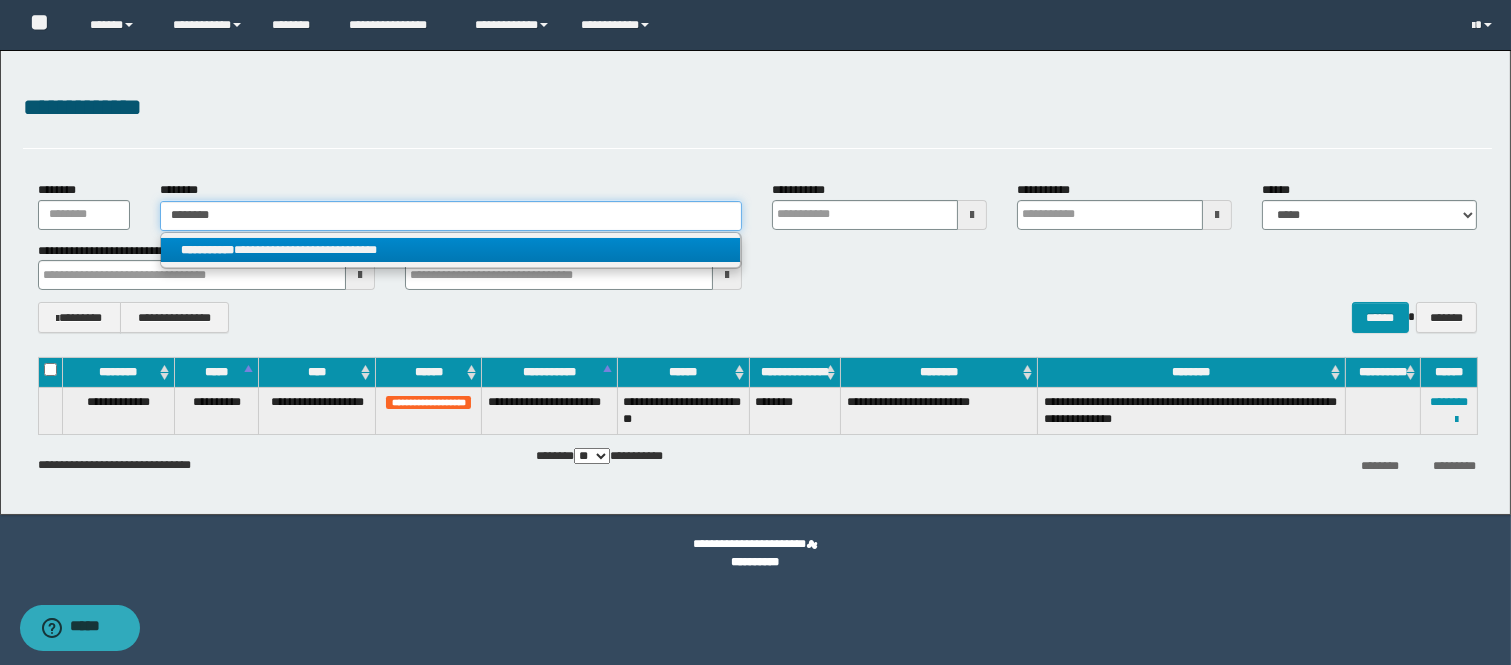type 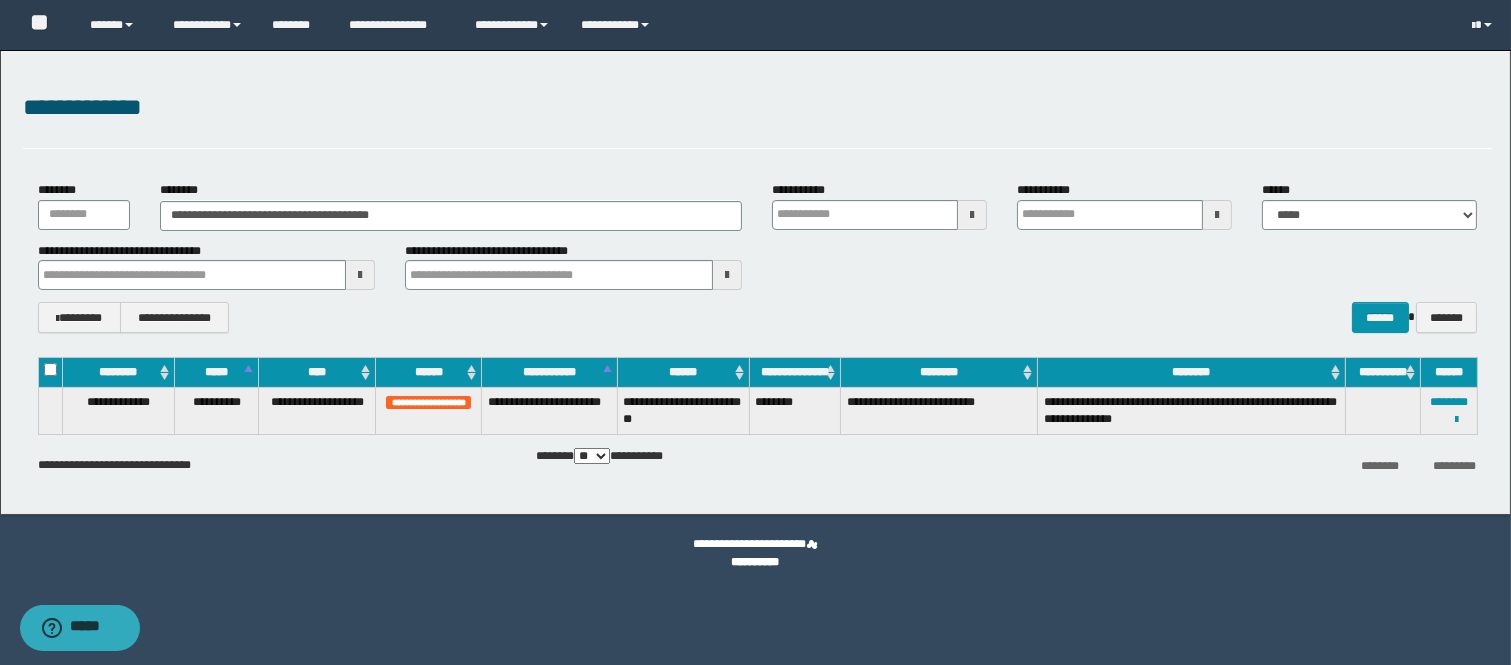 drag, startPoint x: 1418, startPoint y: 403, endPoint x: 1433, endPoint y: 404, distance: 15.033297 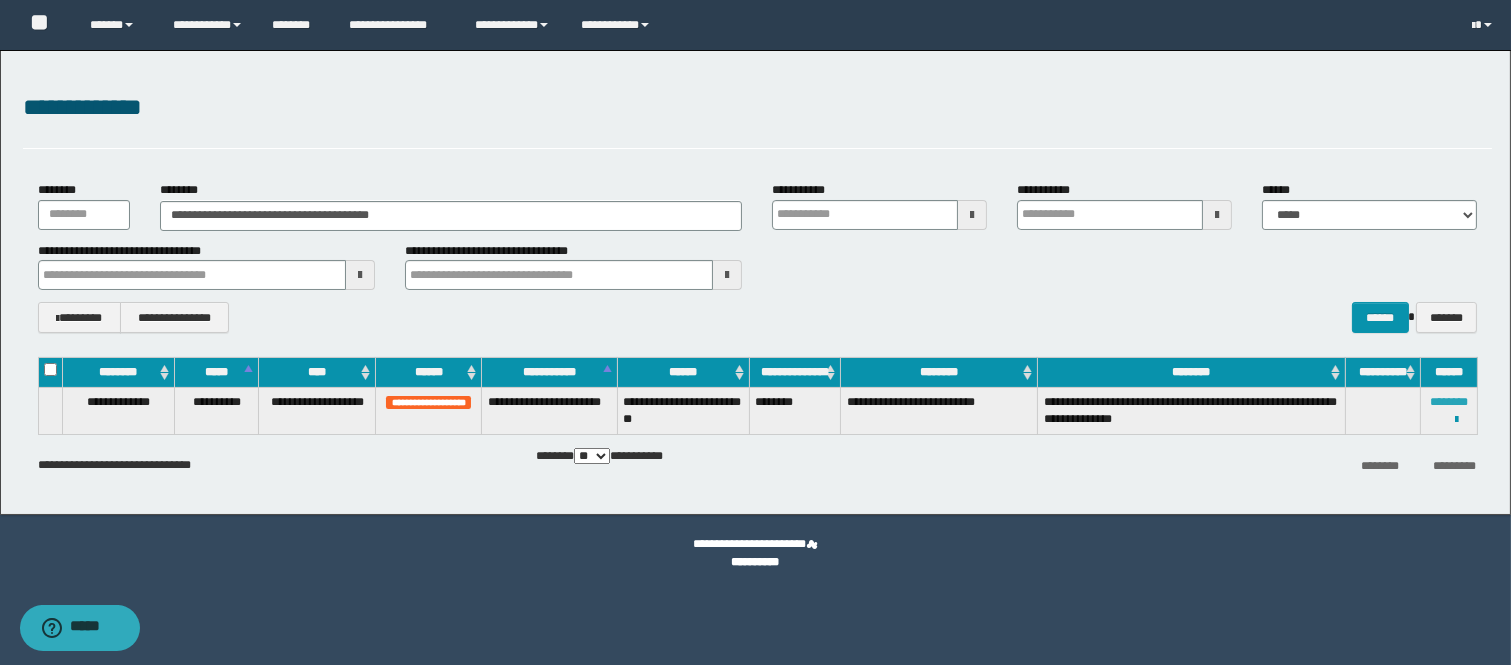 click on "**********" at bounding box center (757, 411) 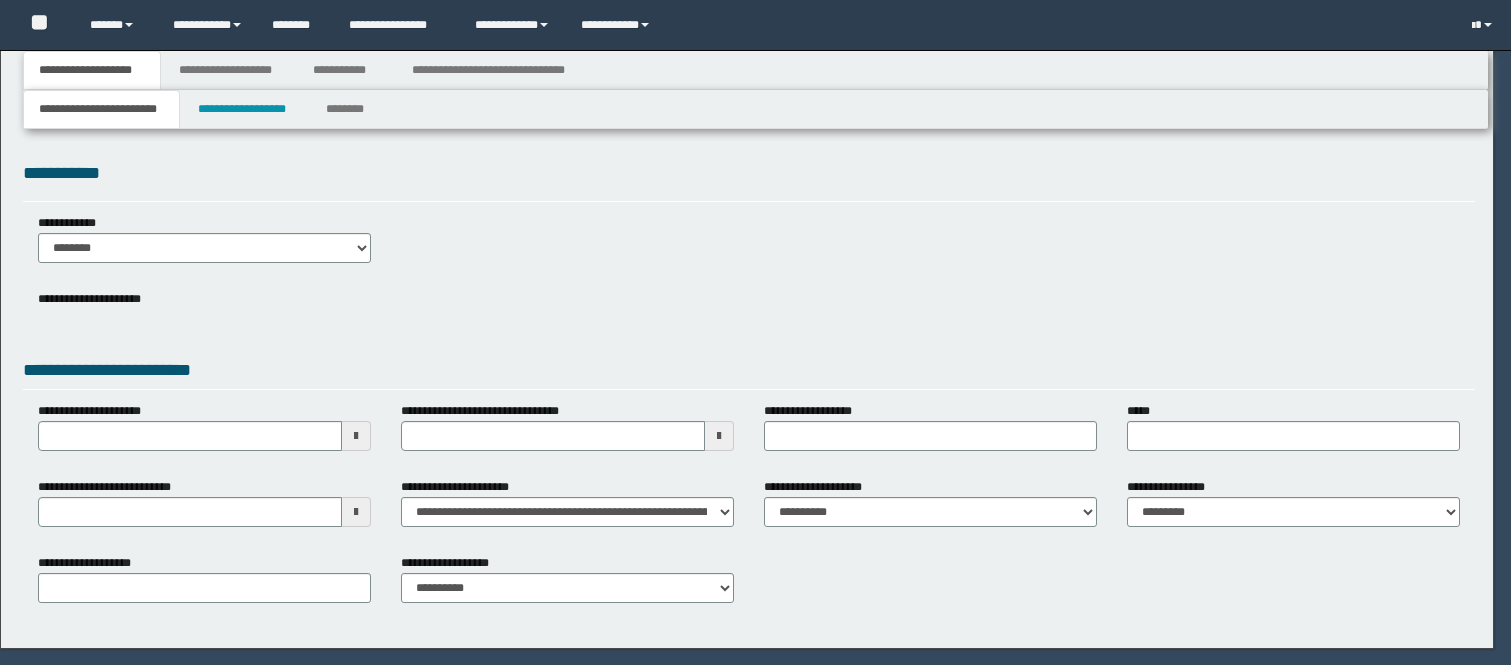 scroll, scrollTop: 0, scrollLeft: 0, axis: both 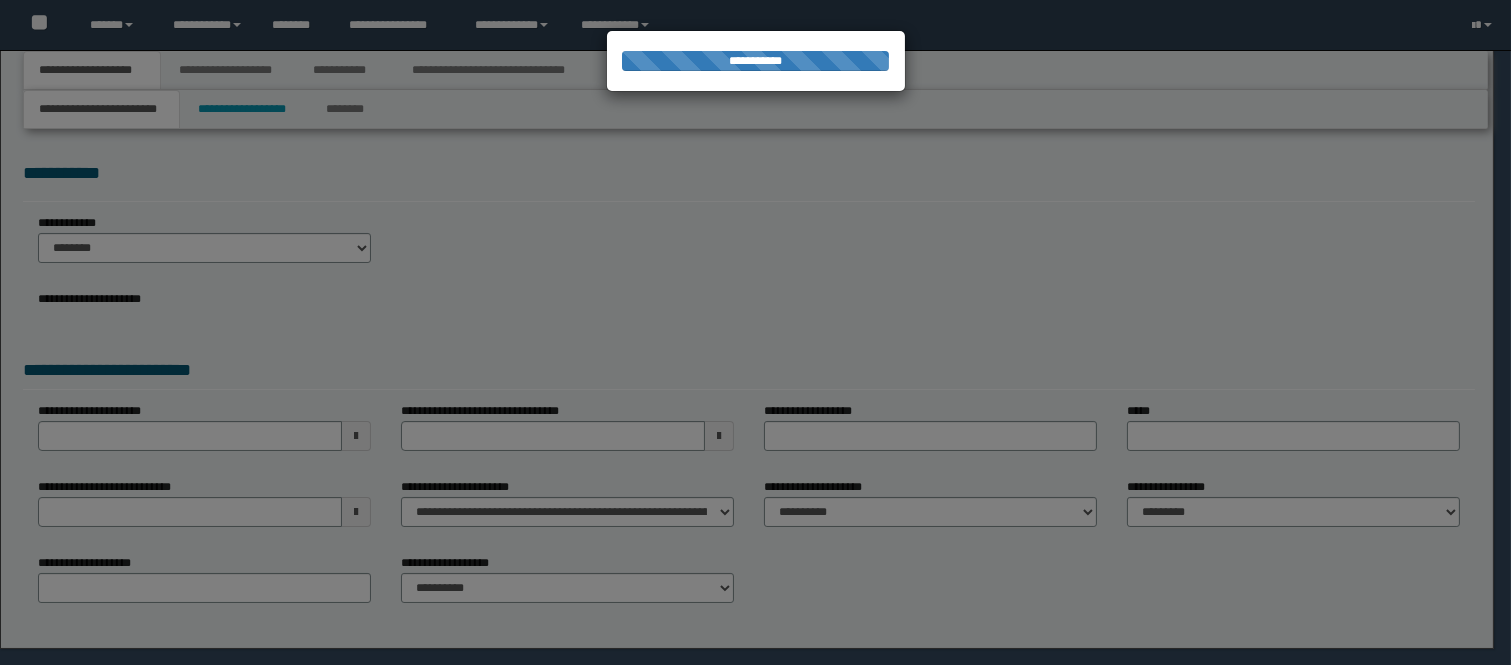 type on "**********" 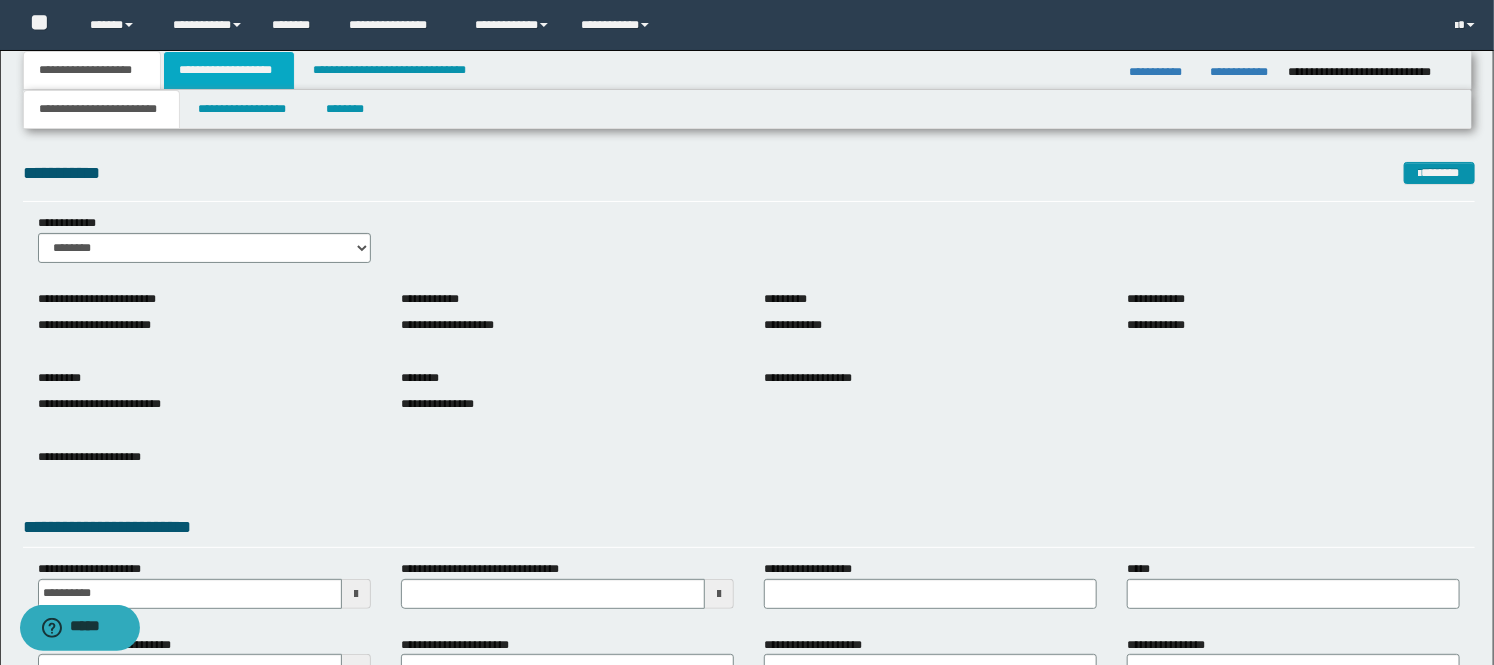 click on "**********" at bounding box center [229, 70] 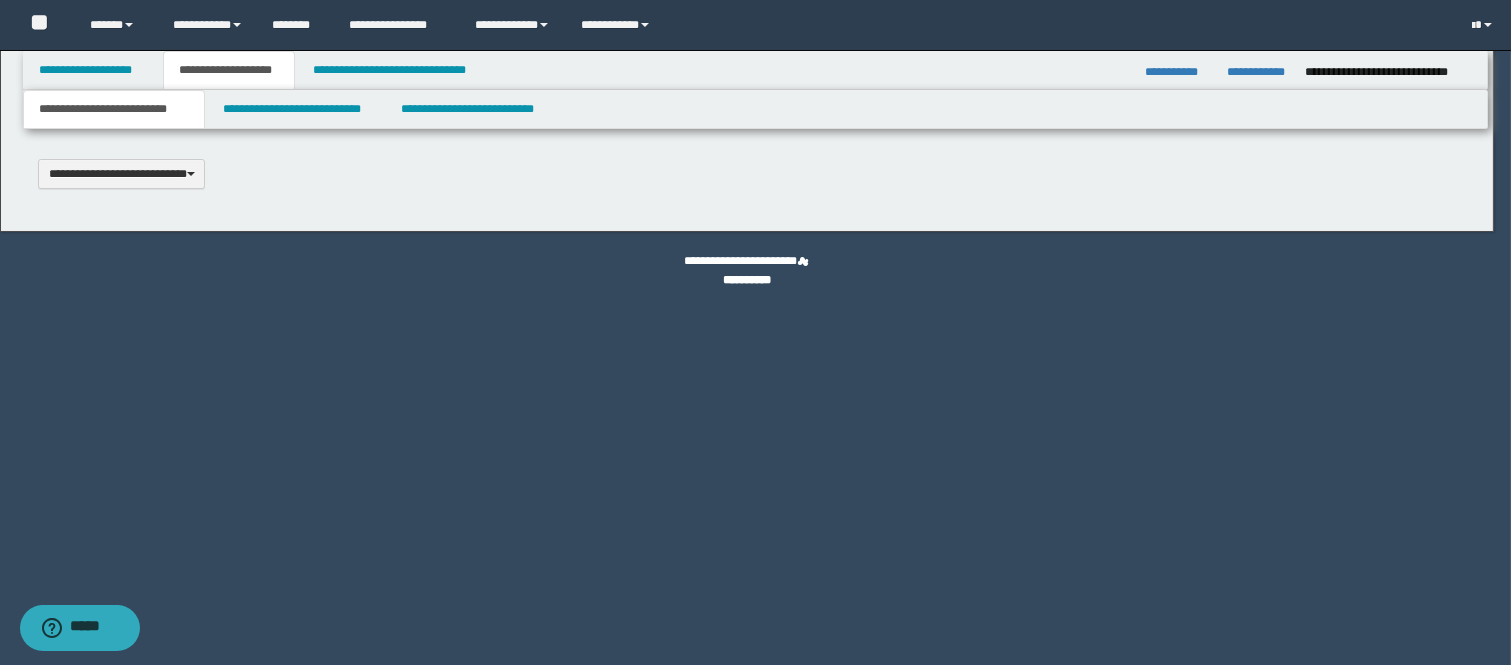 scroll, scrollTop: 0, scrollLeft: 0, axis: both 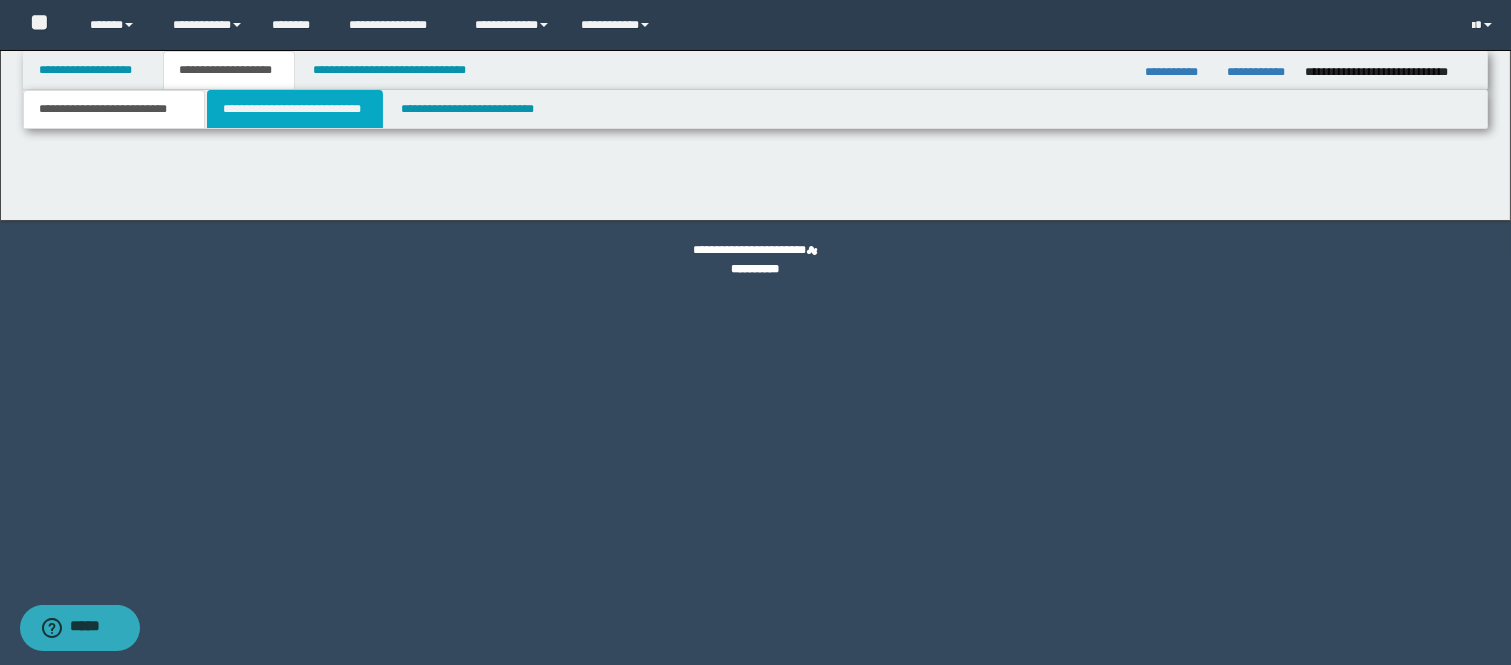click on "**********" at bounding box center (295, 109) 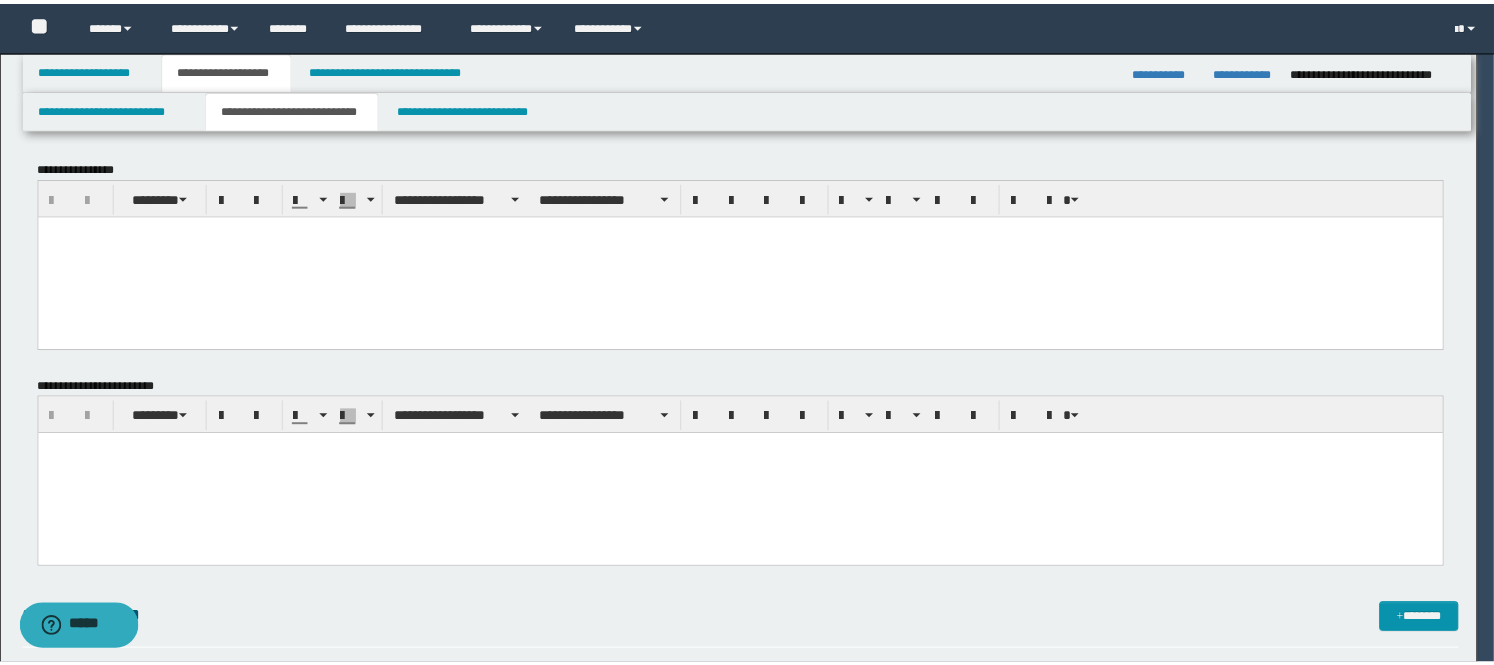 scroll, scrollTop: 0, scrollLeft: 0, axis: both 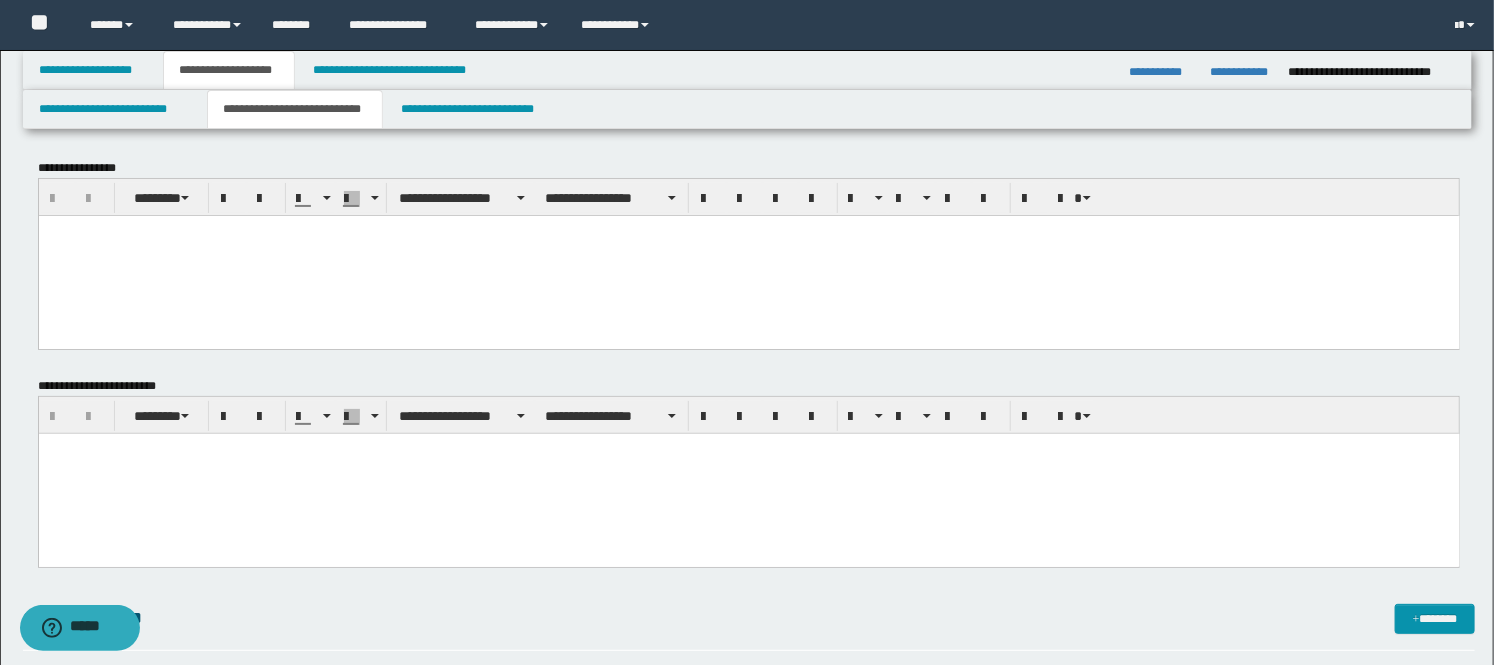 click at bounding box center (748, 255) 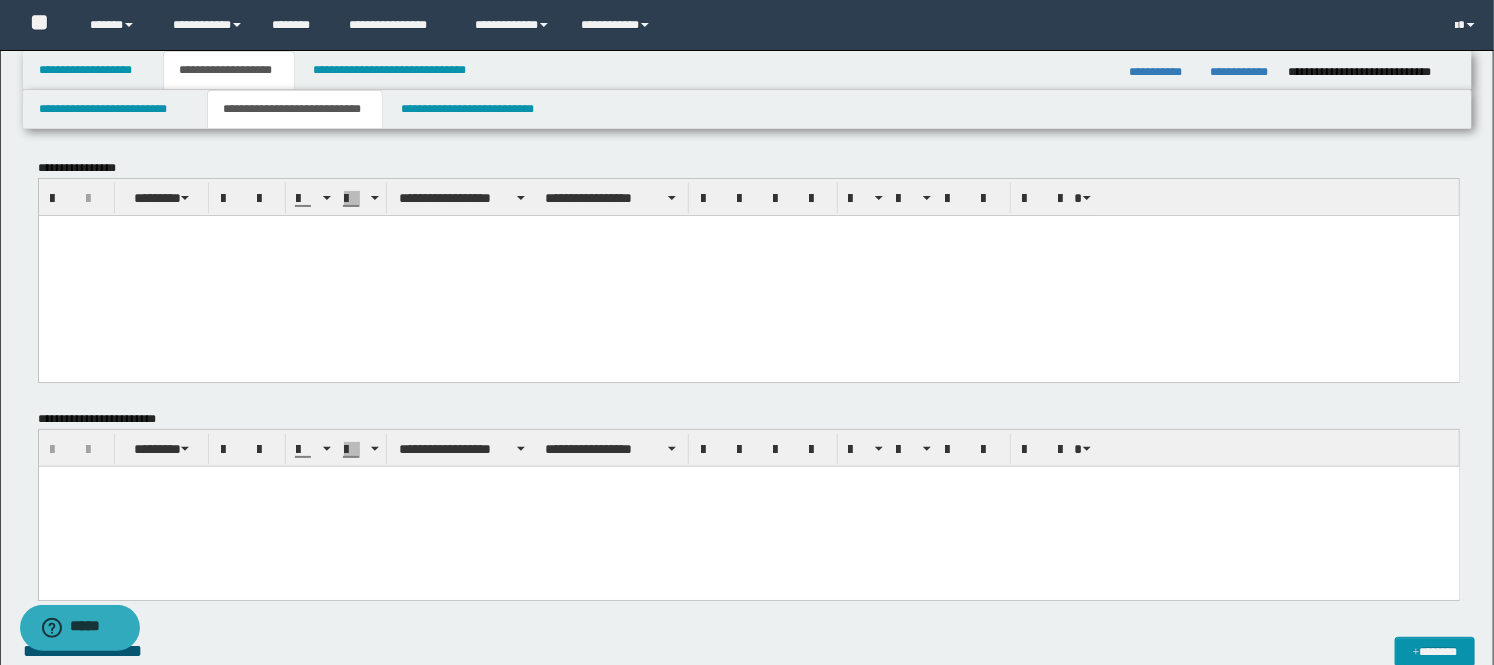 paste 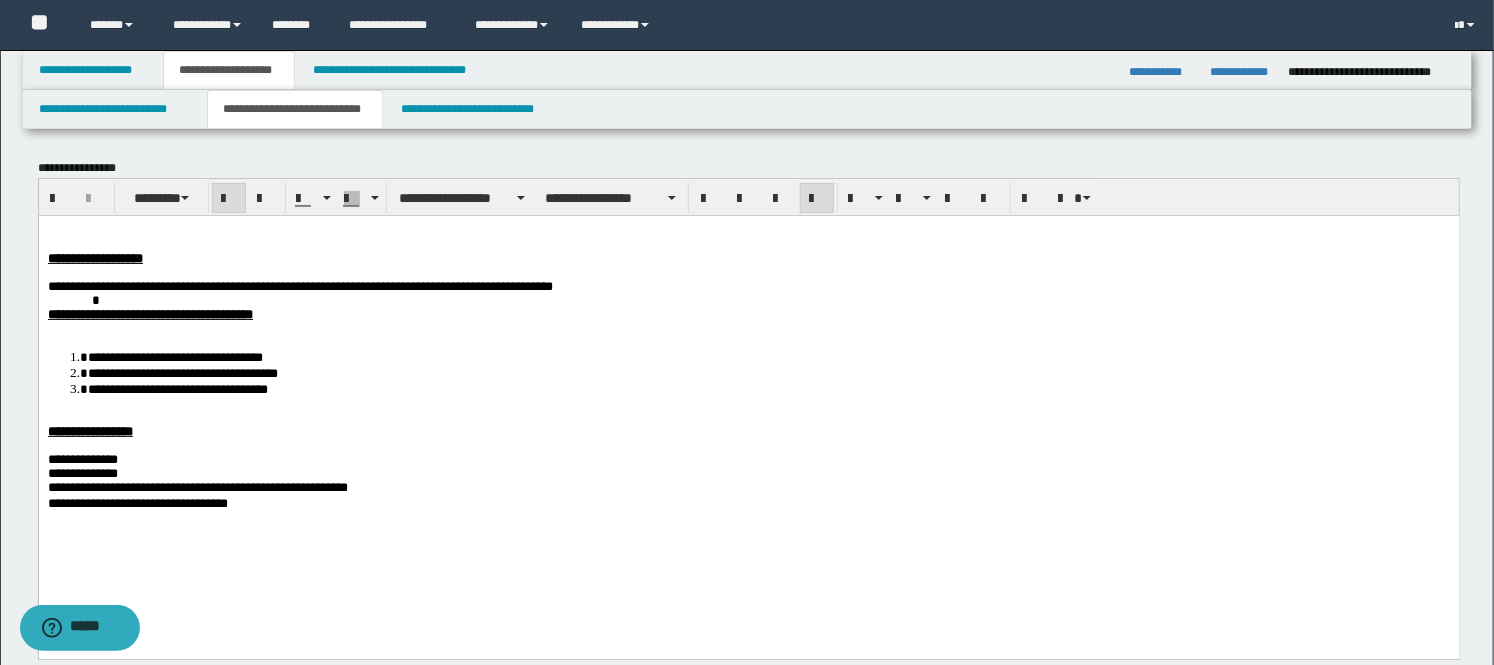 click on "**********" at bounding box center (94, 257) 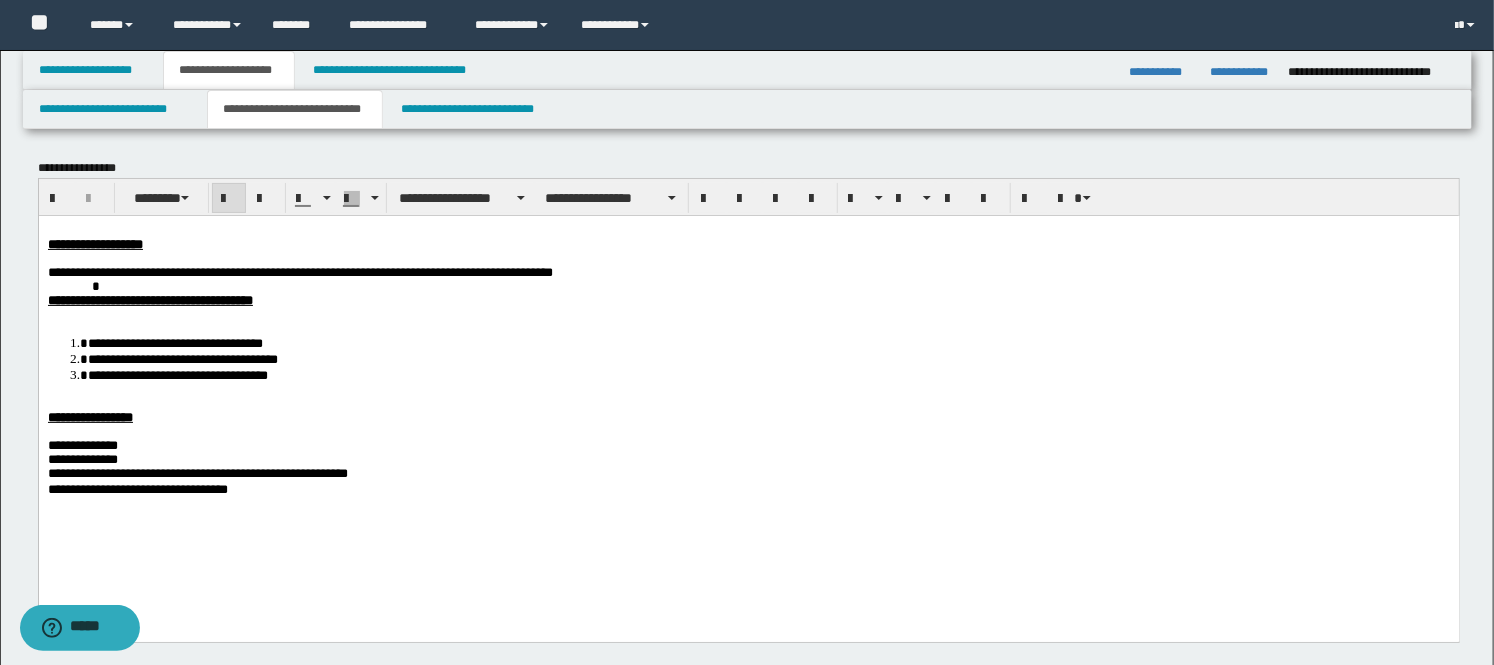 scroll, scrollTop: 444, scrollLeft: 0, axis: vertical 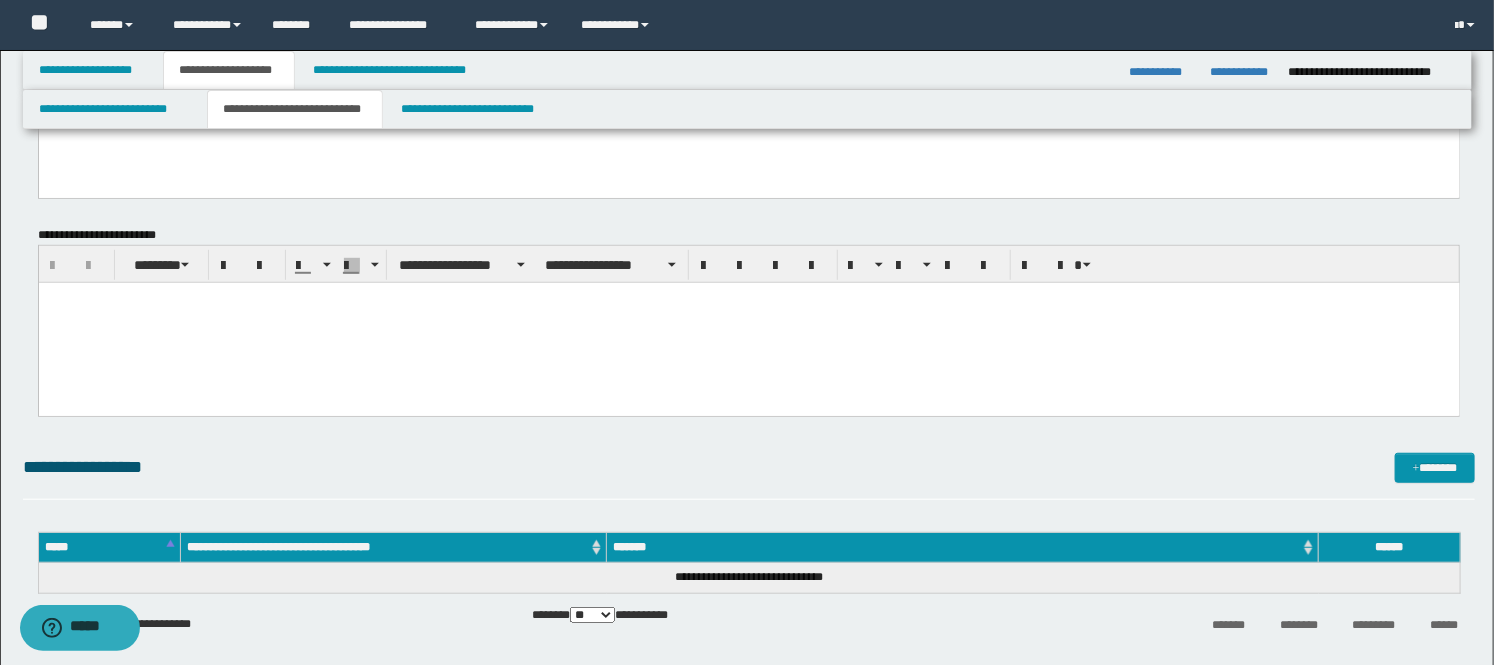 click at bounding box center (748, 323) 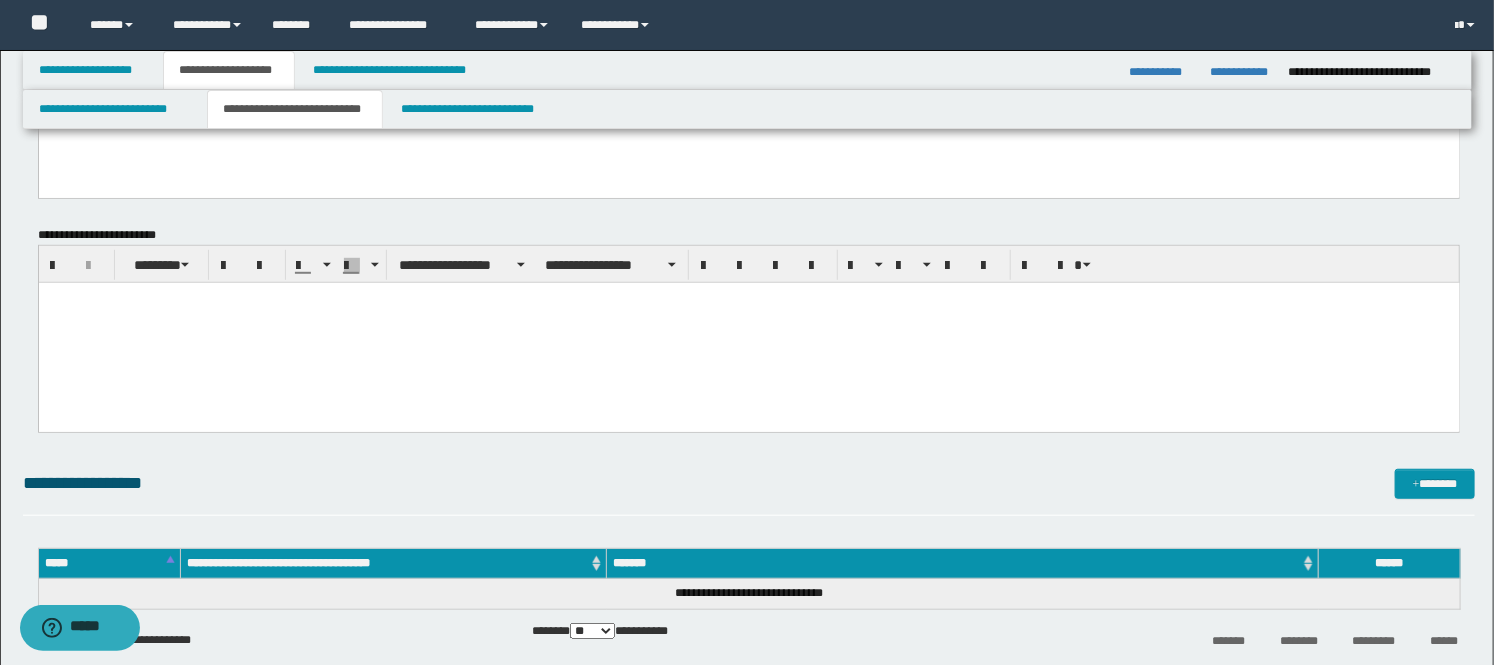 paste 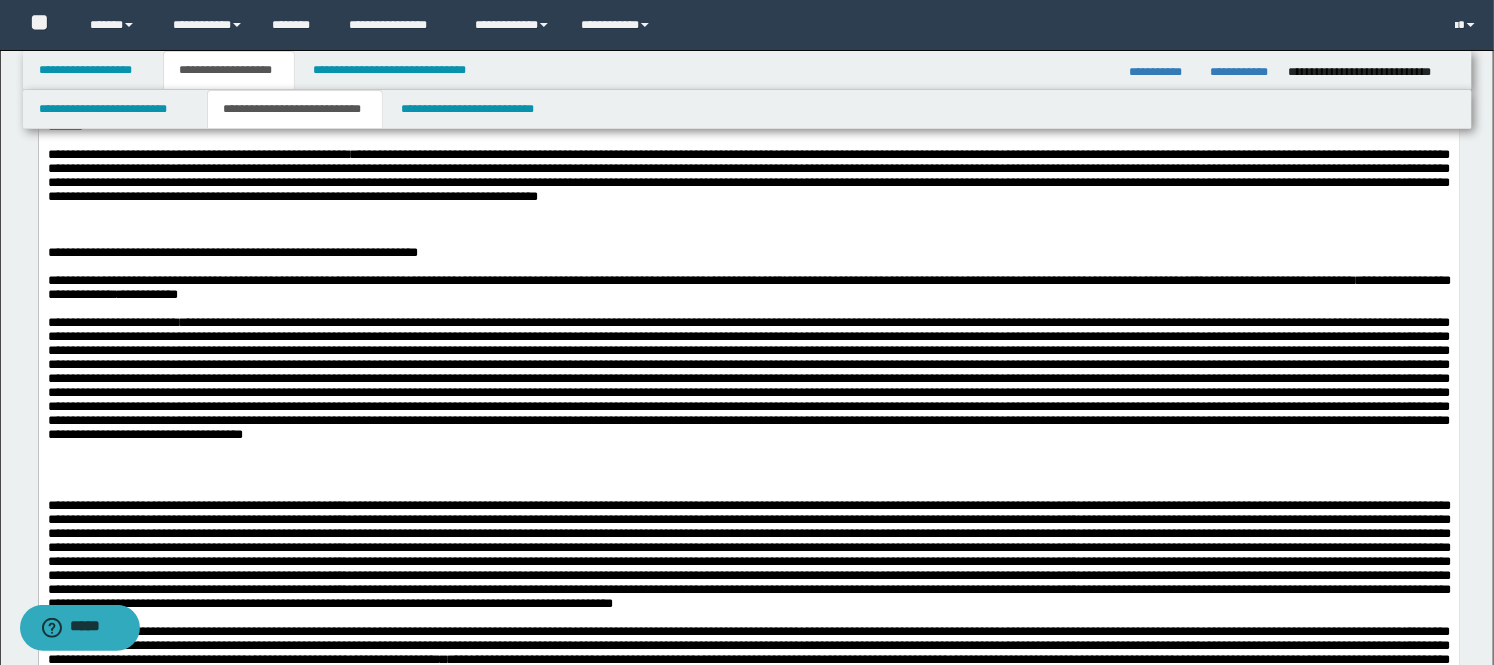 scroll, scrollTop: 1000, scrollLeft: 0, axis: vertical 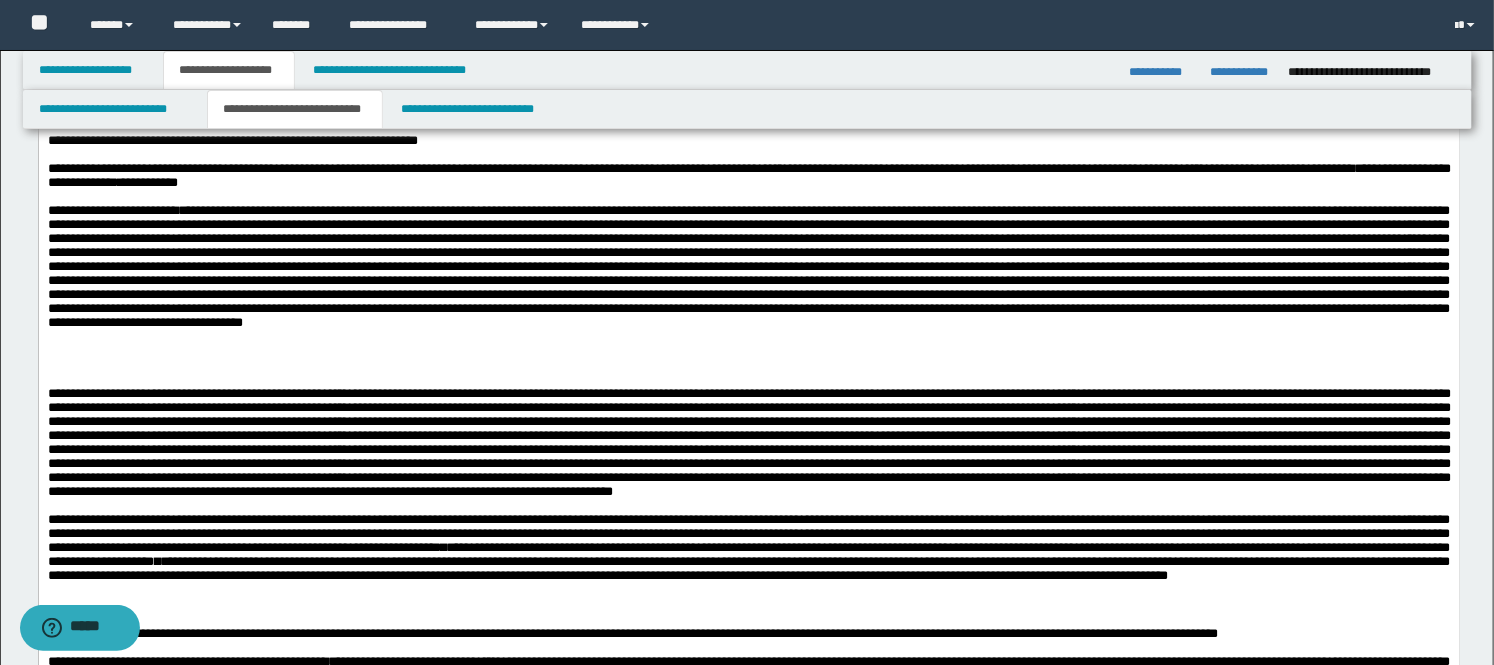 click at bounding box center [748, 443] 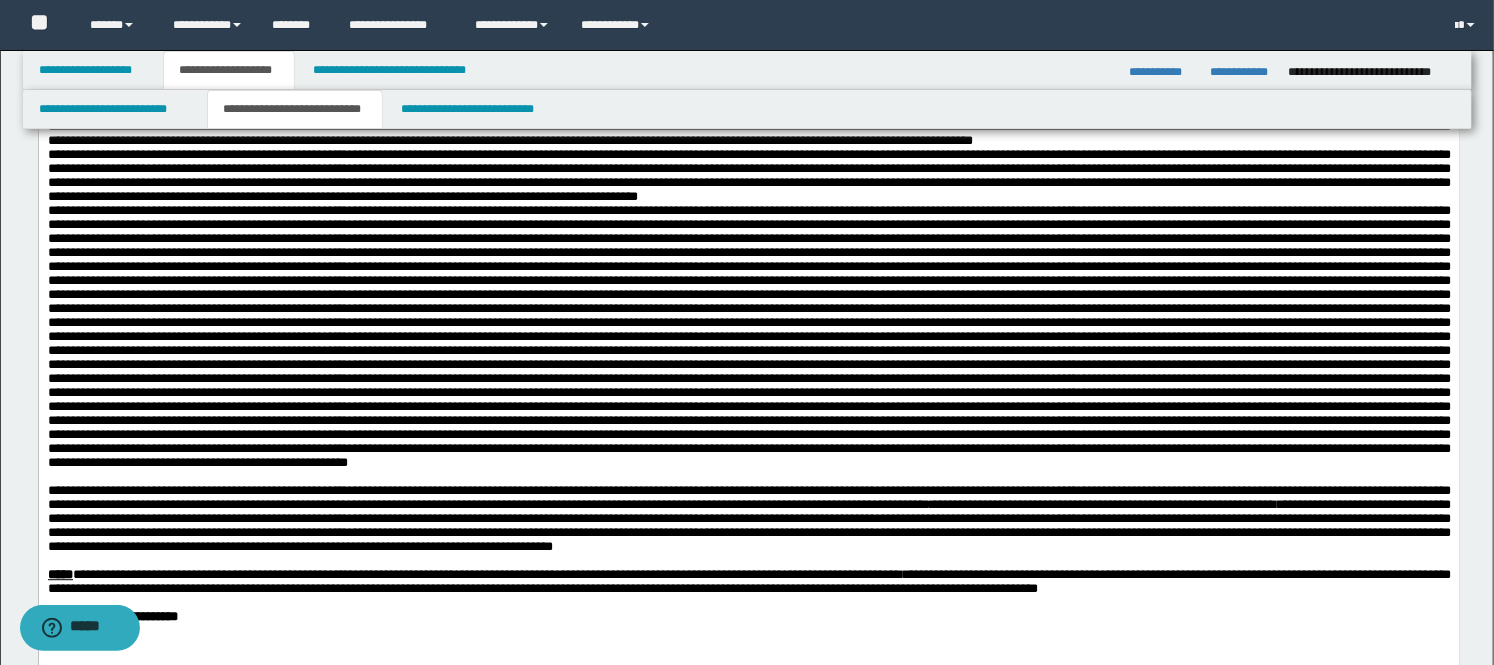 scroll, scrollTop: 2000, scrollLeft: 0, axis: vertical 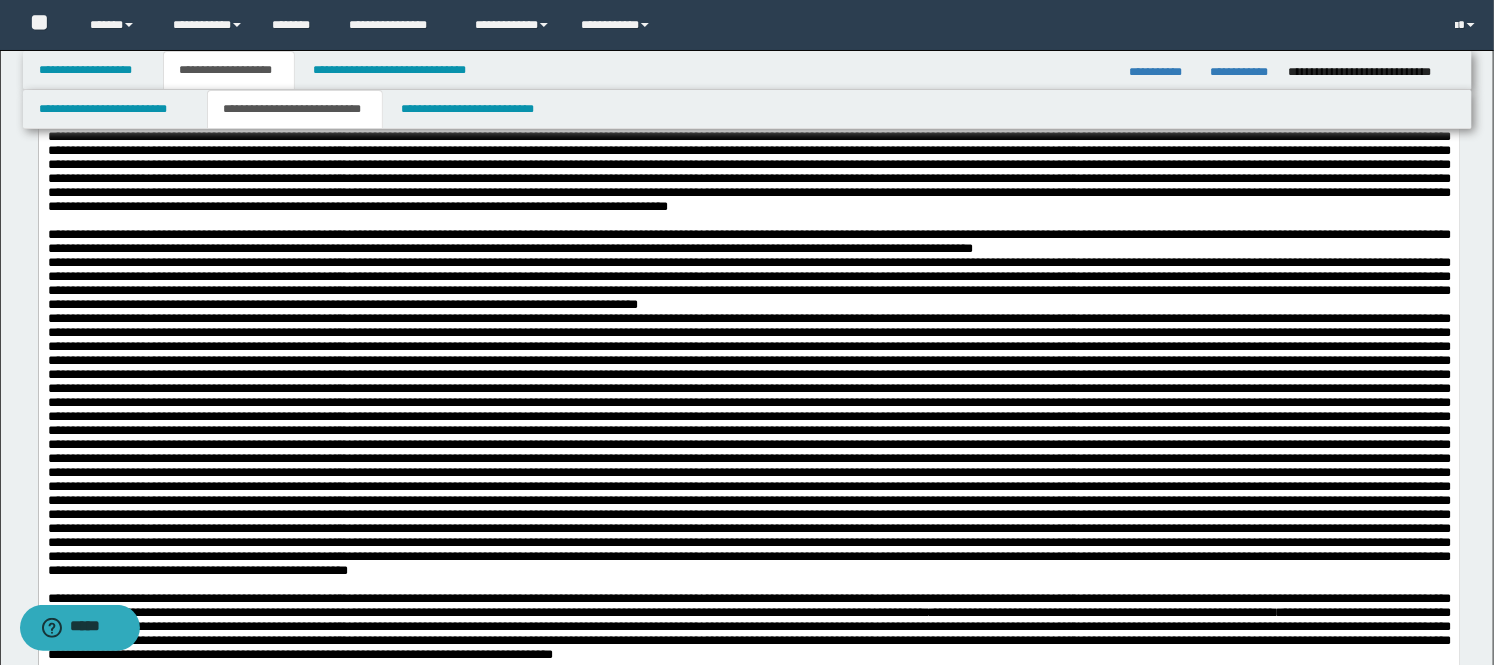 click on "**********" at bounding box center (748, 284) 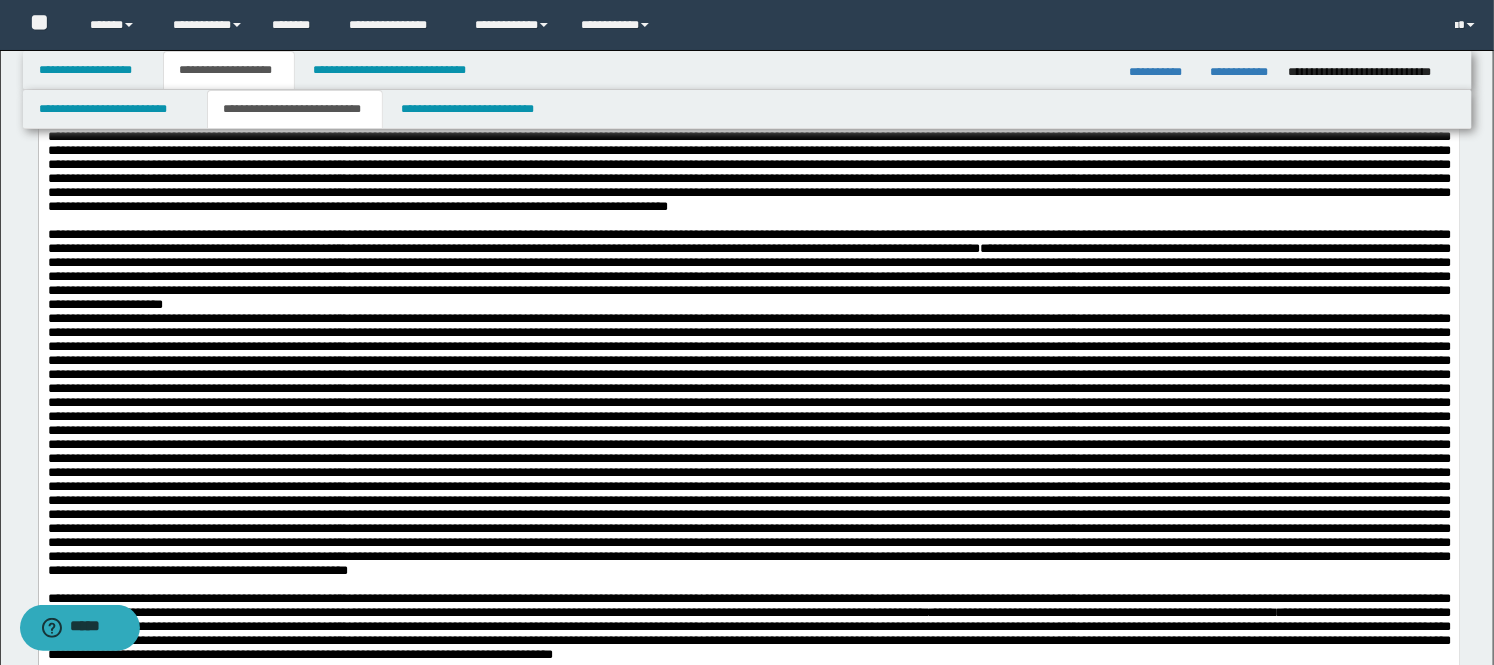 click at bounding box center (748, 445) 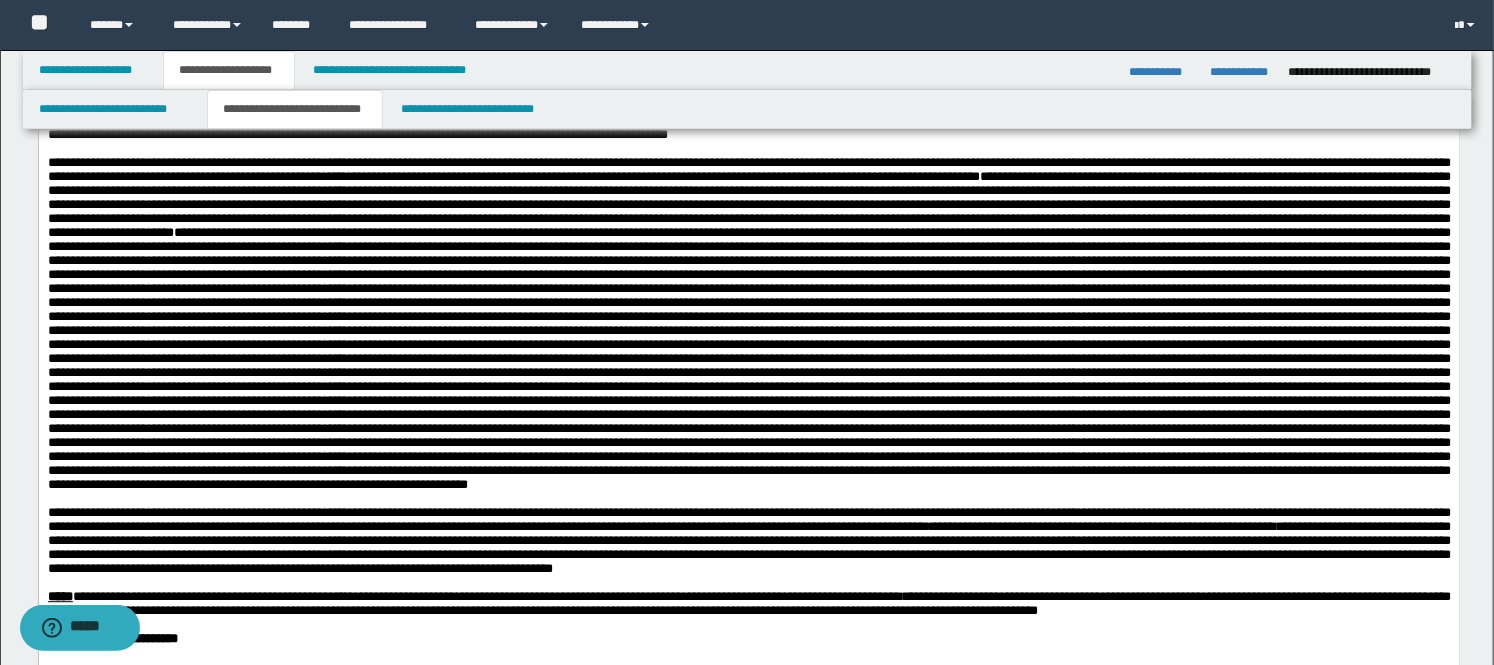 scroll, scrollTop: 2111, scrollLeft: 0, axis: vertical 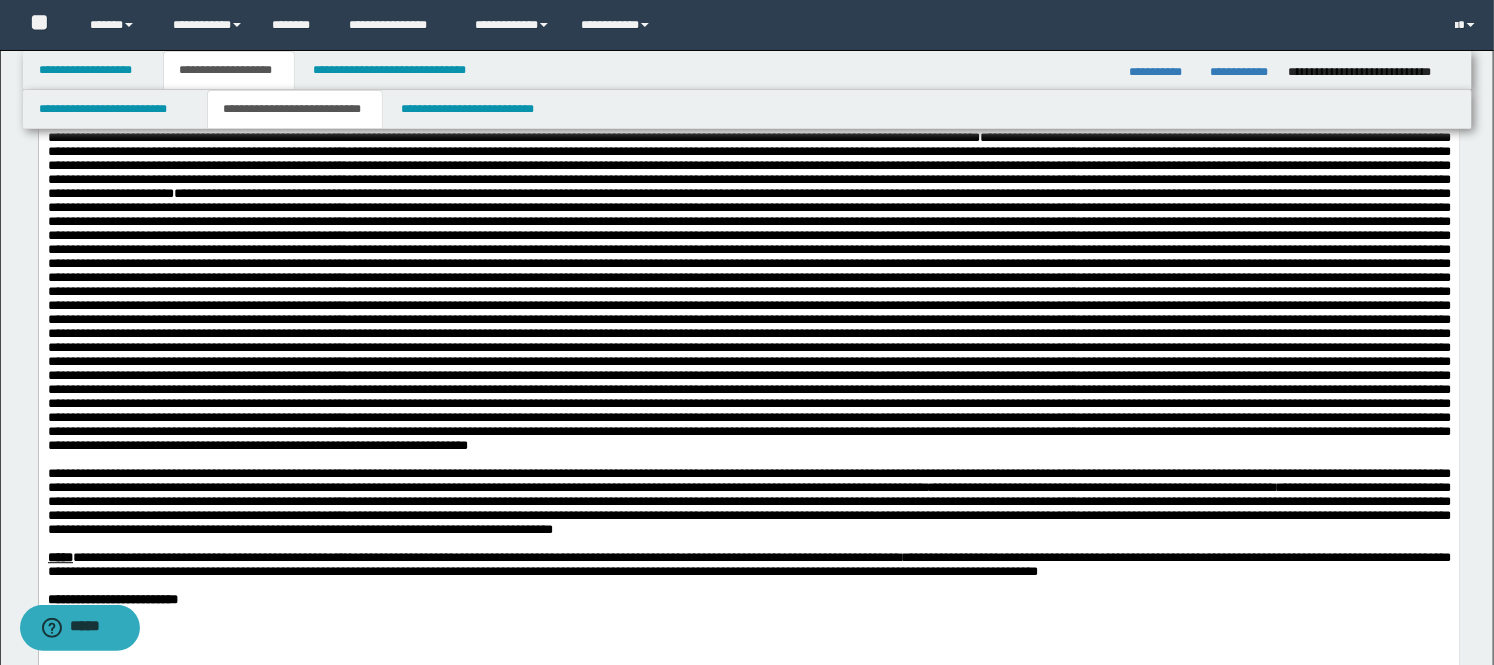 drag, startPoint x: 718, startPoint y: 518, endPoint x: 682, endPoint y: 577, distance: 69.115845 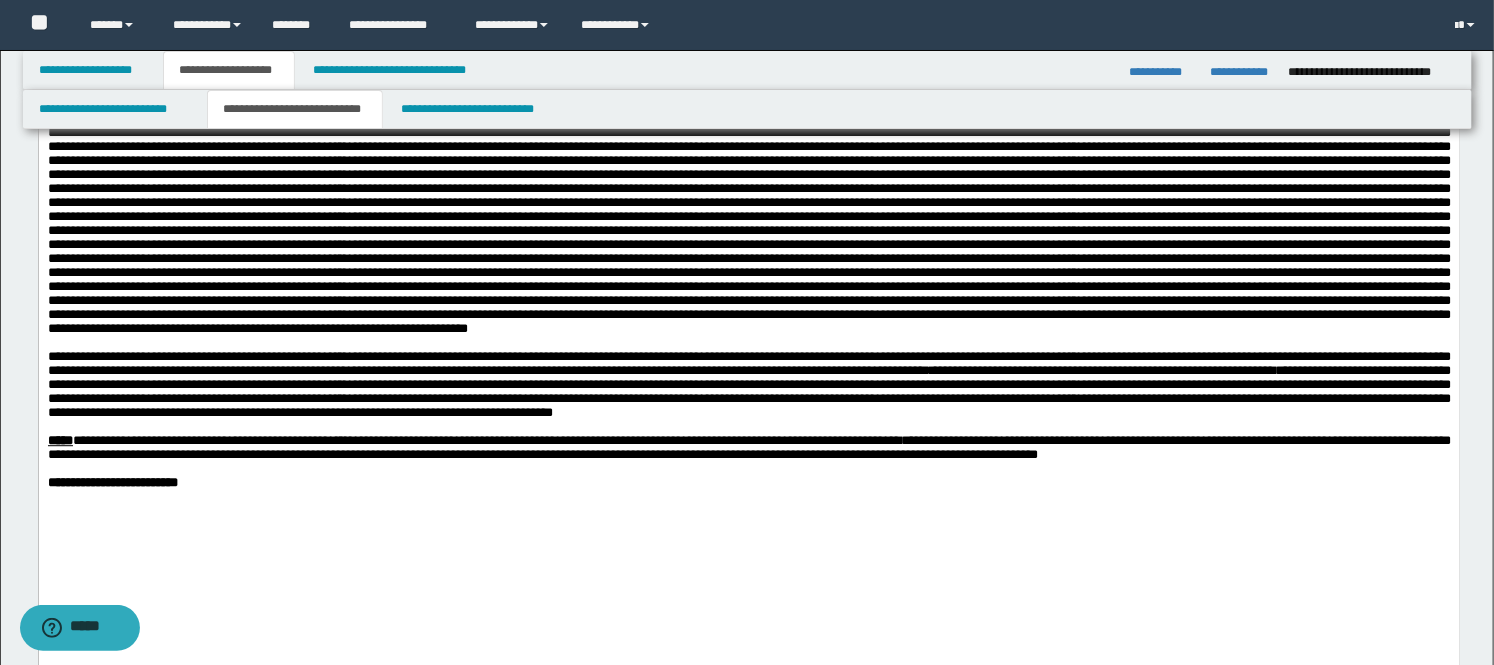 scroll, scrollTop: 2333, scrollLeft: 0, axis: vertical 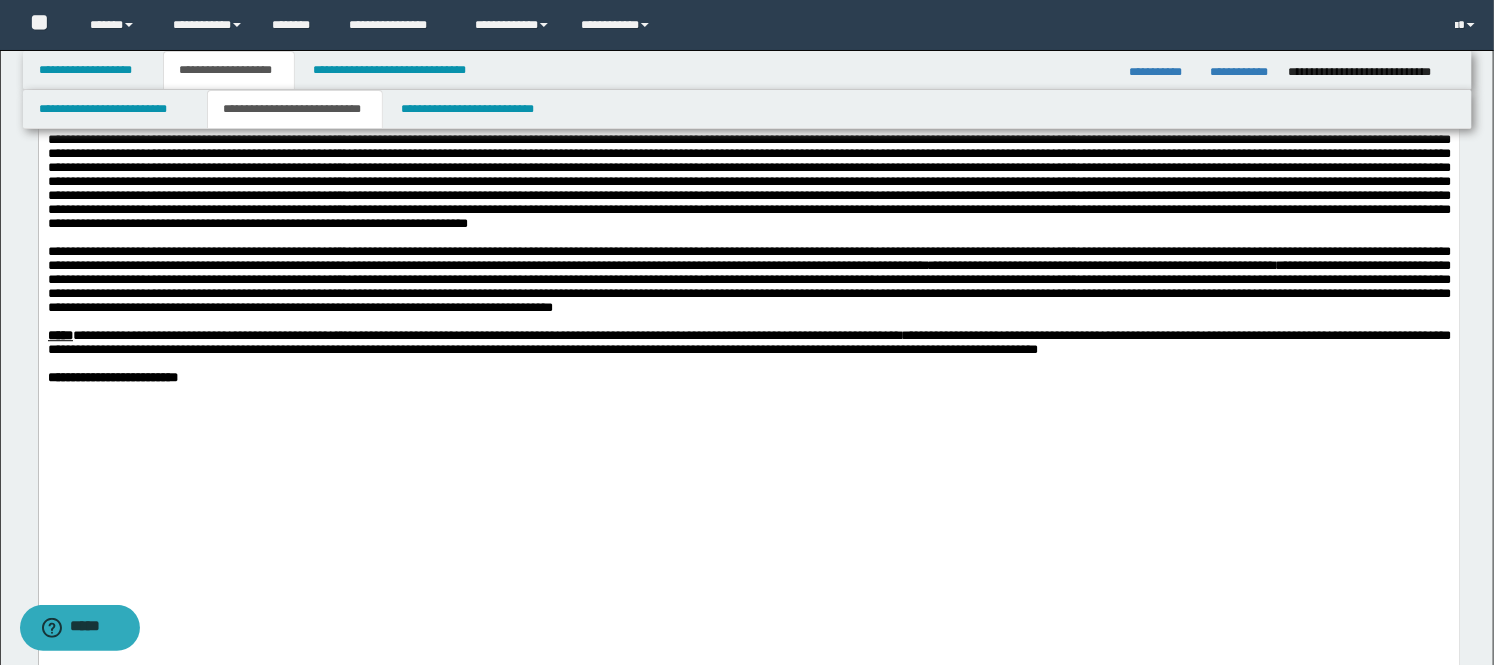 click at bounding box center (748, 98) 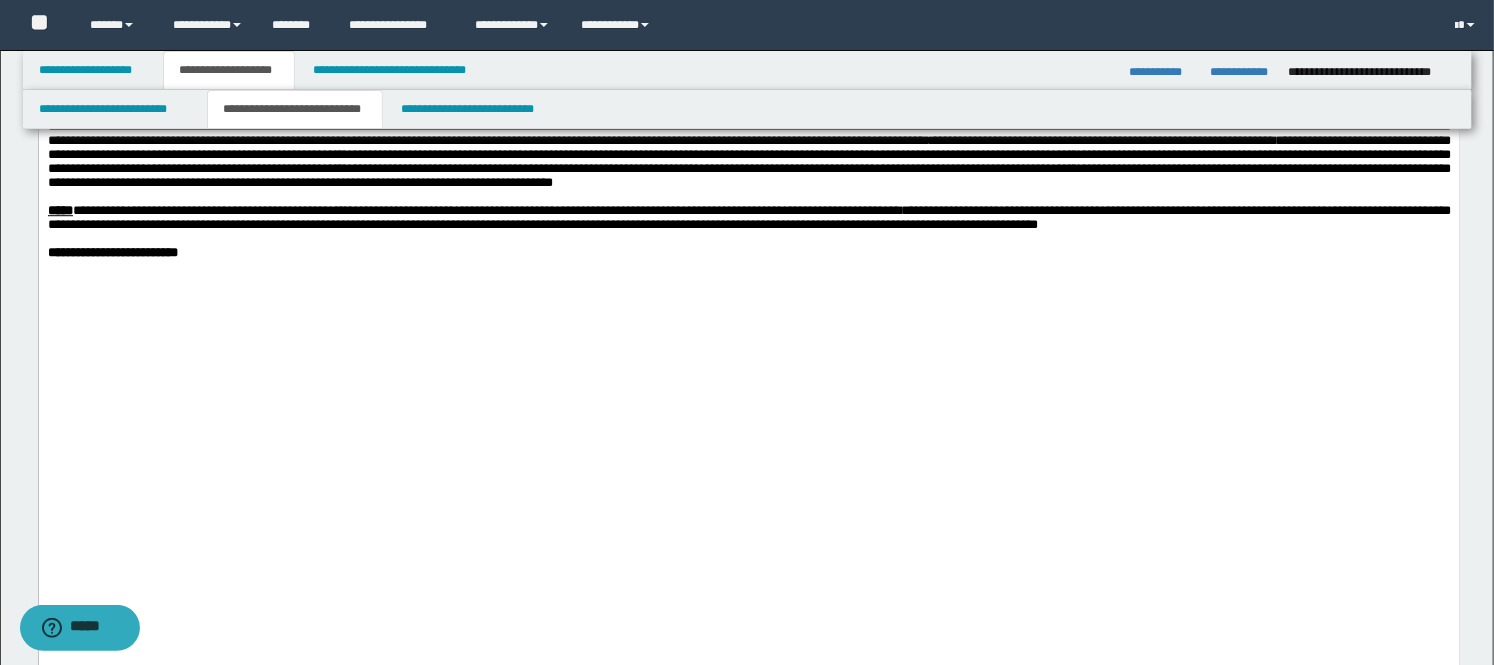 scroll, scrollTop: 2444, scrollLeft: 0, axis: vertical 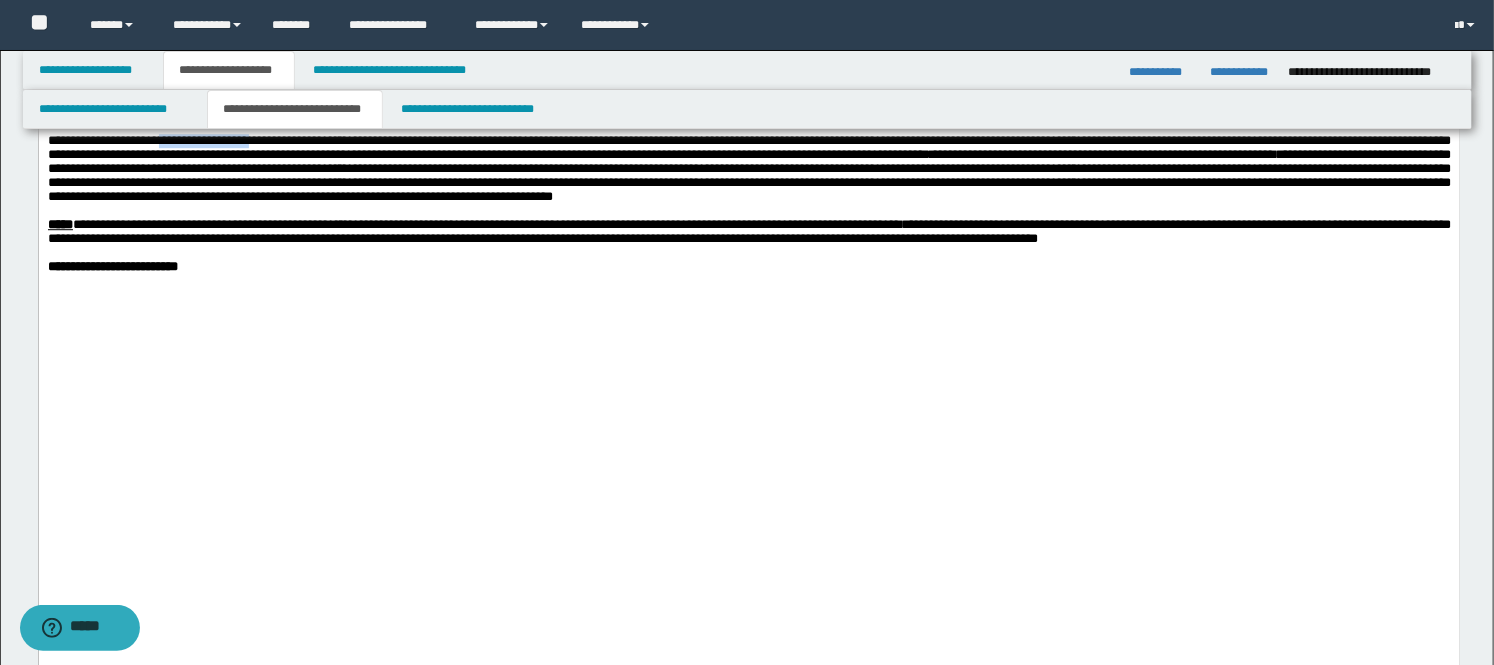 drag, startPoint x: 300, startPoint y: 414, endPoint x: 194, endPoint y: 411, distance: 106.04244 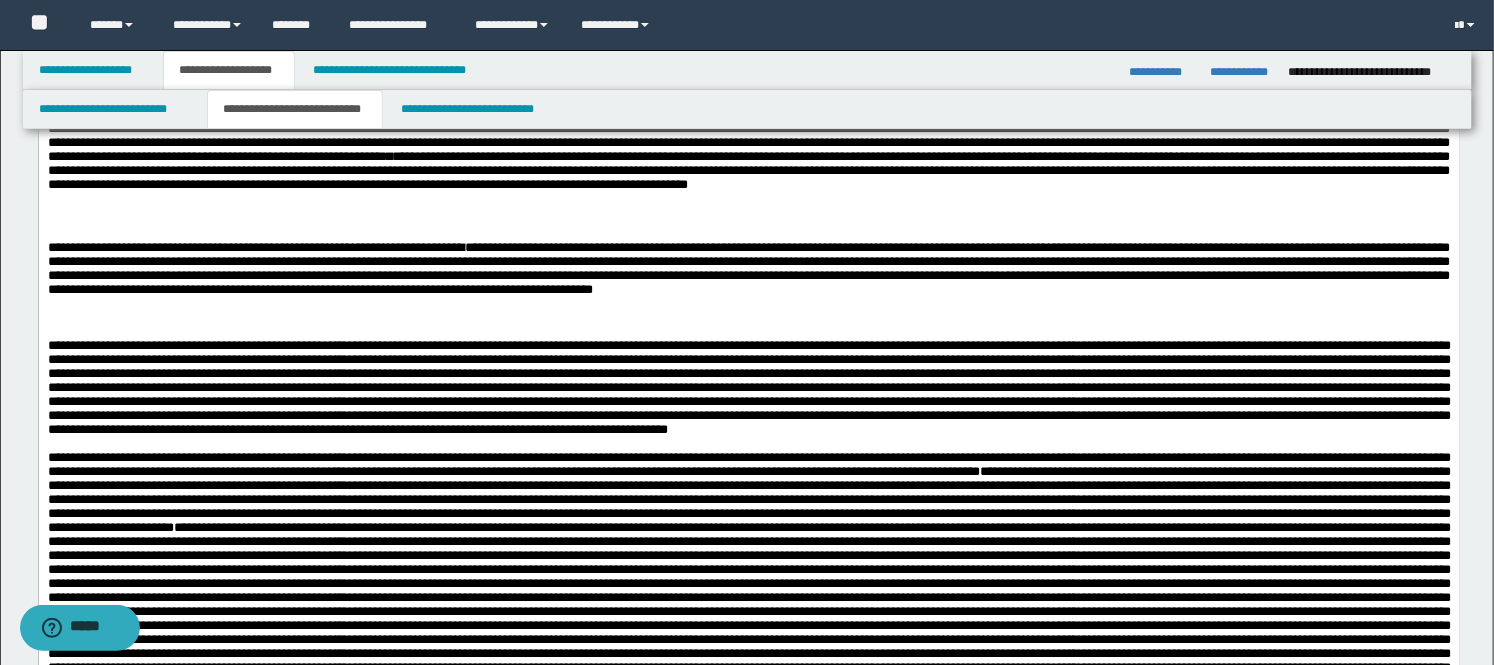 scroll, scrollTop: 1666, scrollLeft: 0, axis: vertical 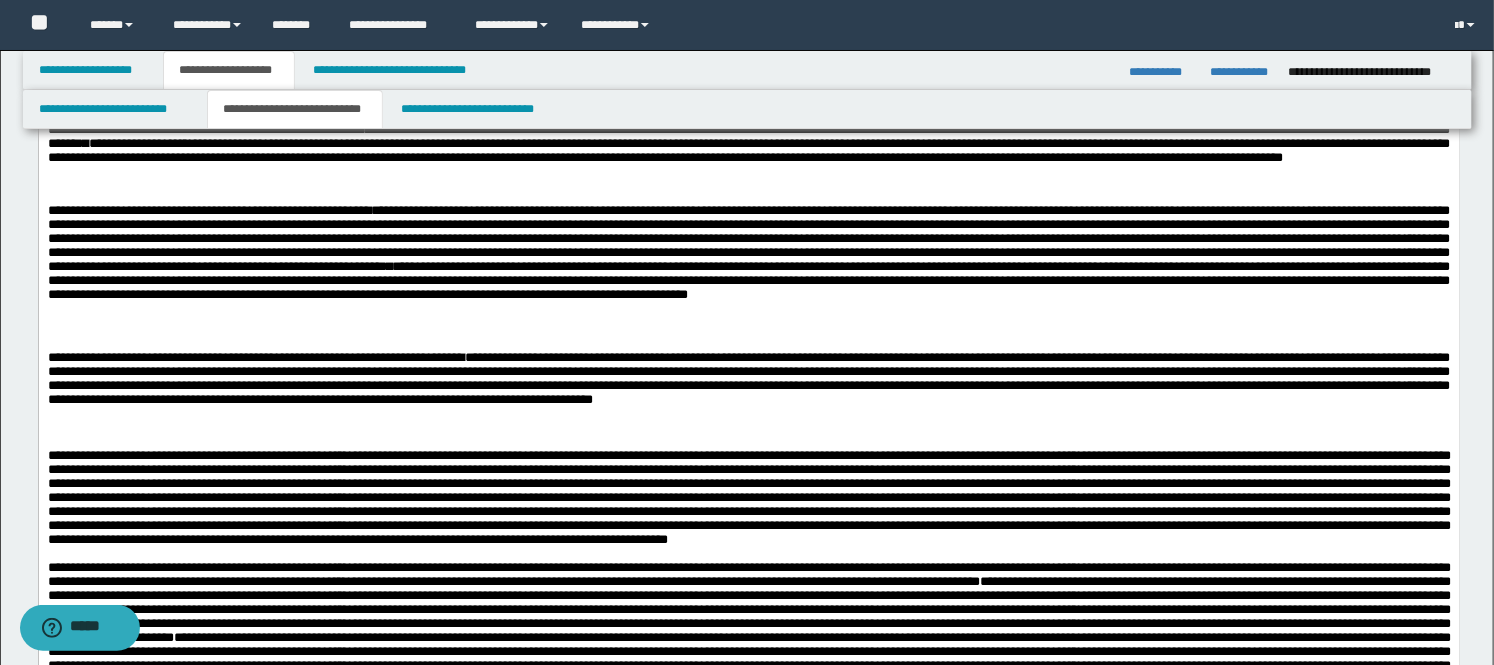 drag, startPoint x: 229, startPoint y: 295, endPoint x: 239, endPoint y: 324, distance: 30.675724 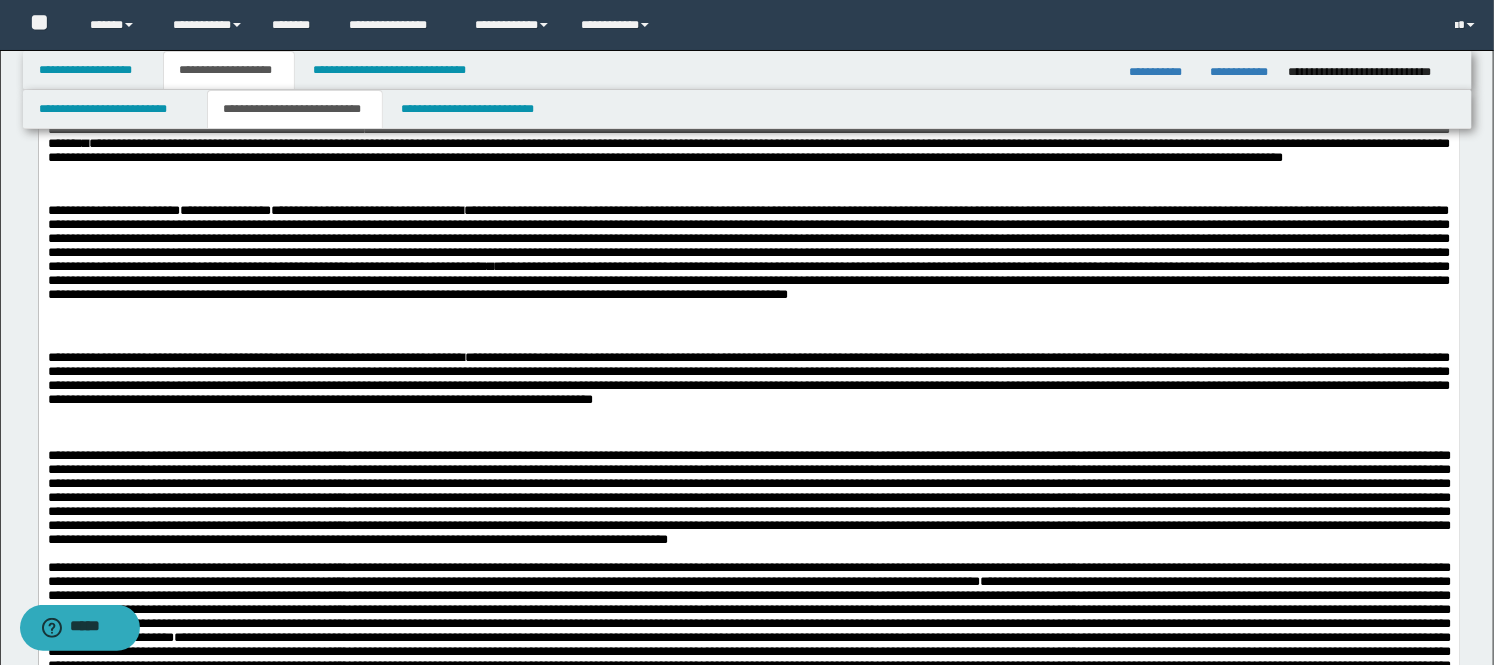 click on "**********" at bounding box center [202, 131] 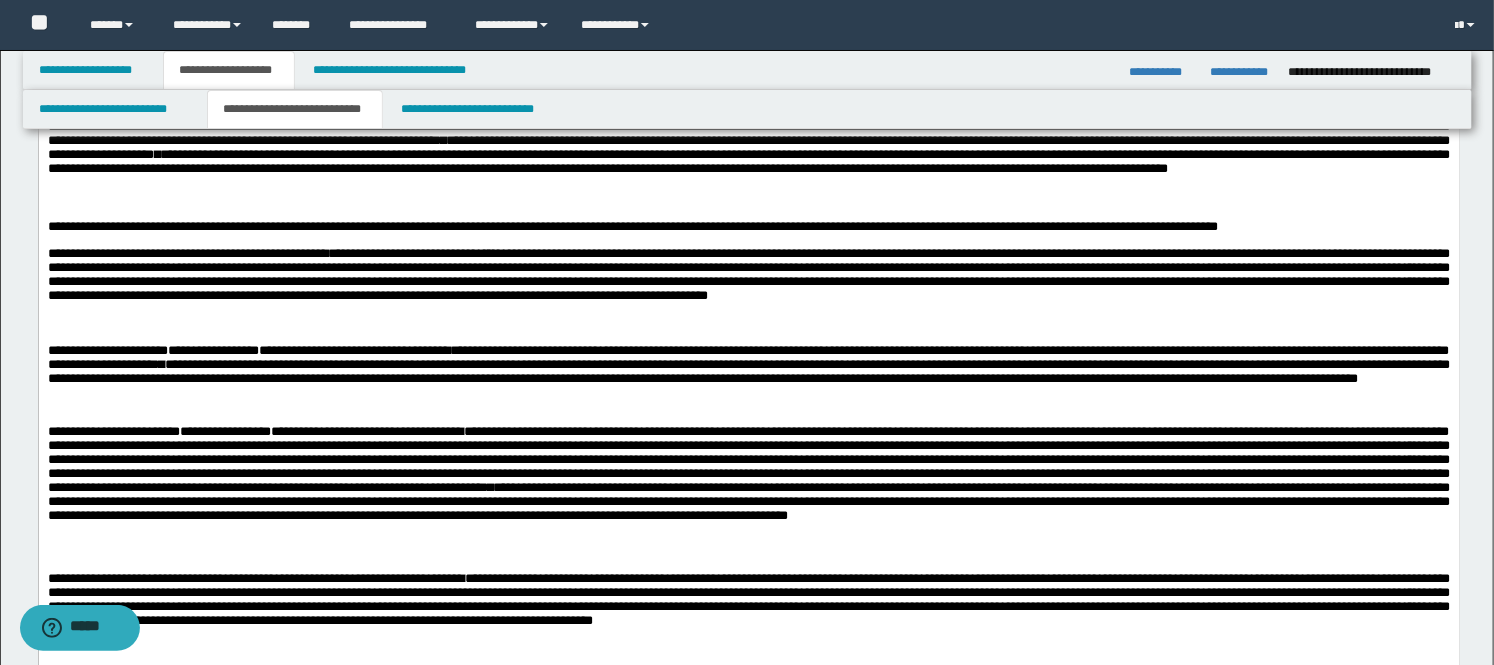 scroll, scrollTop: 1444, scrollLeft: 0, axis: vertical 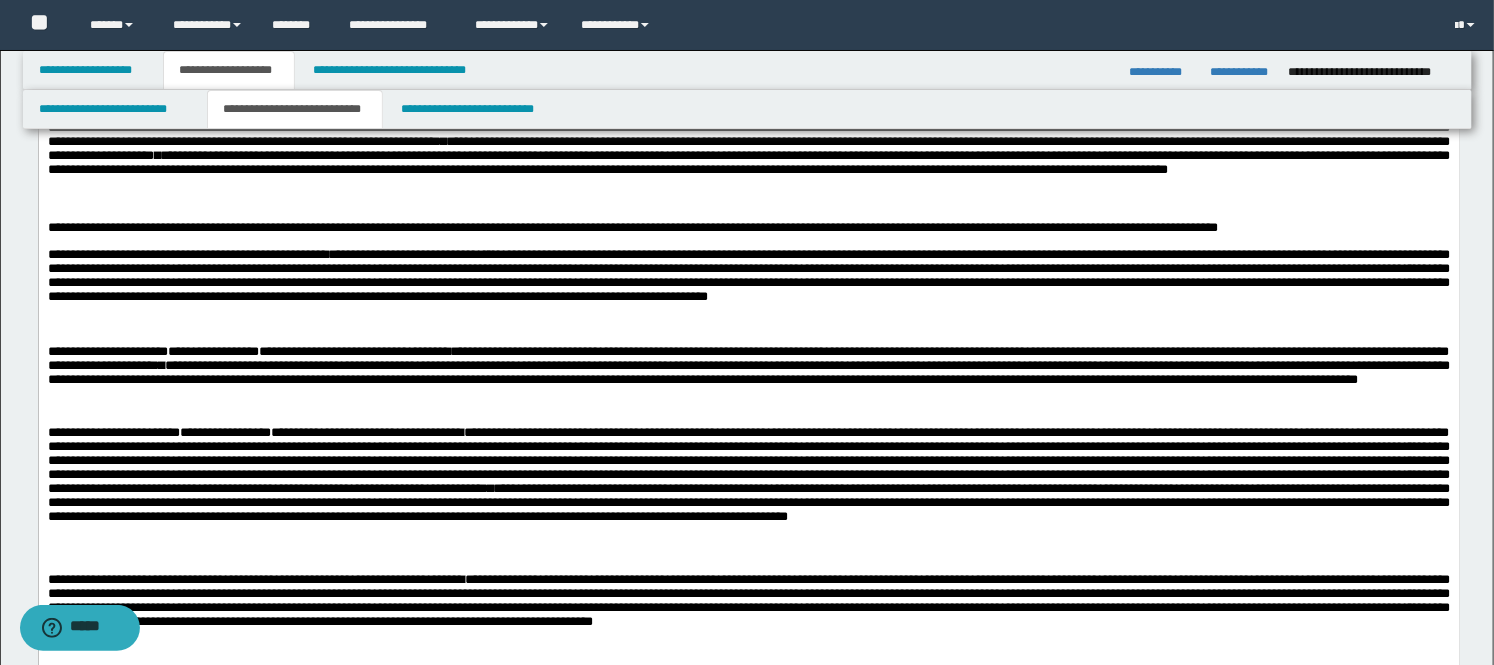 click on "**********" at bounding box center (184, 256) 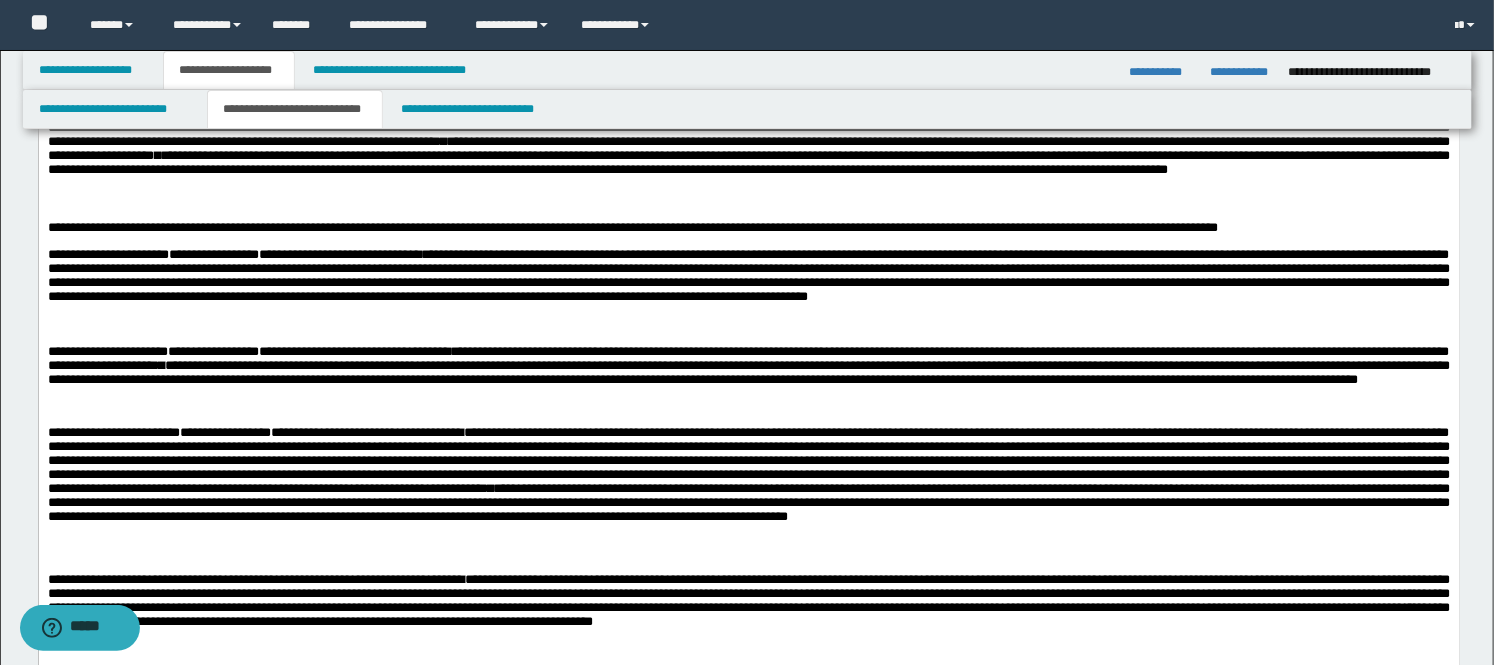 click on "**********" at bounding box center (184, 228) 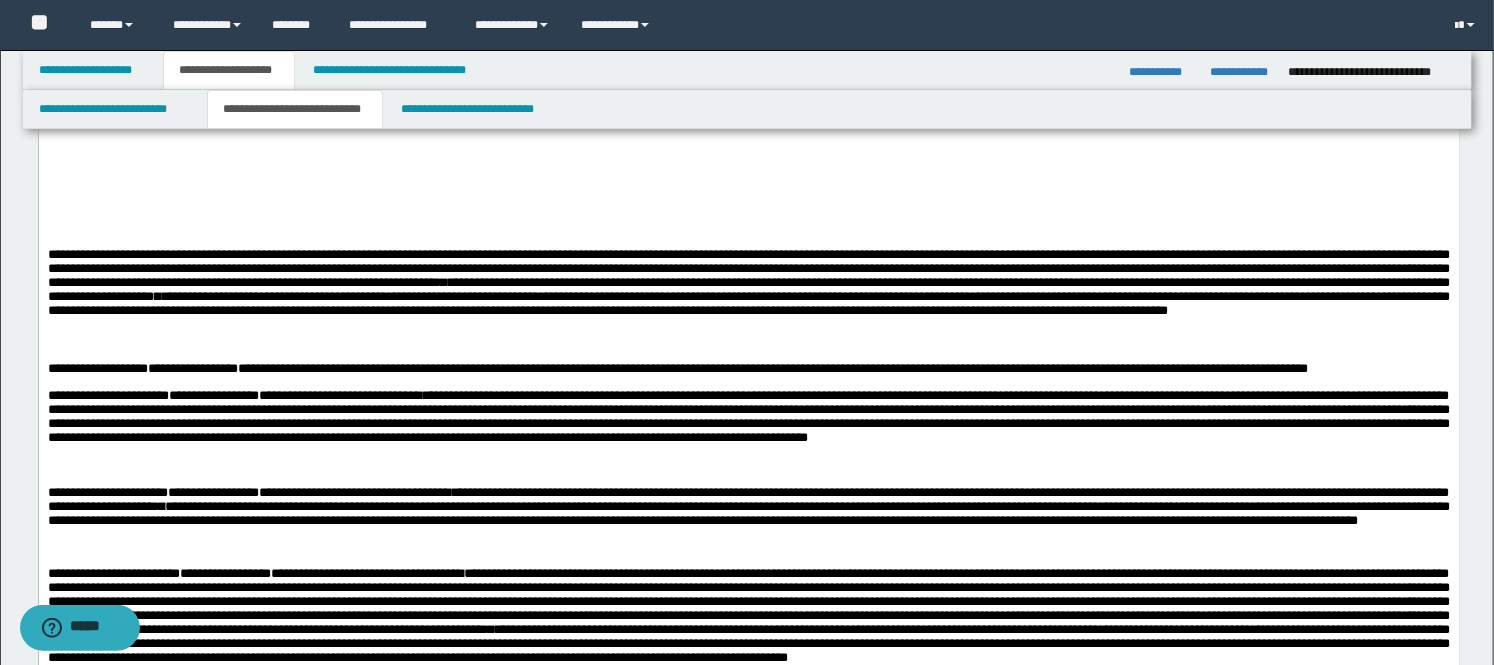 scroll, scrollTop: 1222, scrollLeft: 0, axis: vertical 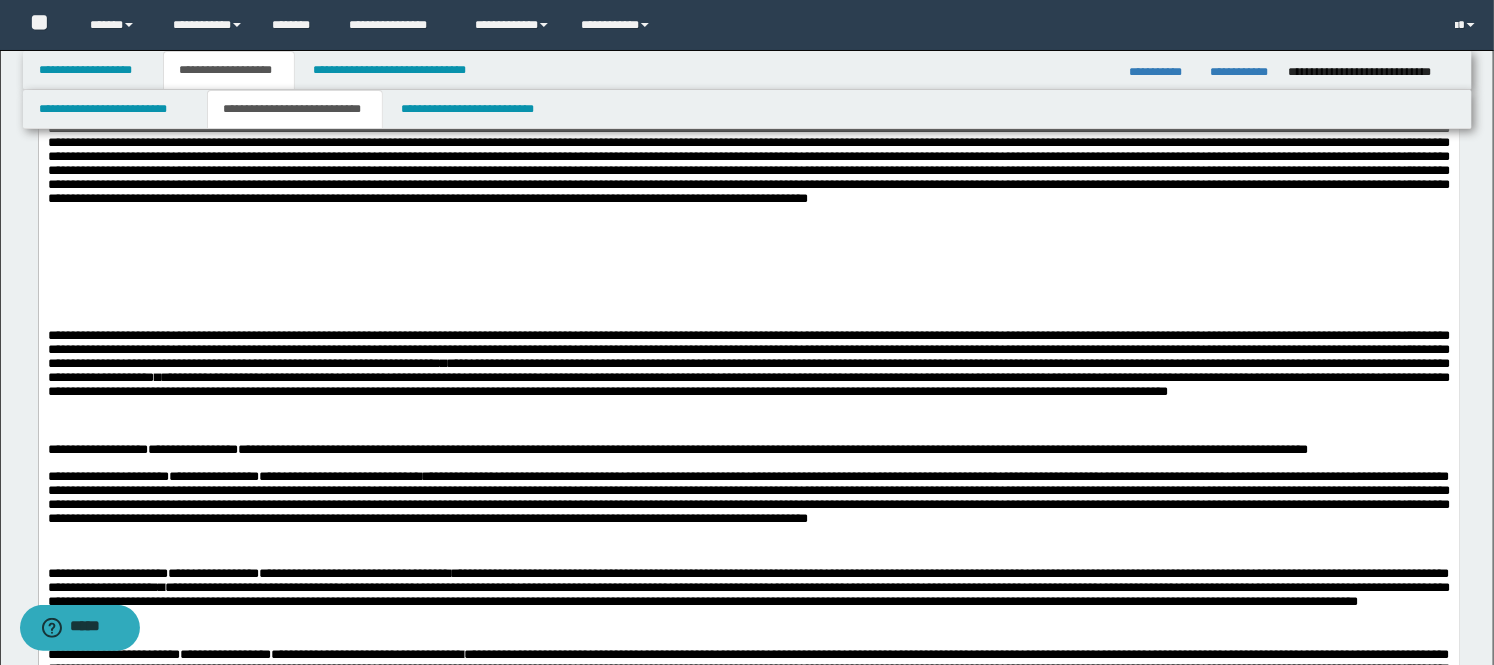 click on "**********" at bounding box center [748, 350] 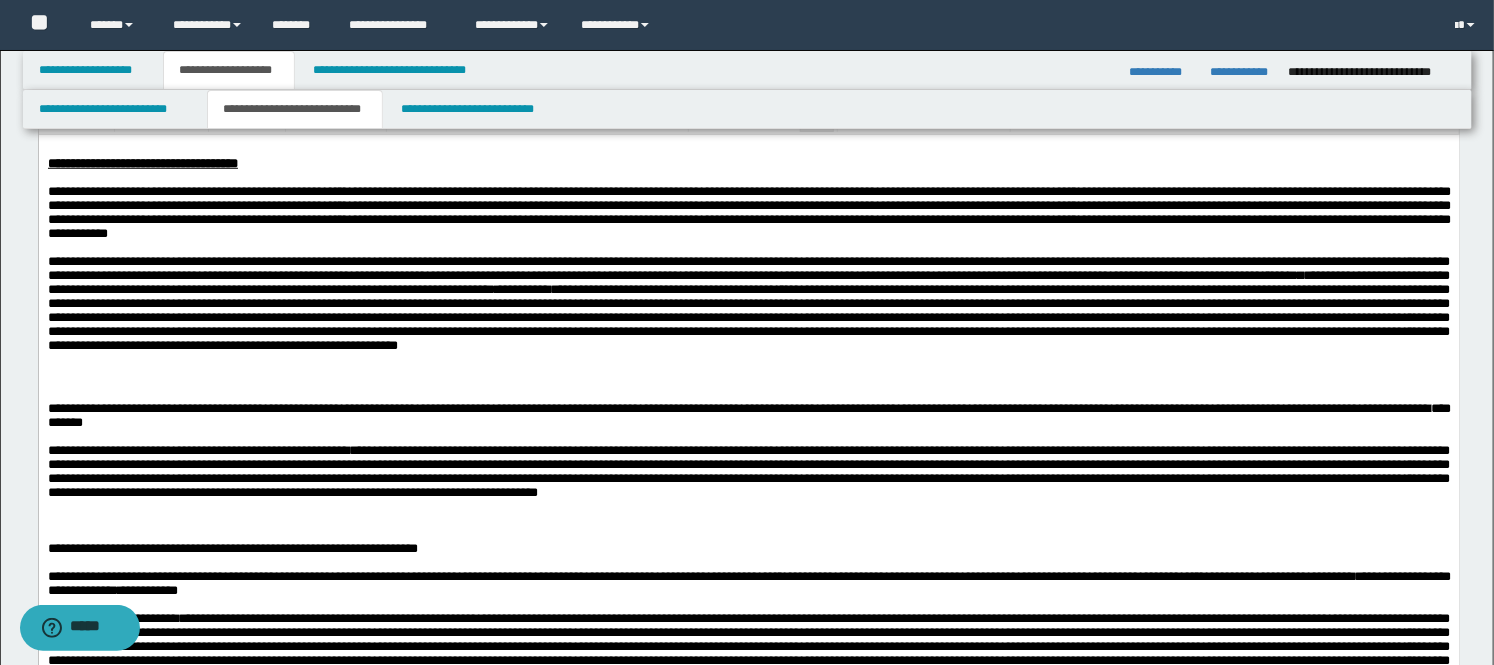 scroll, scrollTop: 555, scrollLeft: 0, axis: vertical 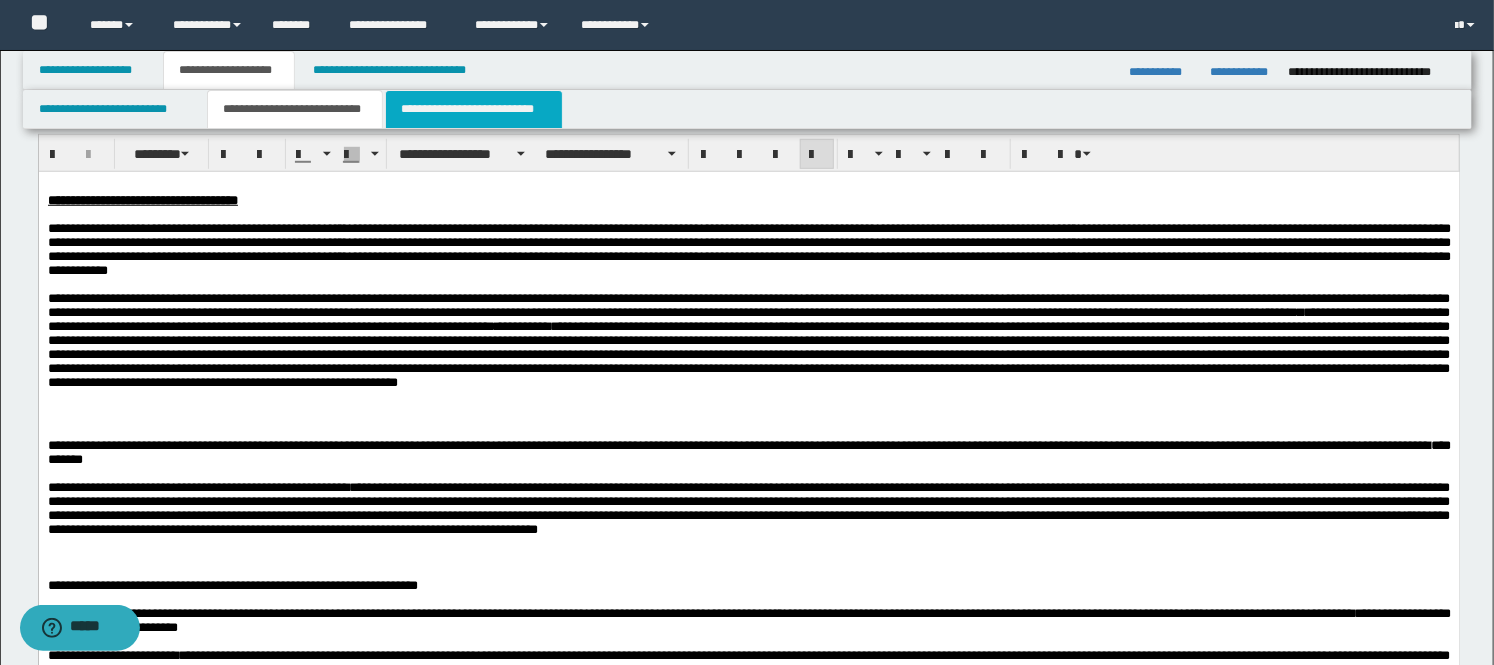 click on "**********" at bounding box center [474, 109] 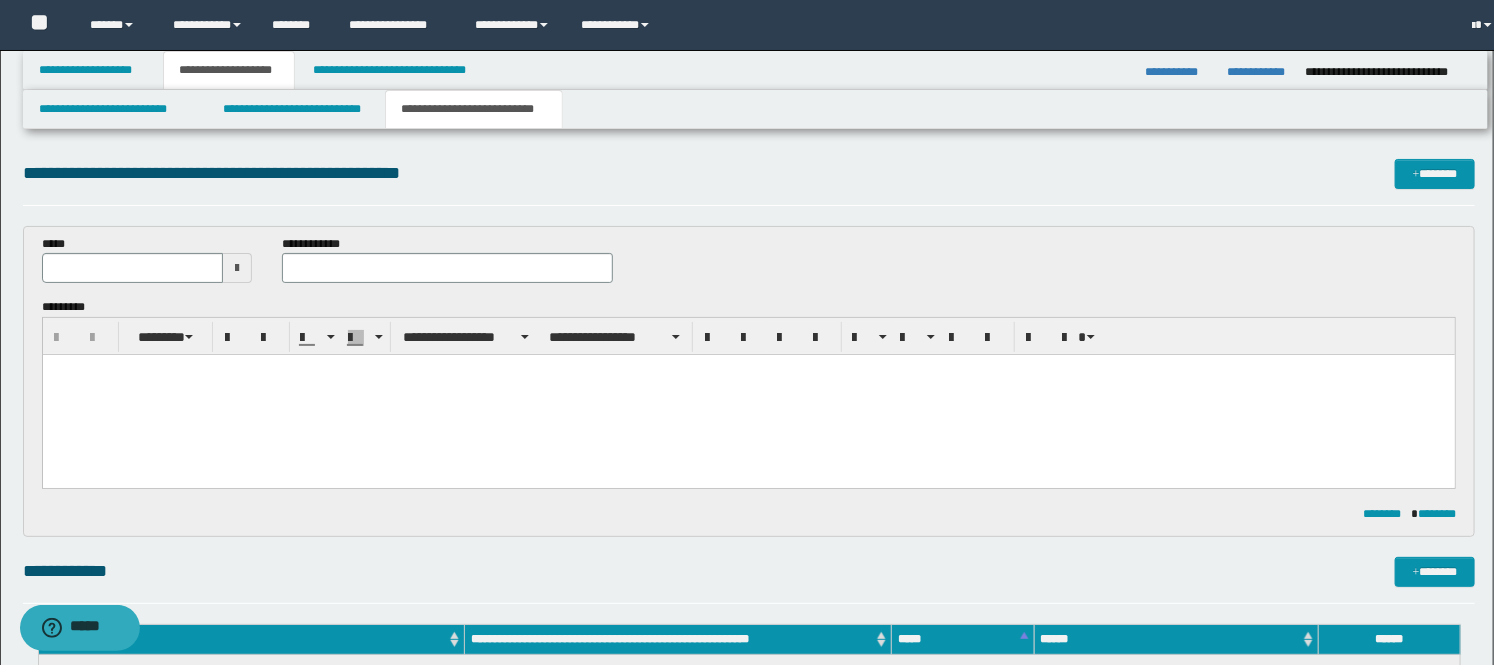 scroll, scrollTop: 0, scrollLeft: 0, axis: both 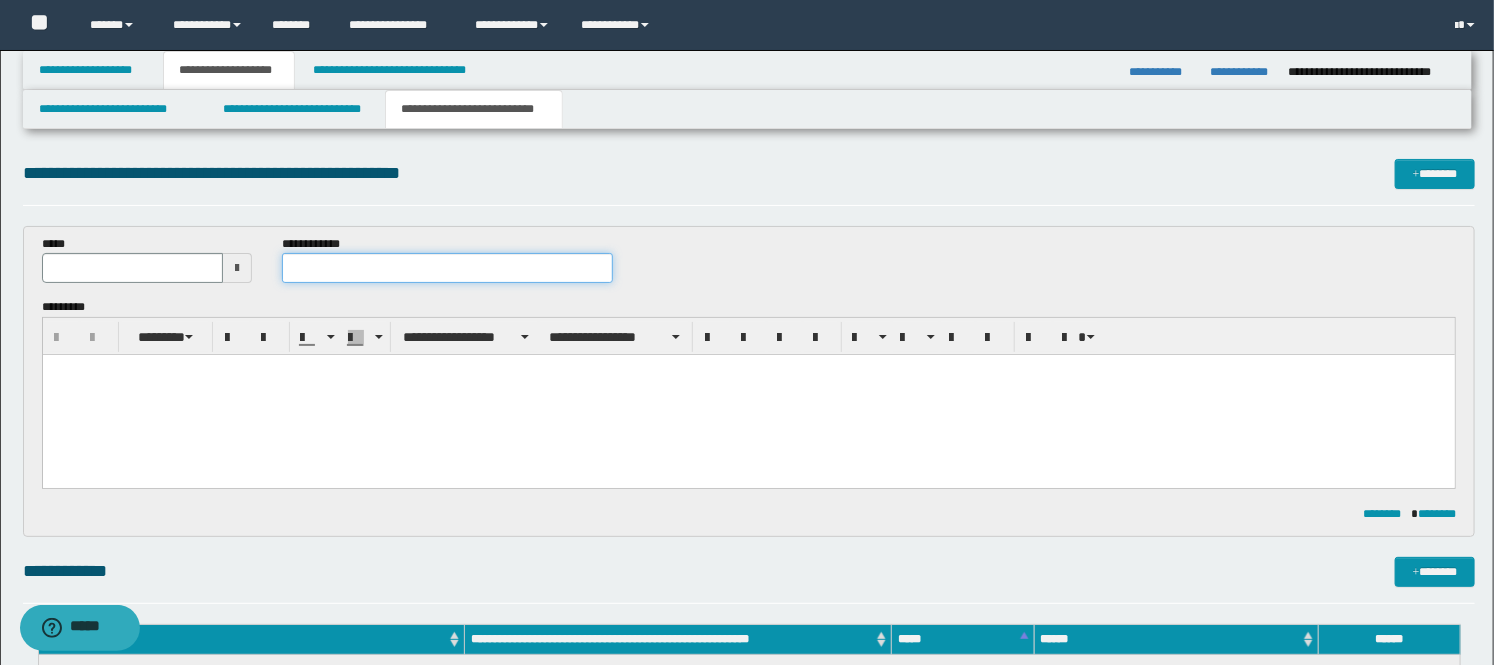 click at bounding box center [447, 268] 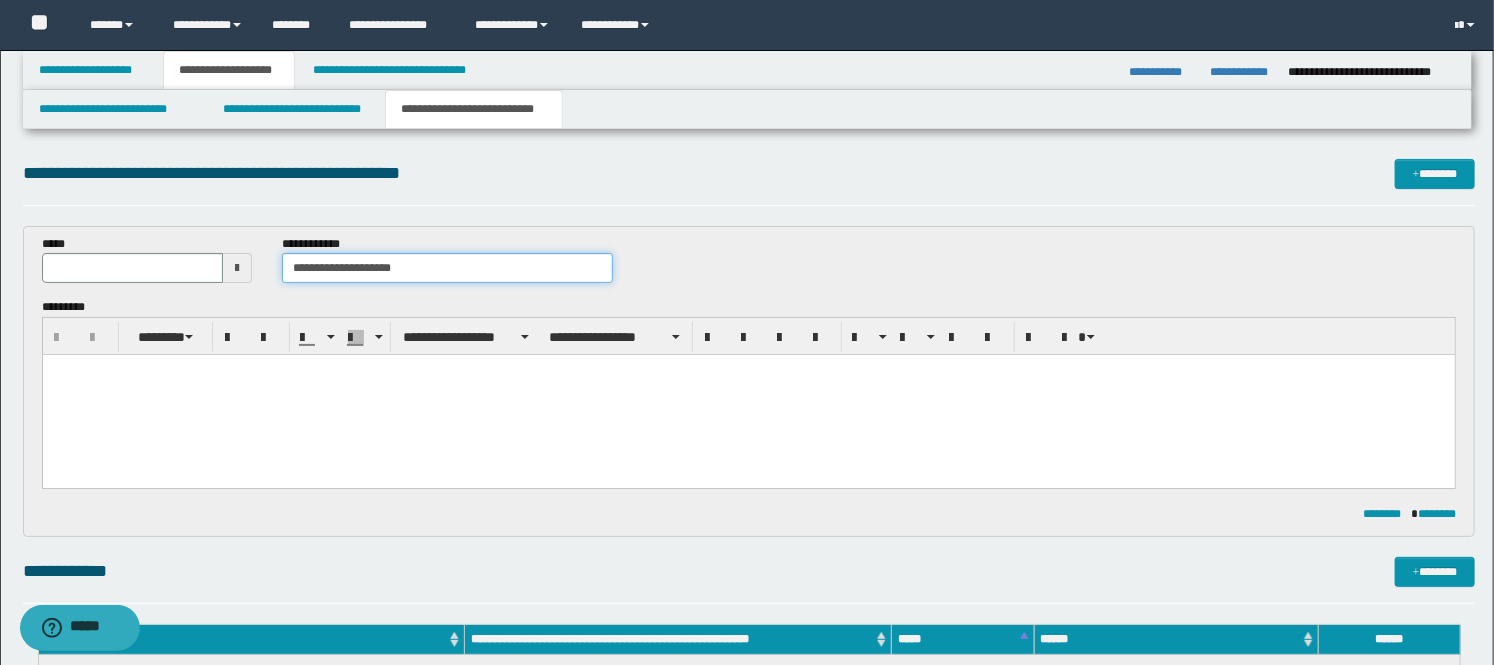 type on "**********" 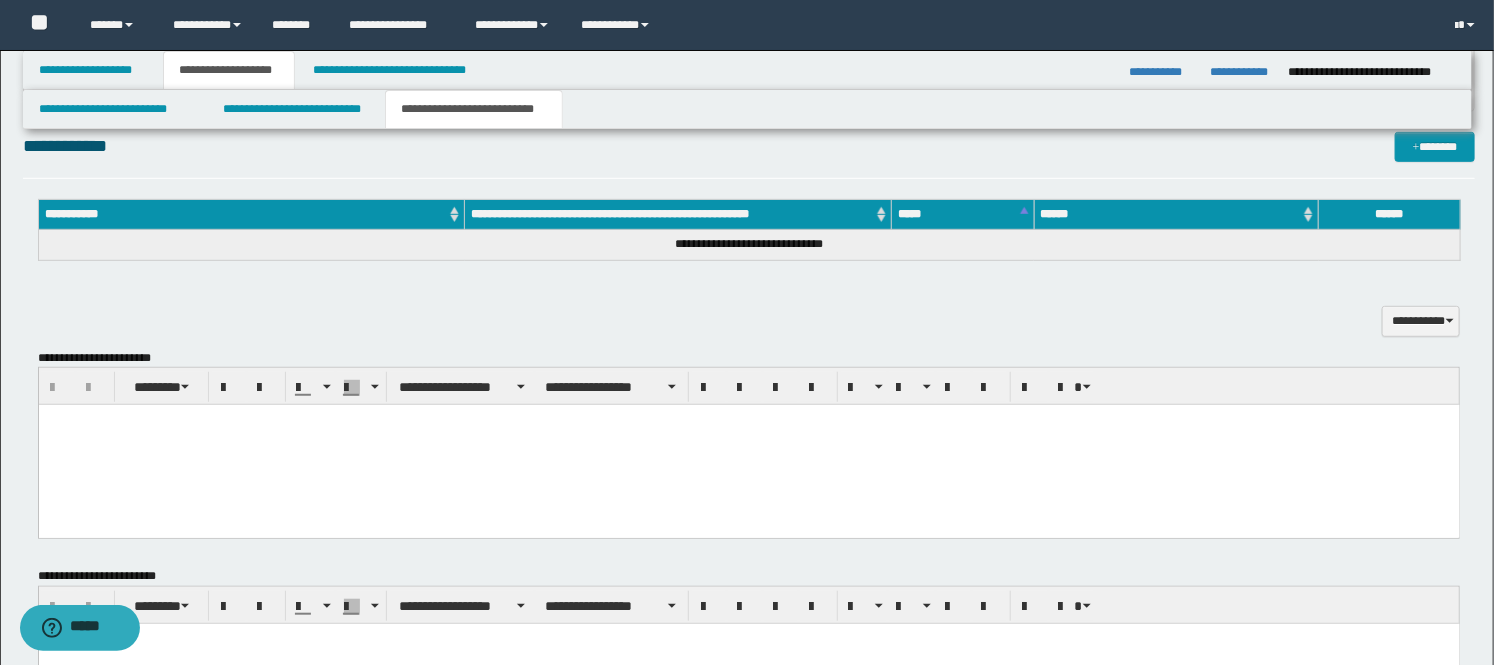 scroll, scrollTop: 444, scrollLeft: 0, axis: vertical 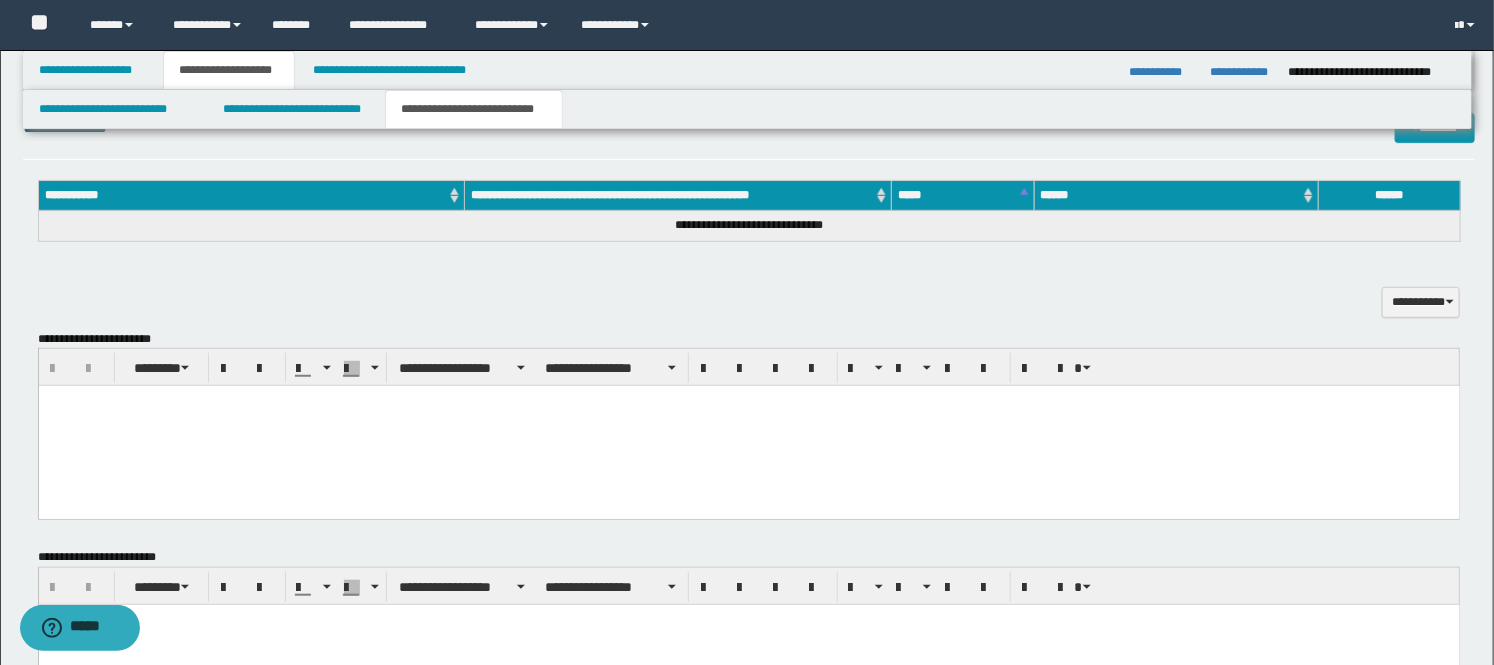click at bounding box center (748, 426) 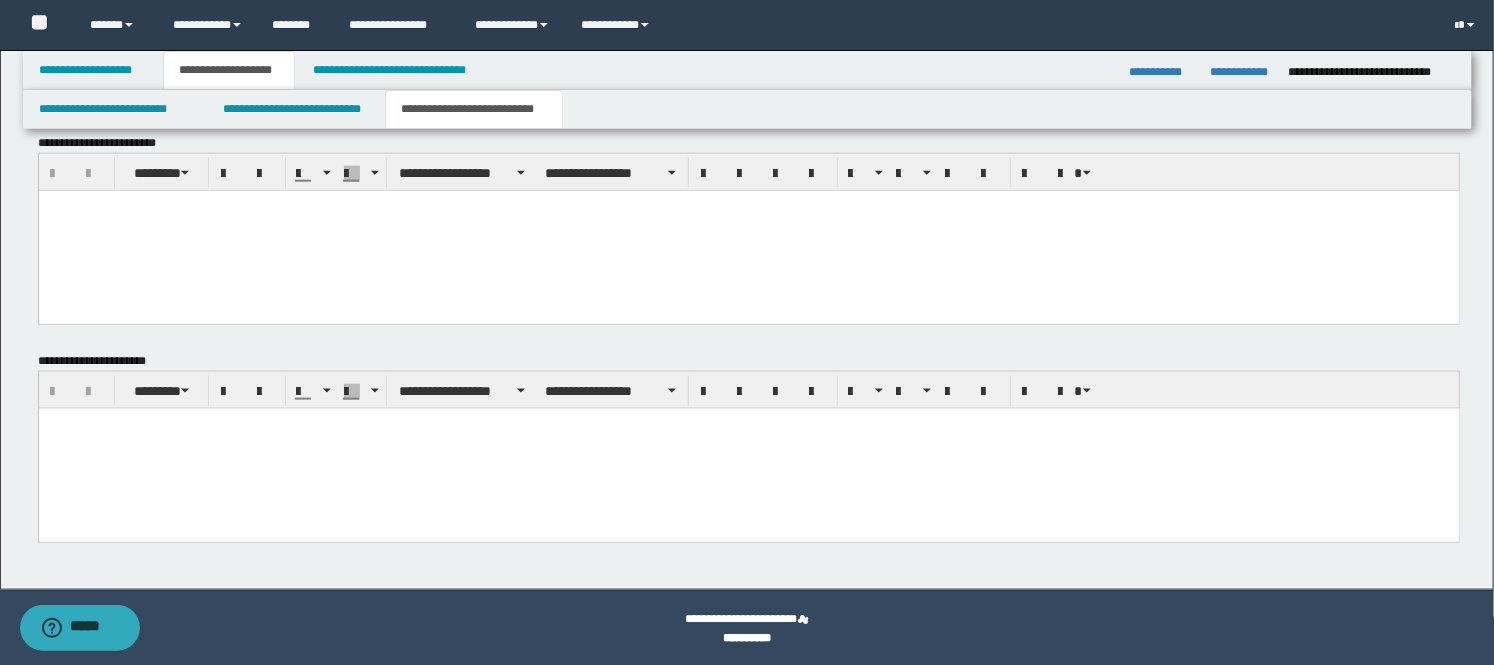 scroll, scrollTop: 910, scrollLeft: 0, axis: vertical 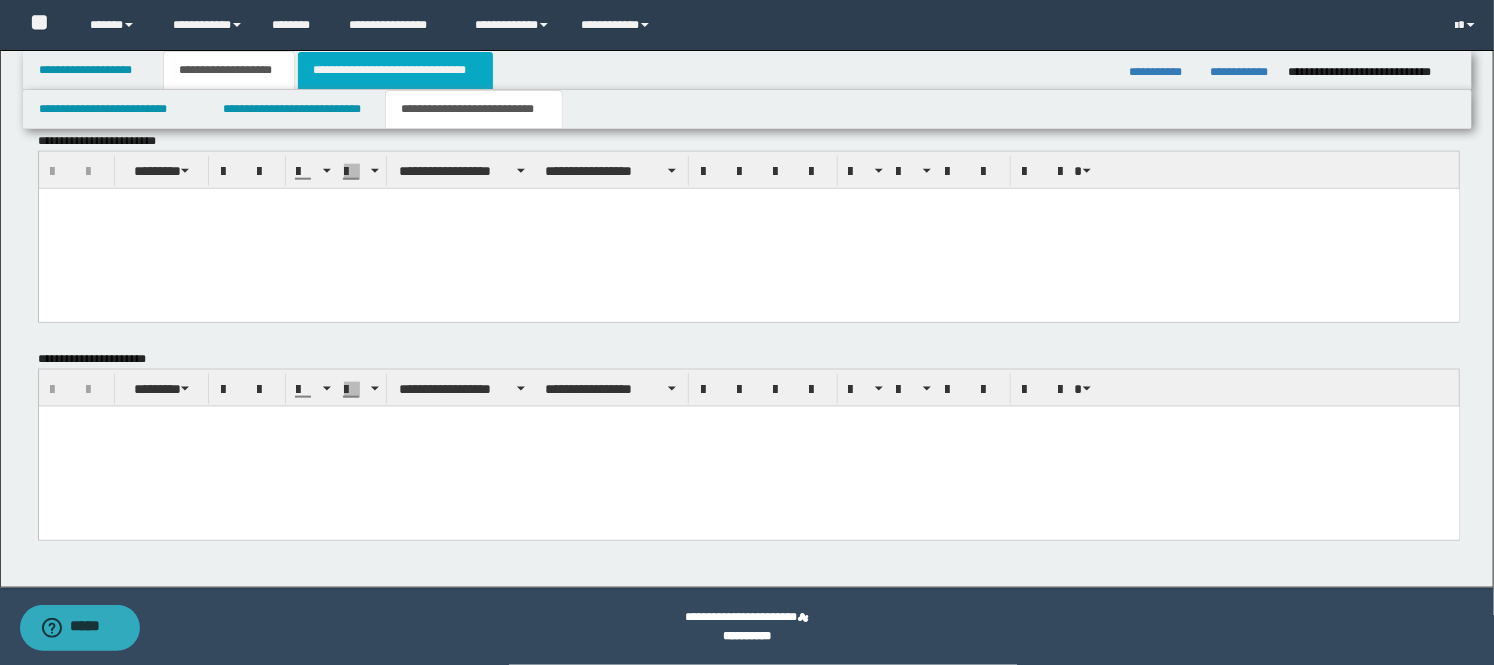 click on "**********" at bounding box center (395, 70) 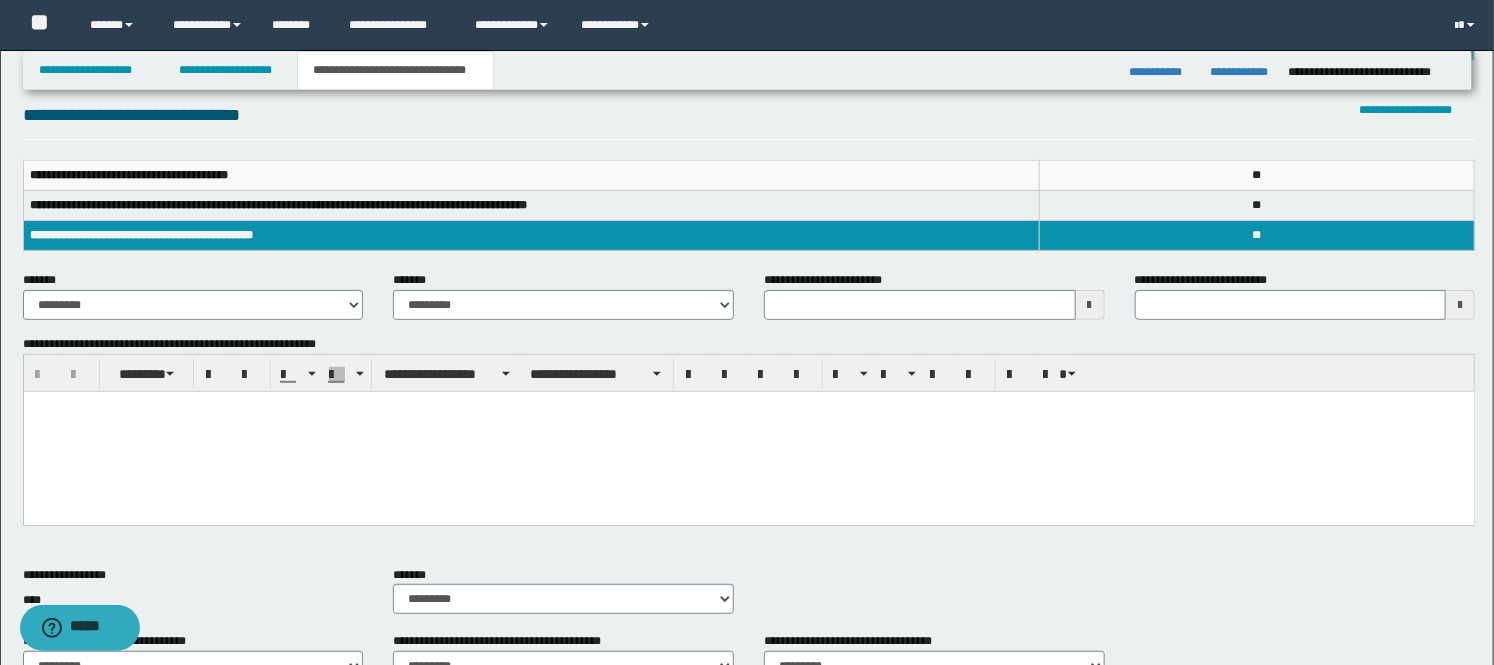scroll, scrollTop: 222, scrollLeft: 0, axis: vertical 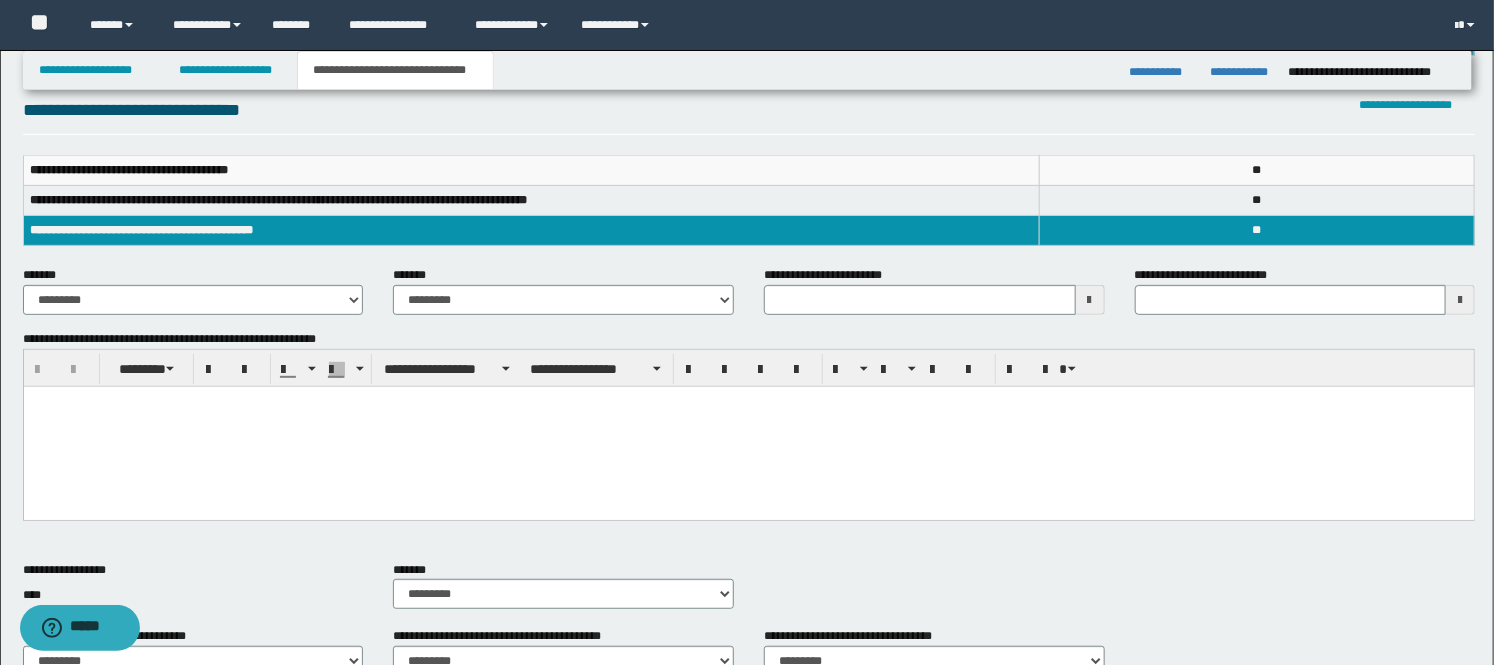 click at bounding box center [748, 426] 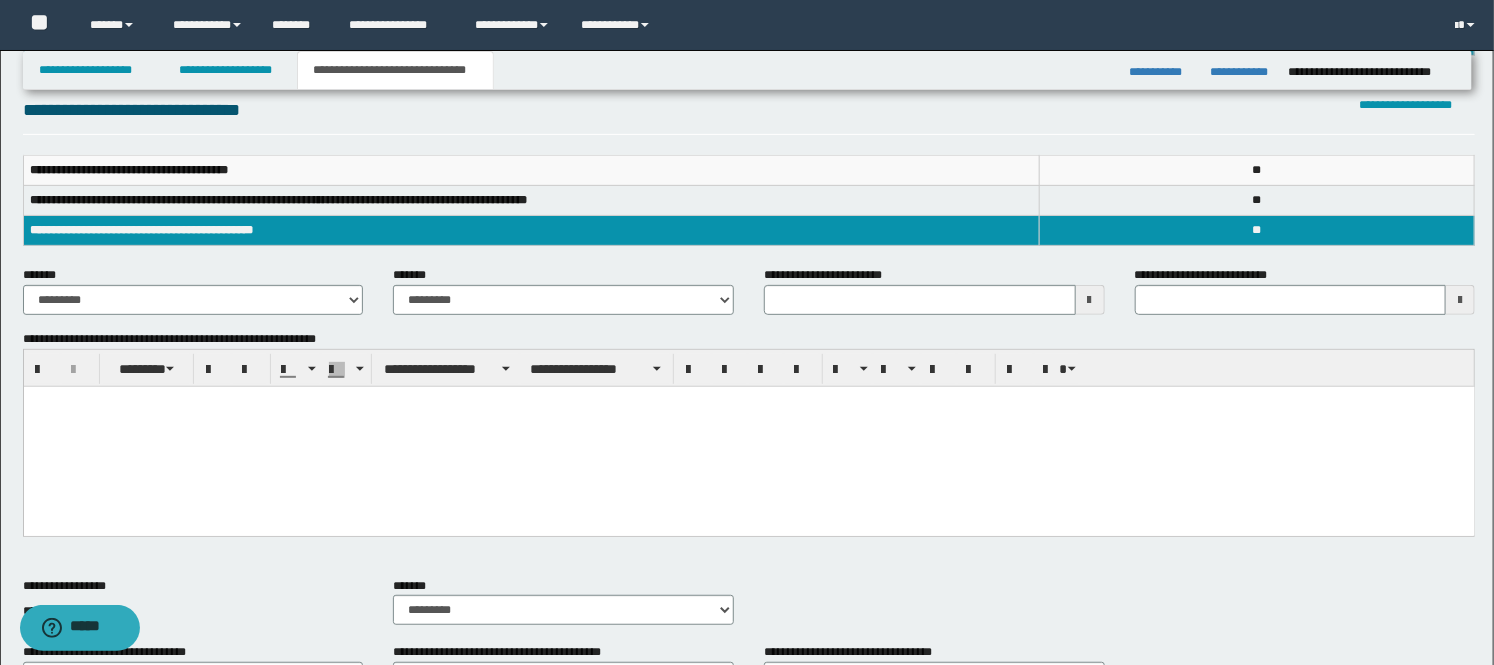 type 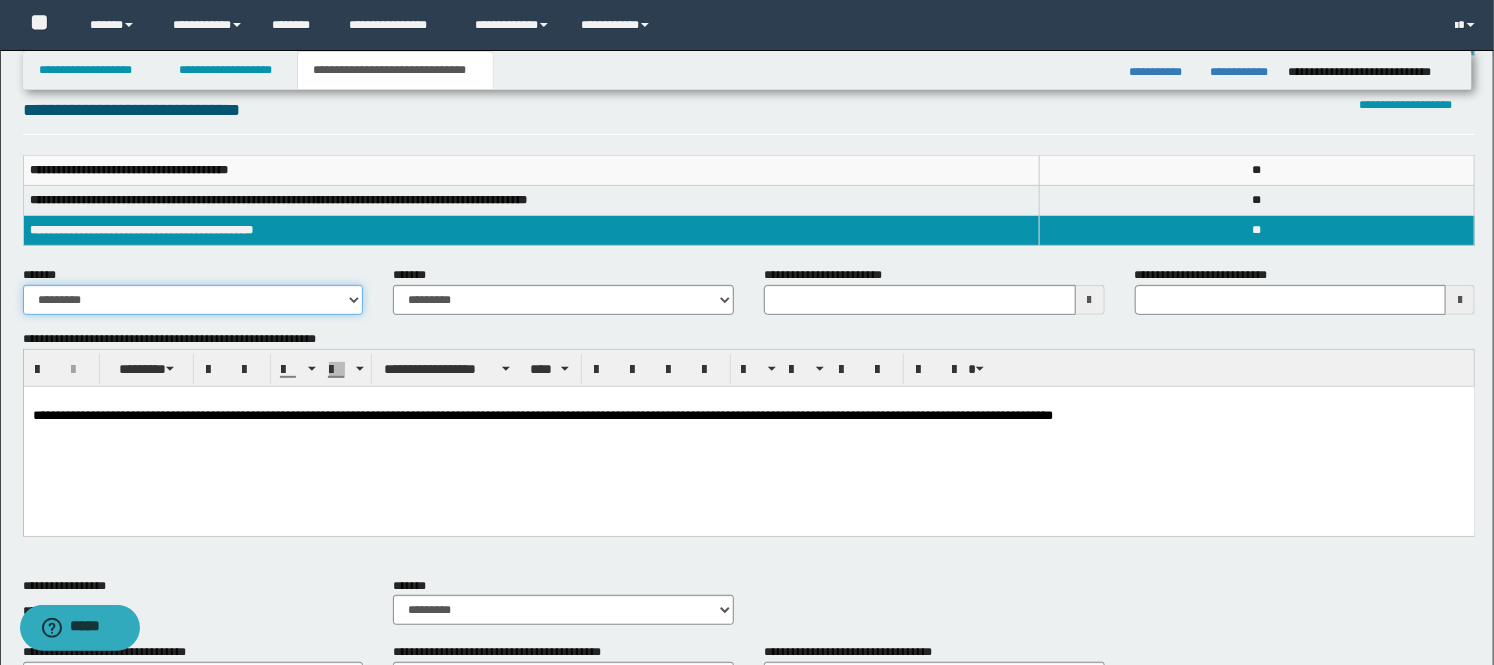click on "**********" at bounding box center [193, 300] 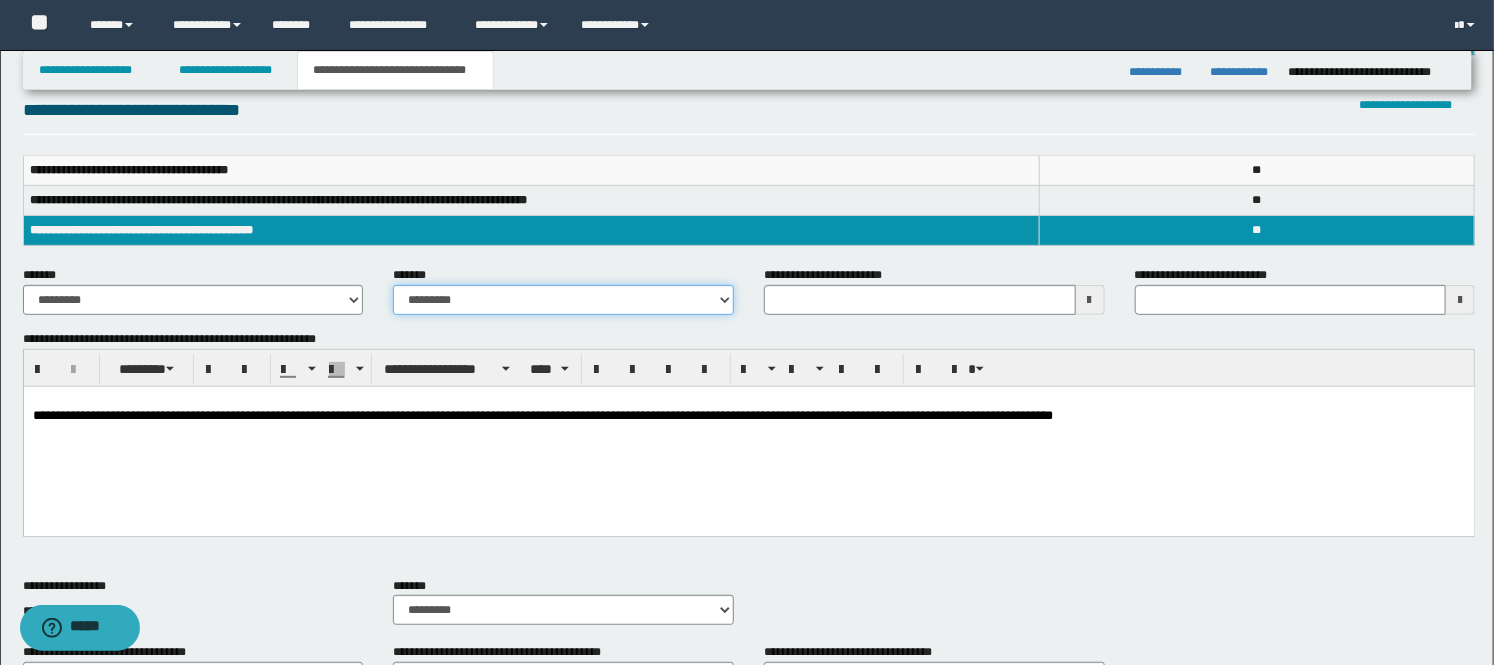 click on "**********" at bounding box center [563, 300] 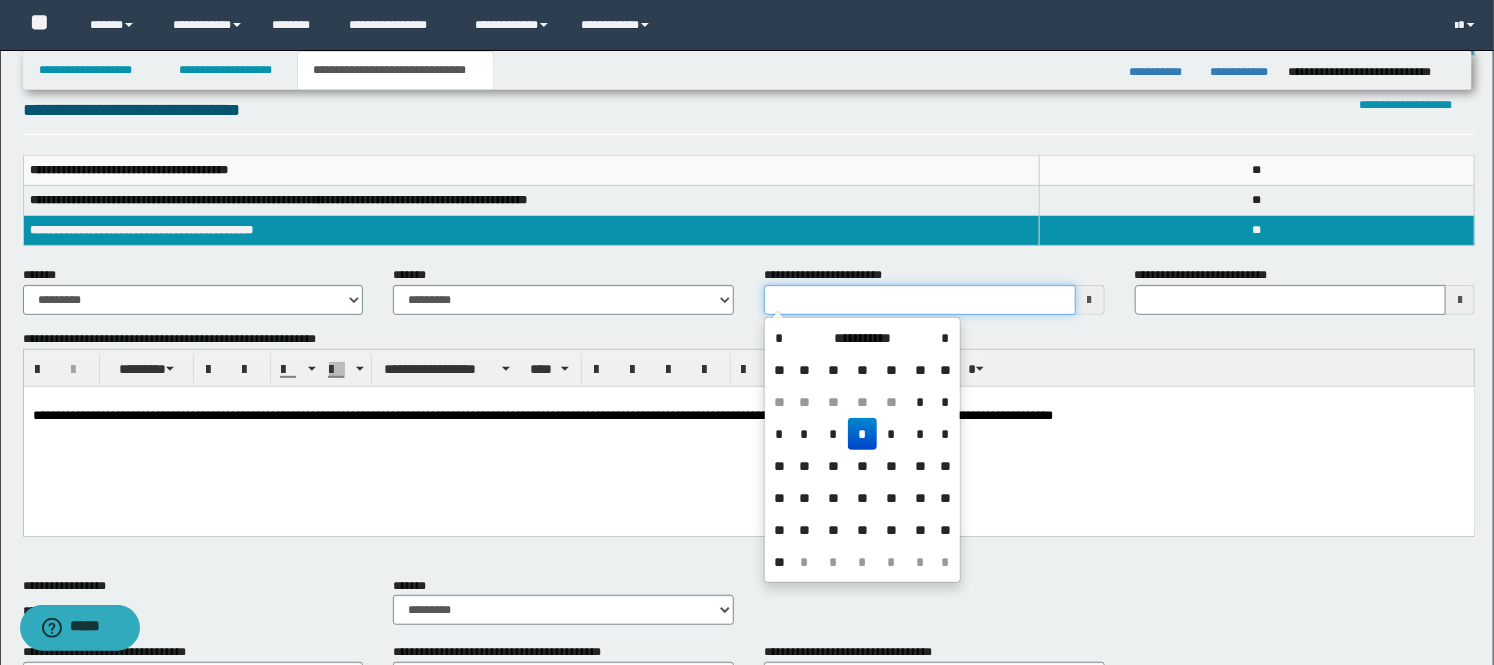 click on "**********" at bounding box center (920, 300) 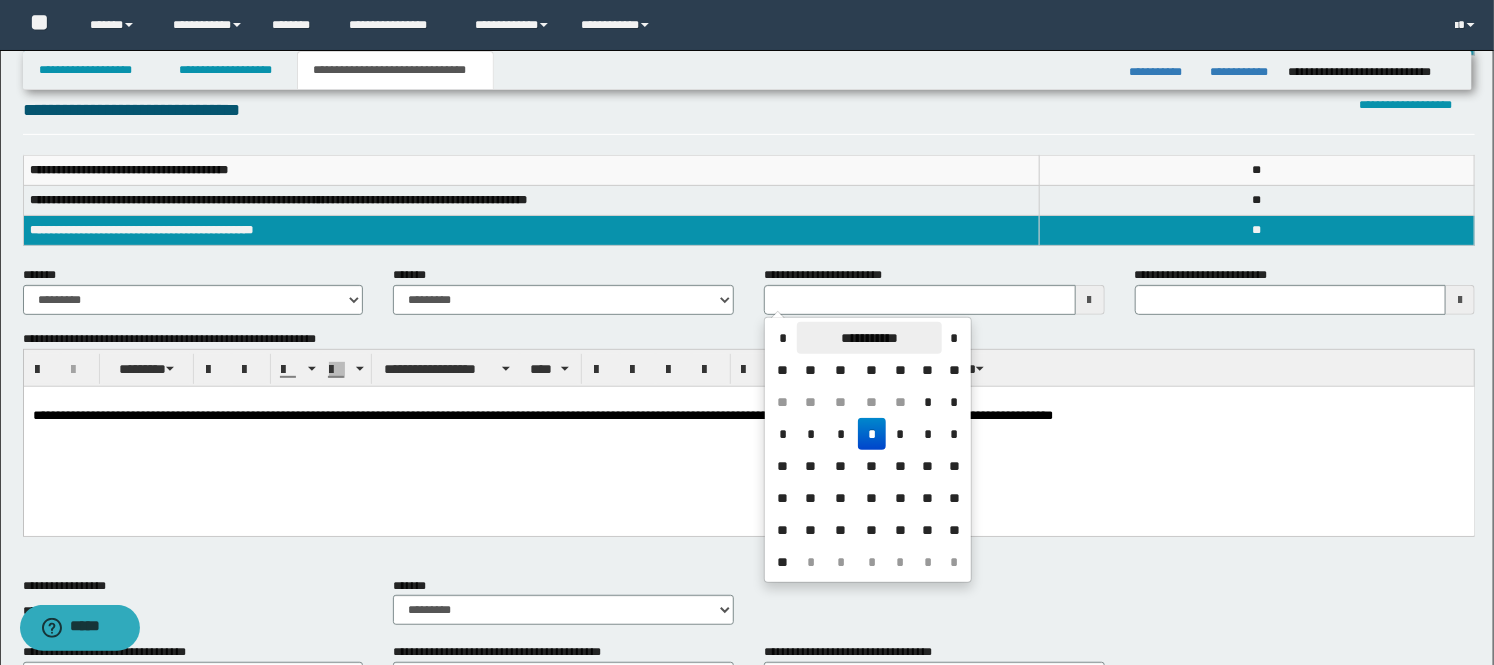 click on "**********" at bounding box center [869, 338] 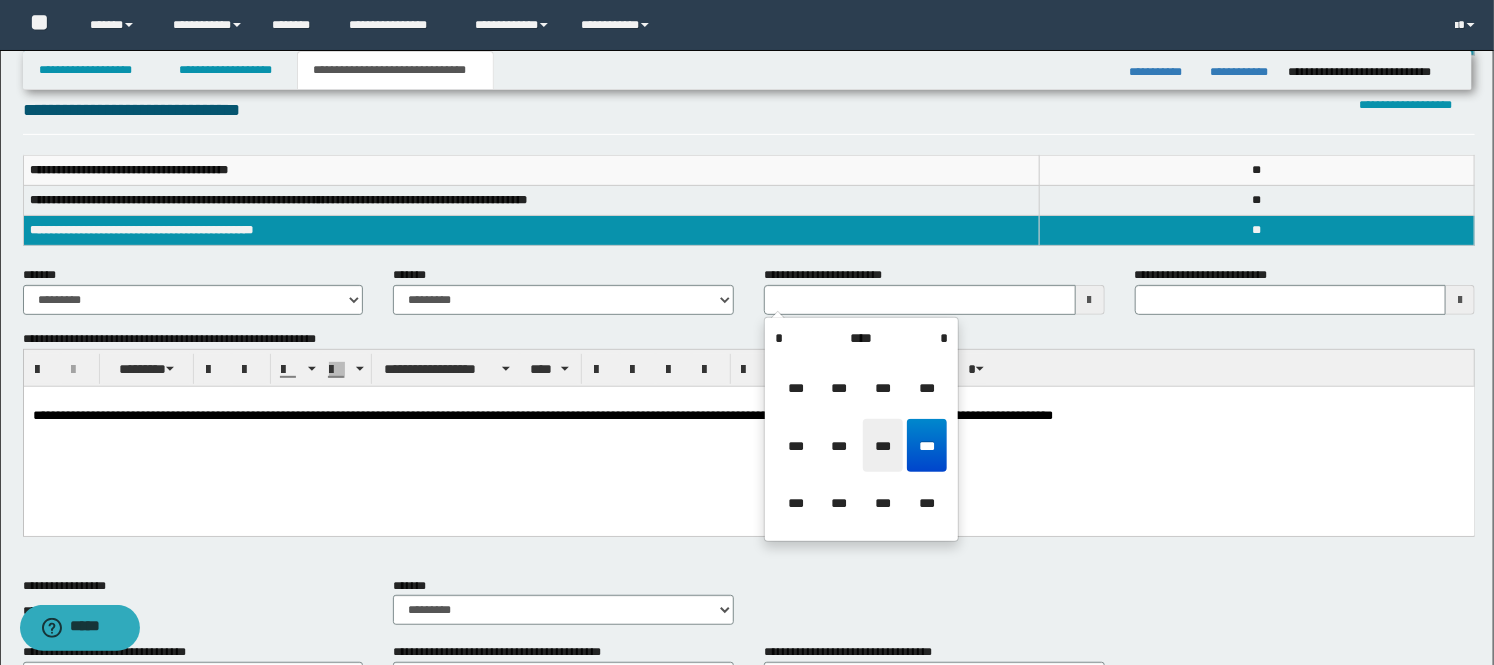 click on "***" at bounding box center [883, 446] 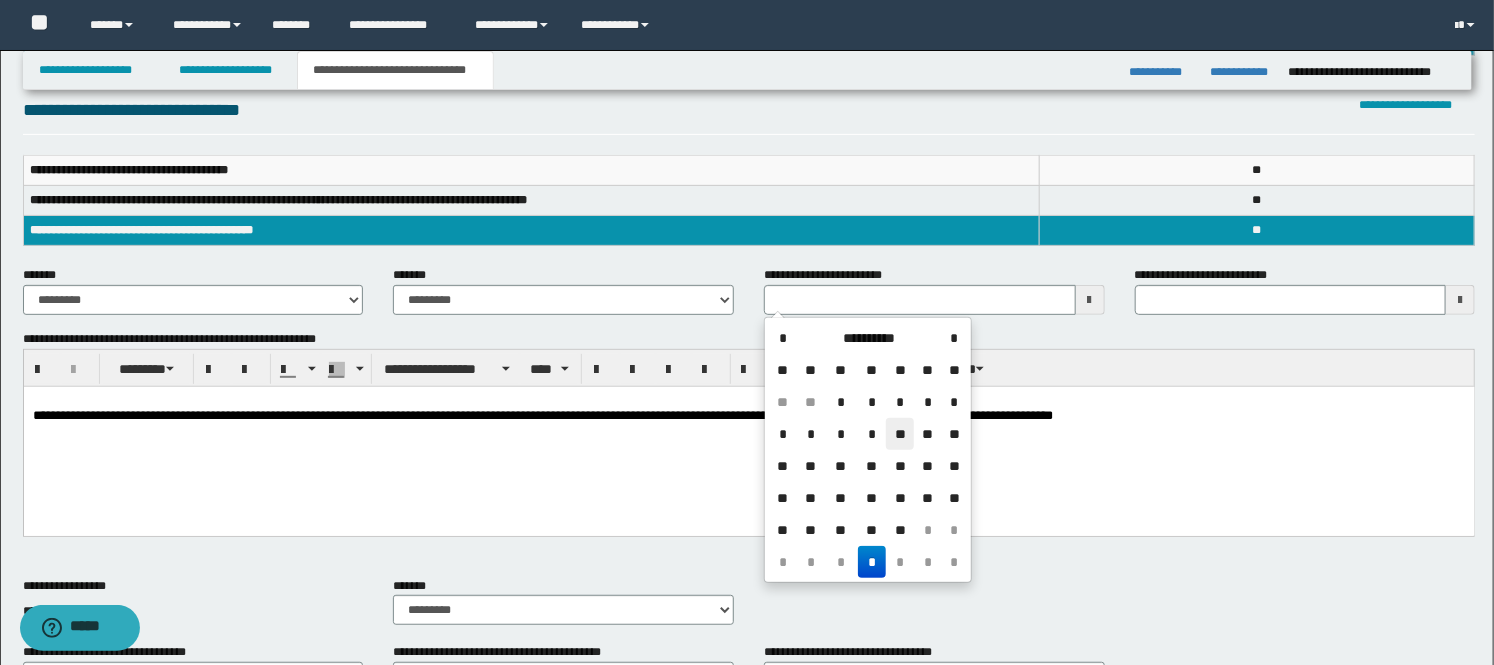 click on "**" at bounding box center (900, 434) 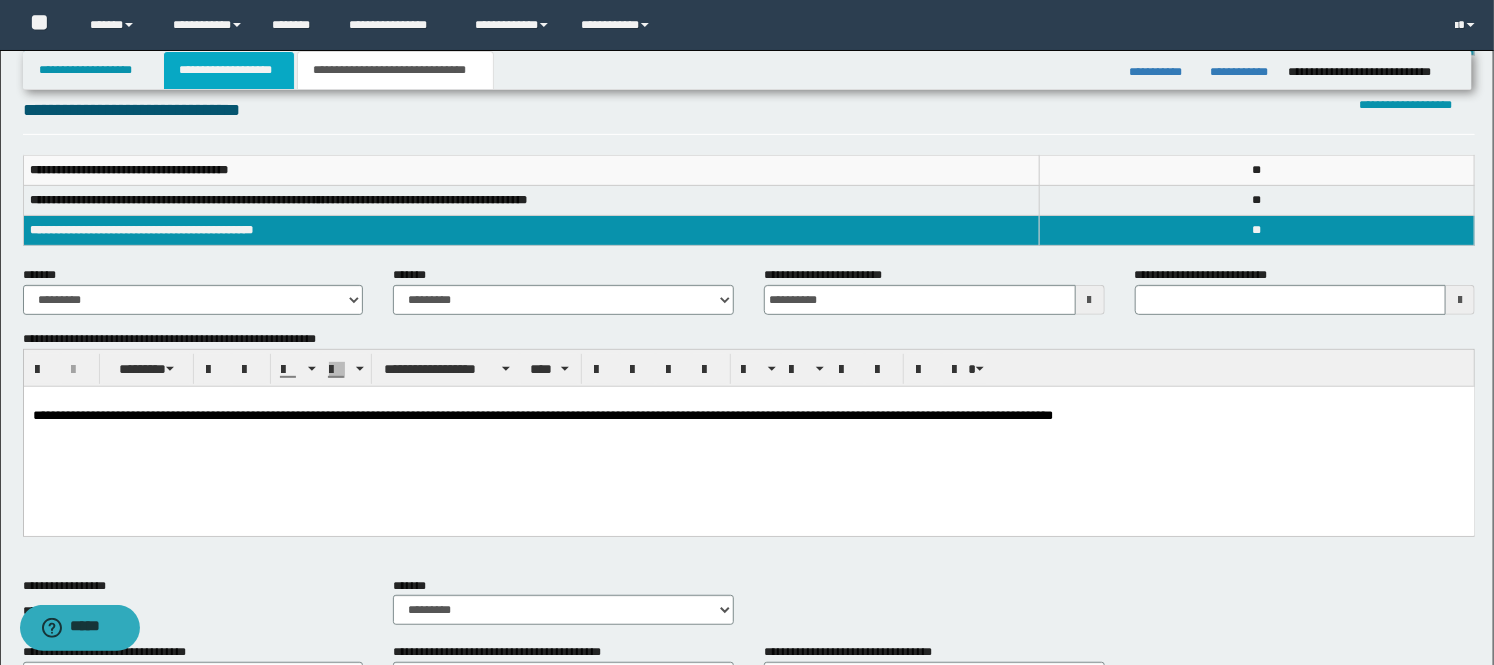drag, startPoint x: 260, startPoint y: 78, endPoint x: 486, endPoint y: 212, distance: 262.7394 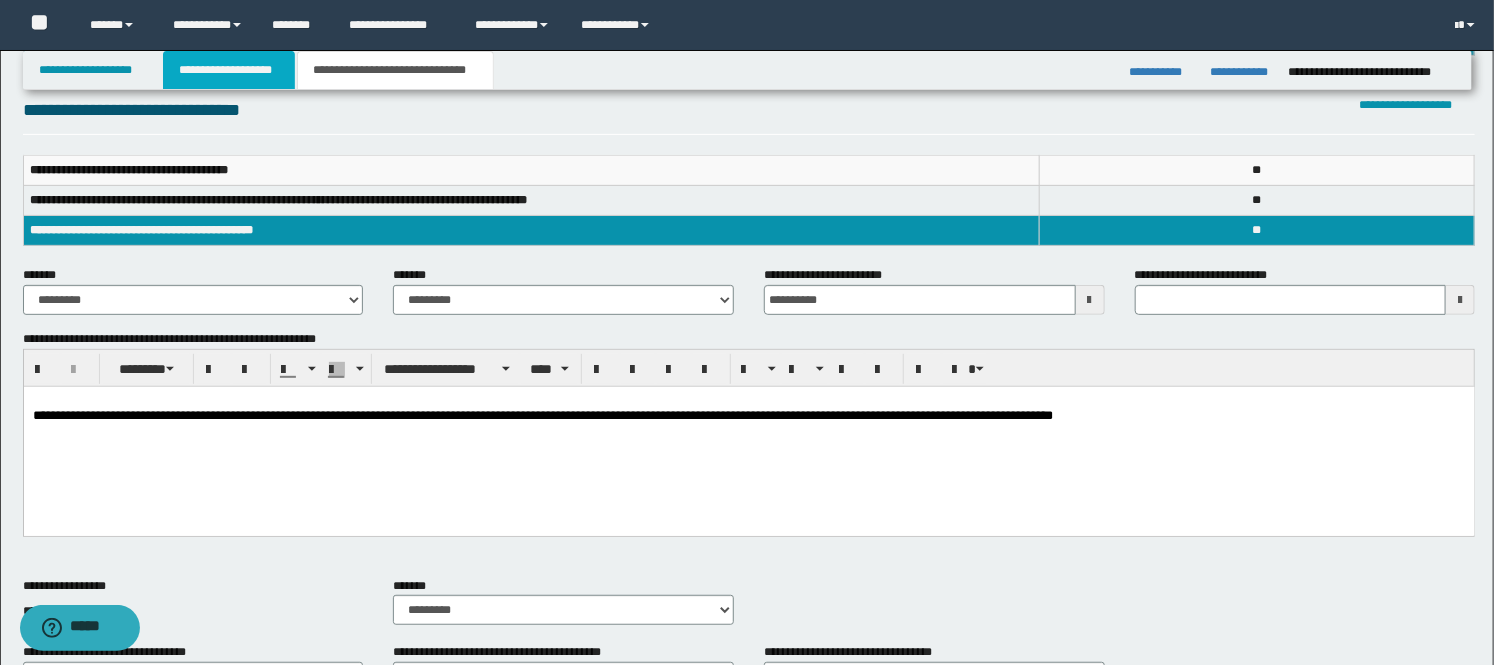 scroll, scrollTop: 253, scrollLeft: 0, axis: vertical 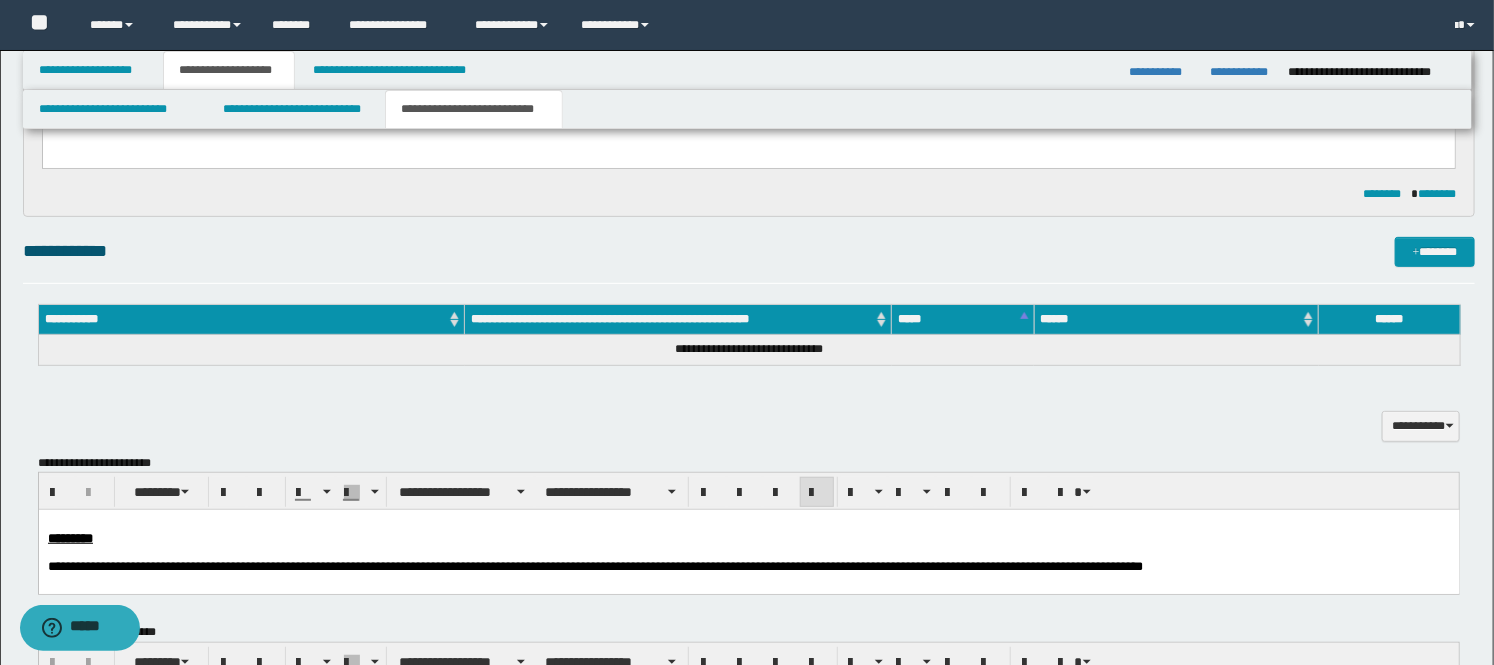 click on "**********" at bounding box center (749, 428) 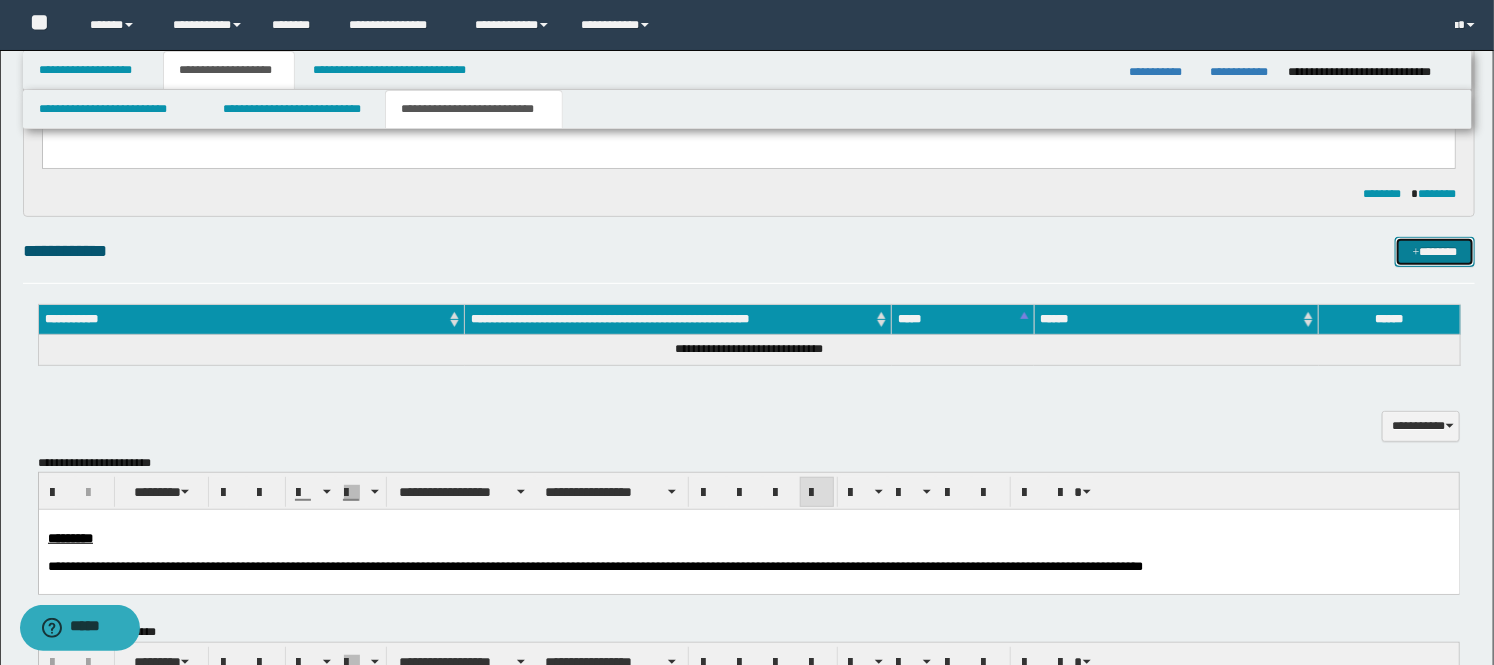 click on "*******" at bounding box center [1435, 252] 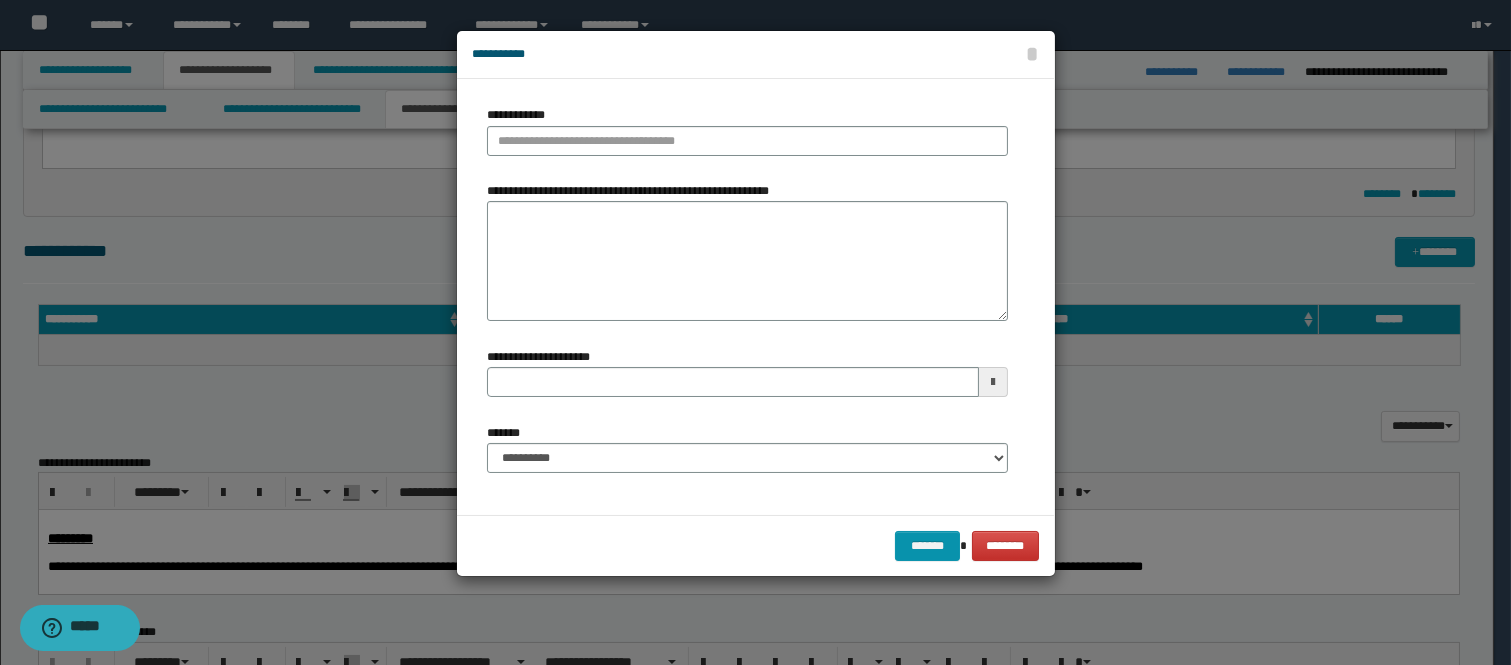 type 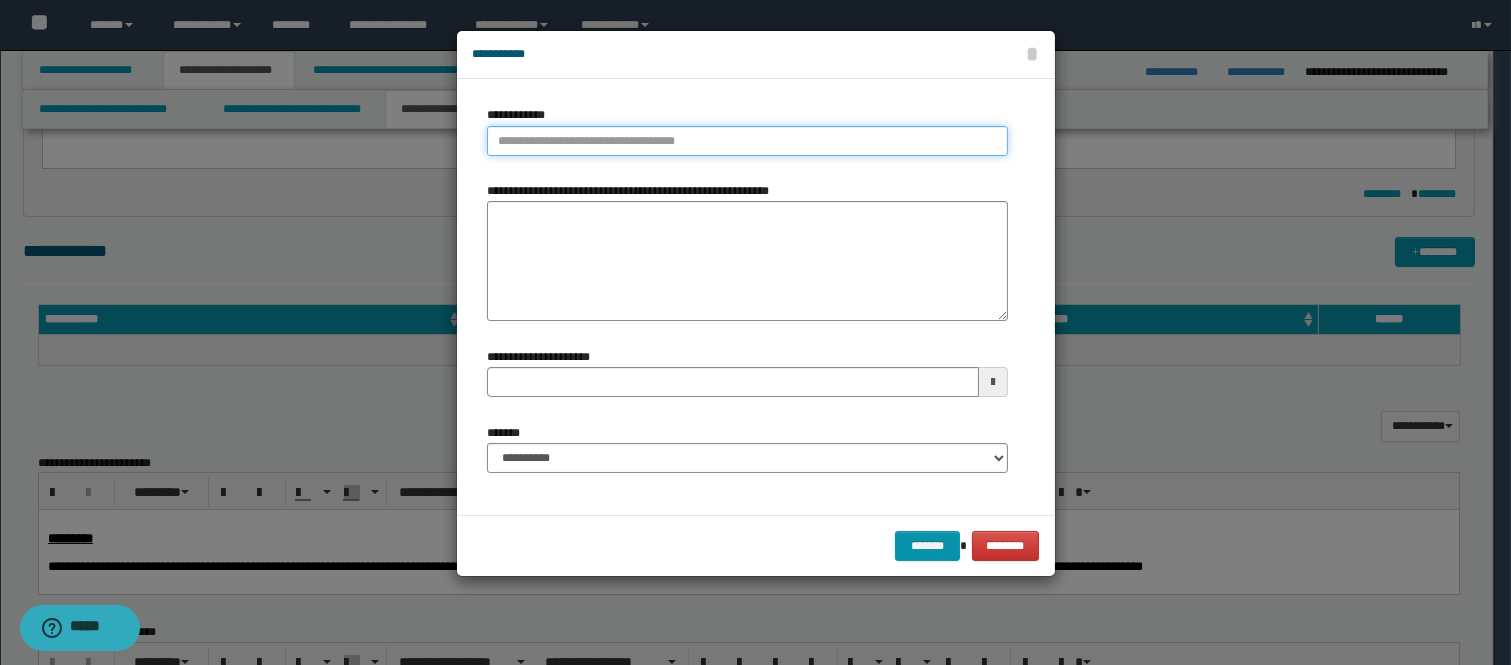 click on "**********" at bounding box center [747, 141] 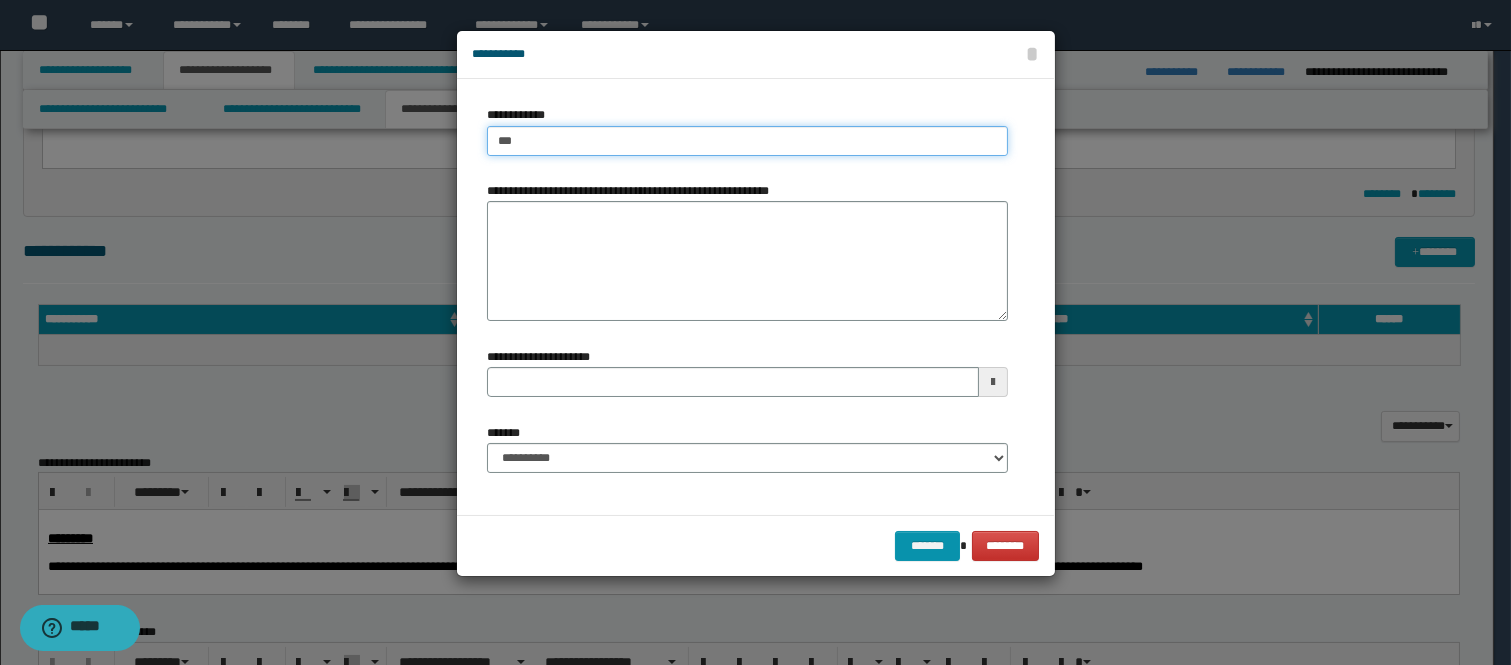 type on "****" 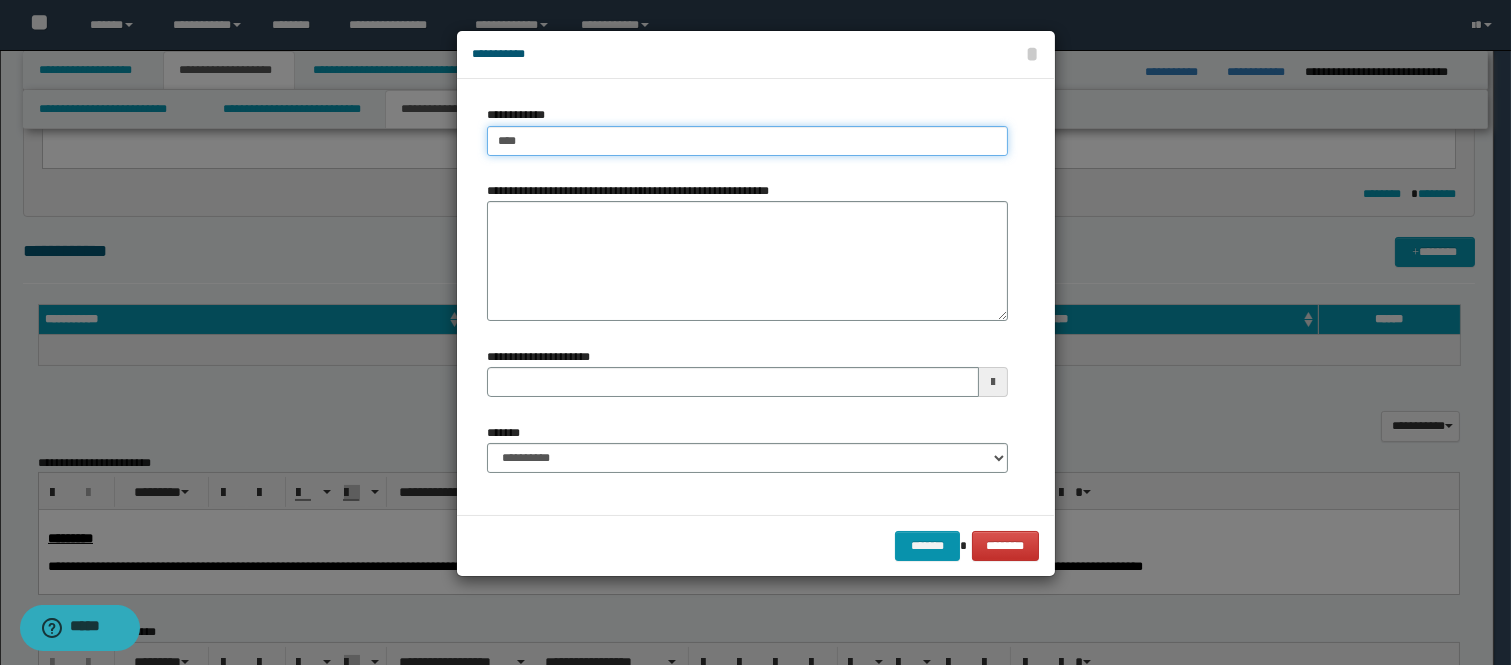 type on "****" 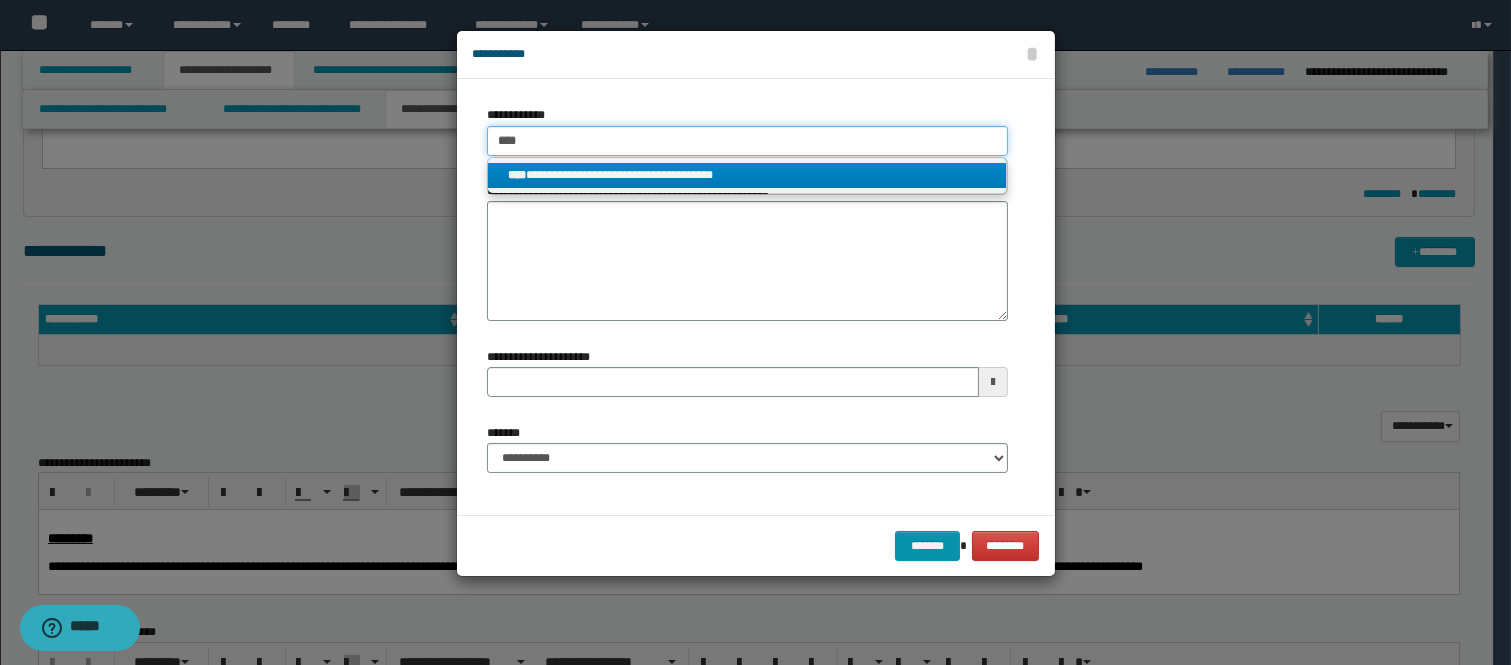 type on "****" 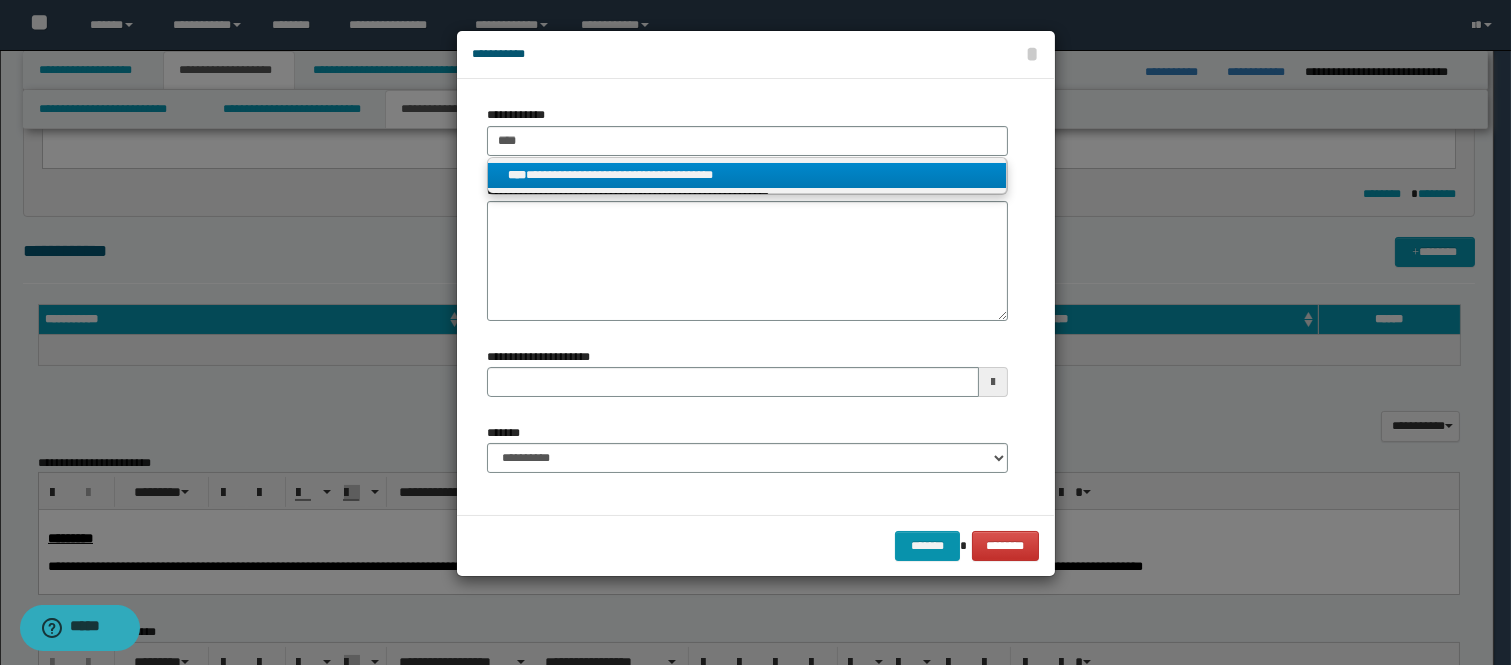 click on "**********" at bounding box center [747, 175] 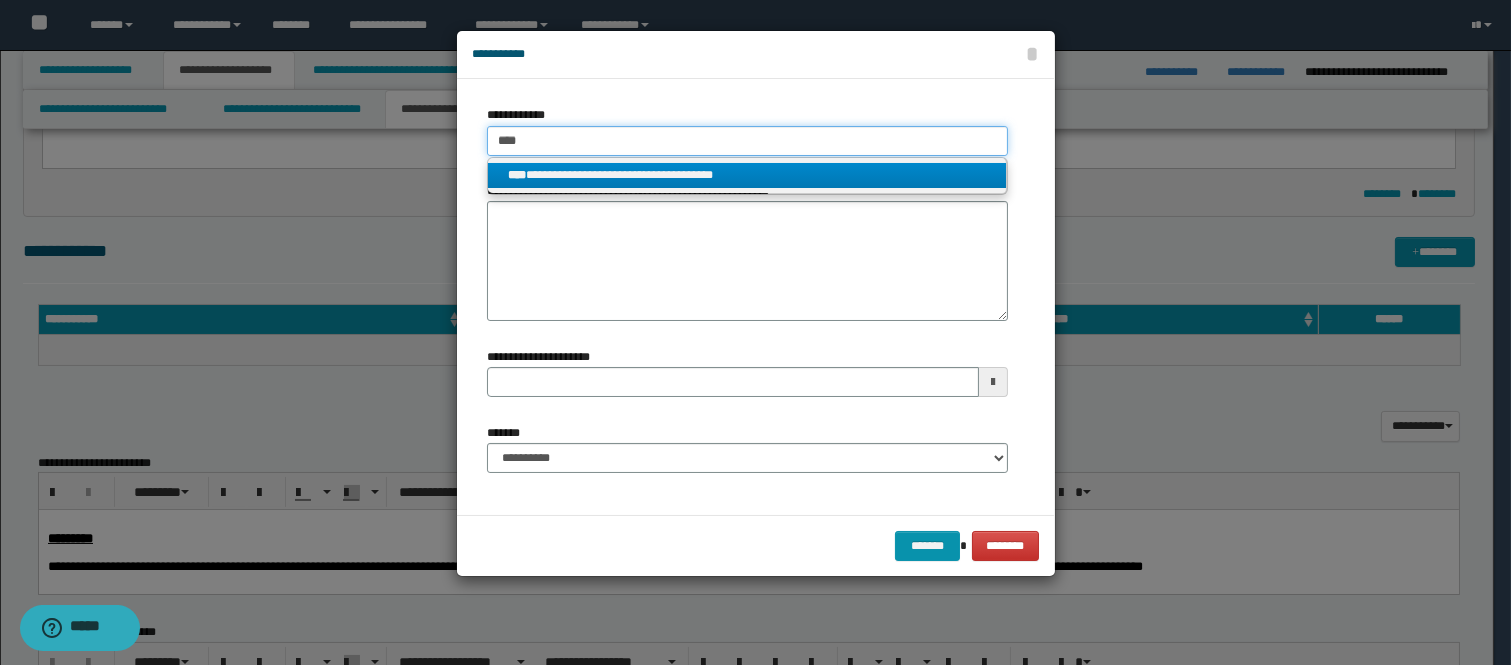 type 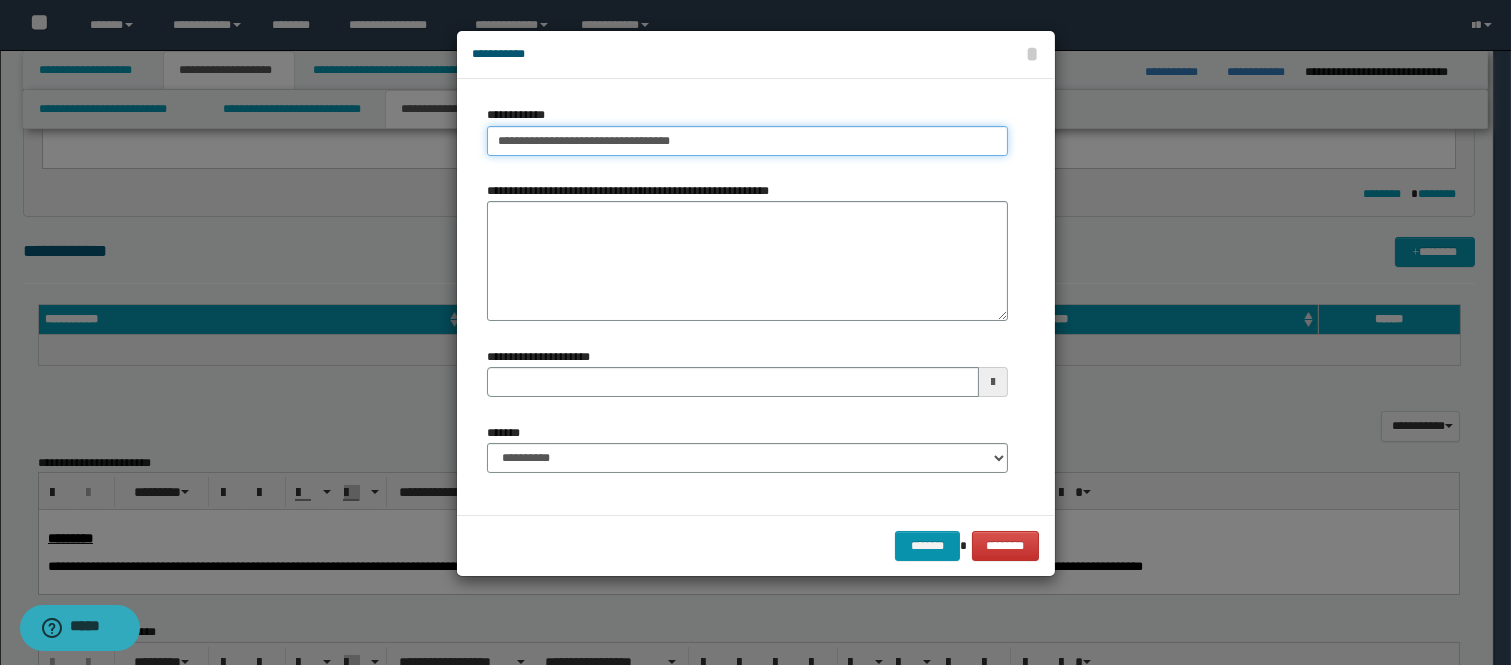 type 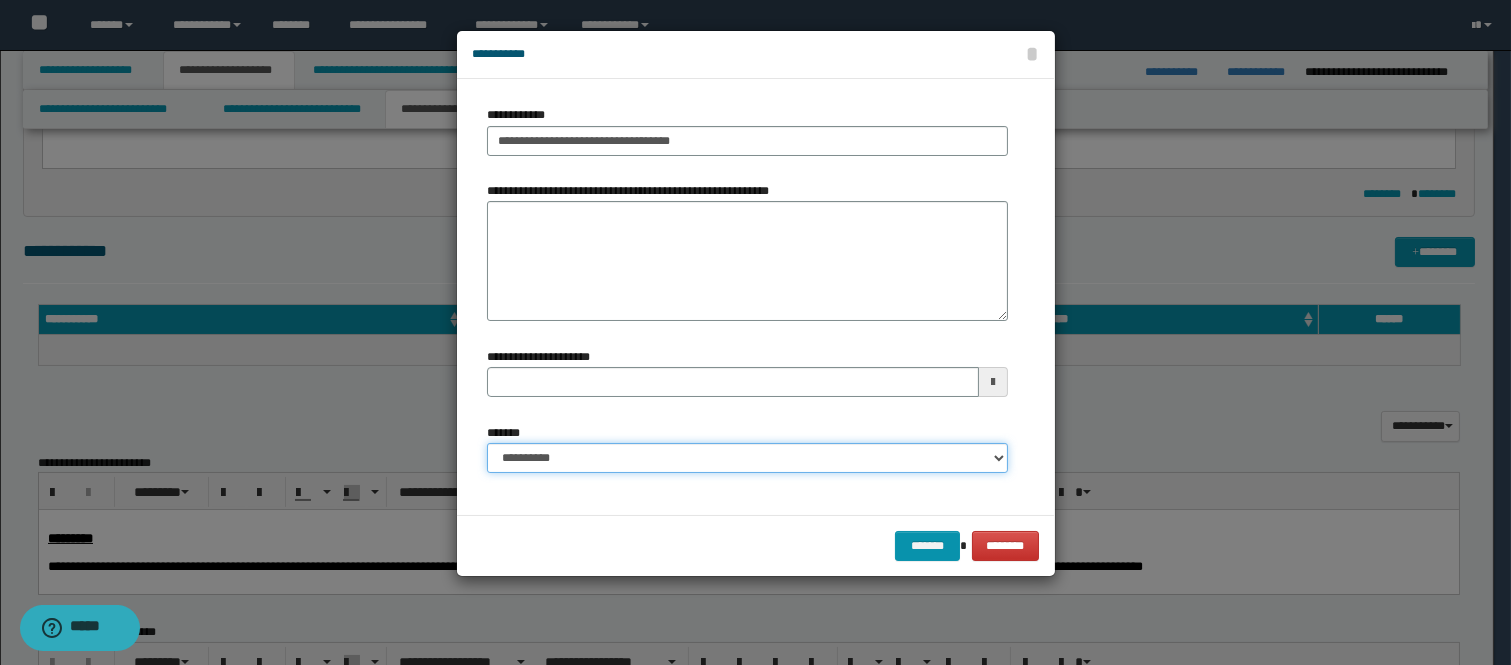 click on "**********" at bounding box center [747, 458] 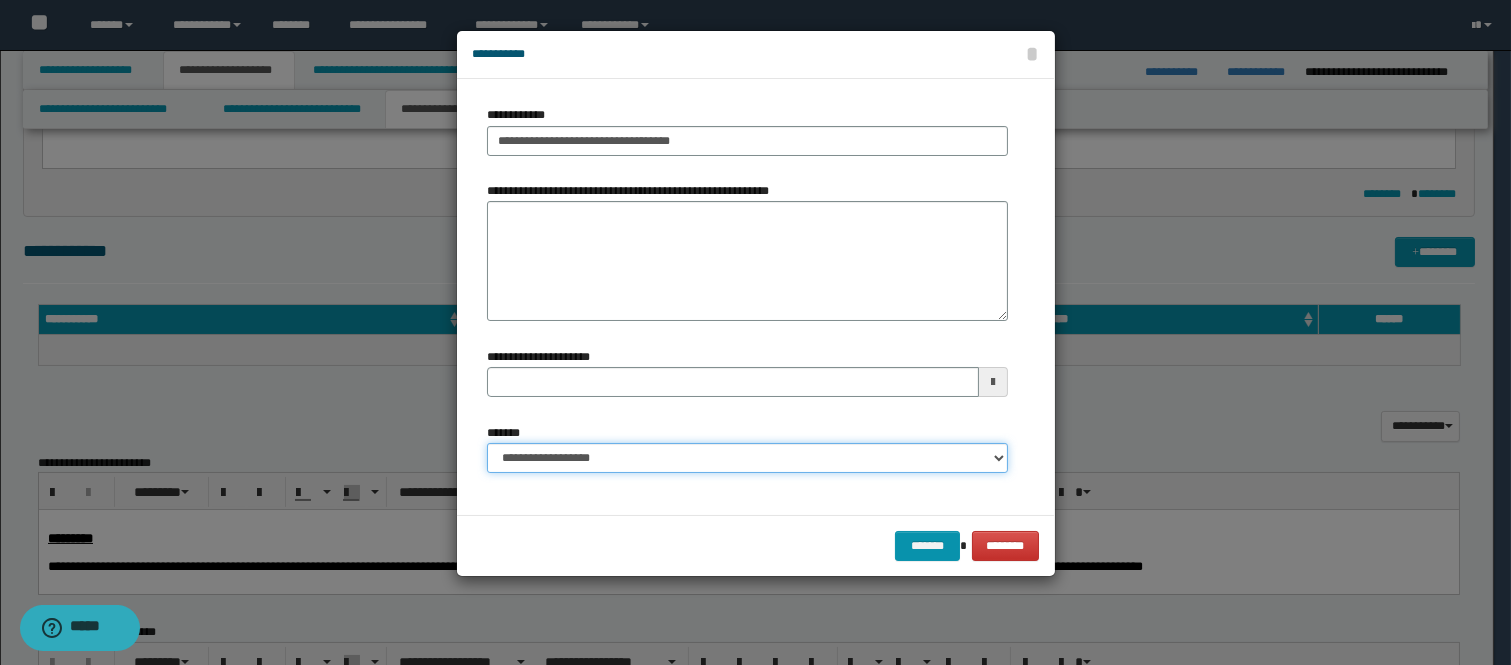 type 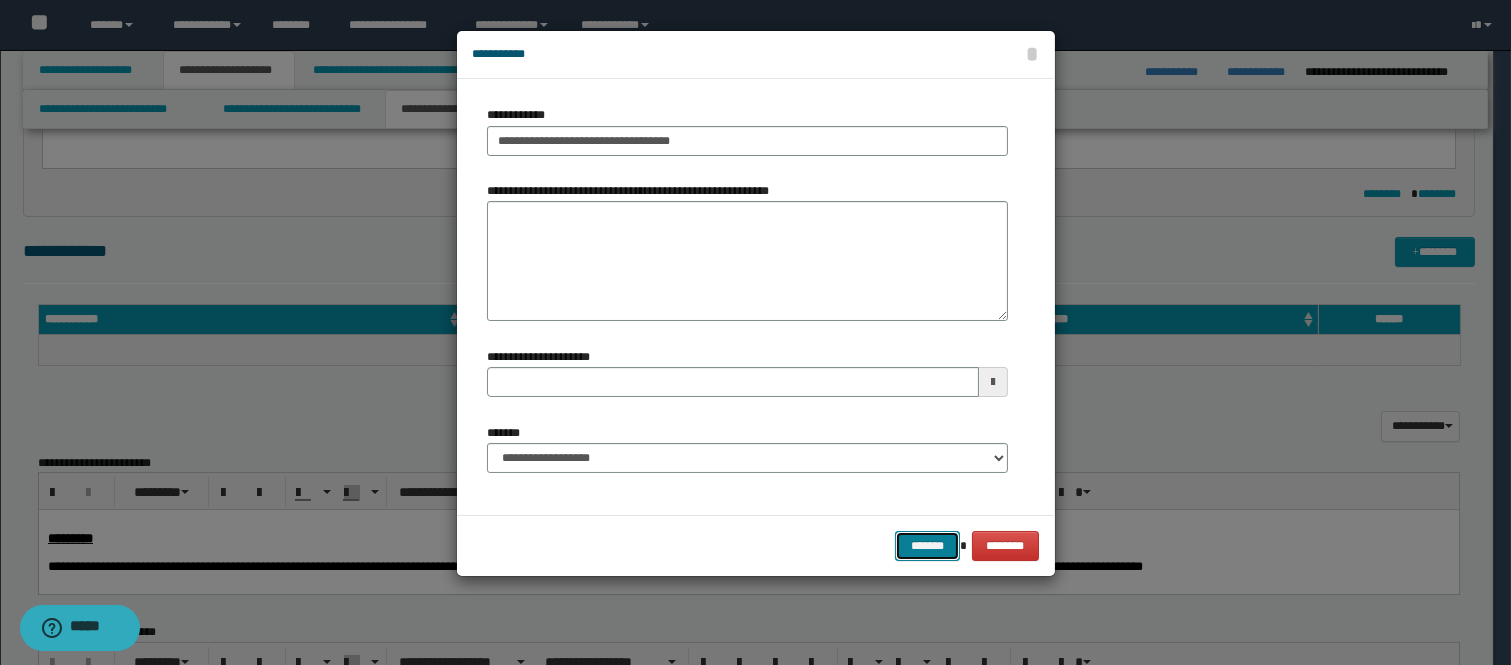 click on "*******" at bounding box center (927, 546) 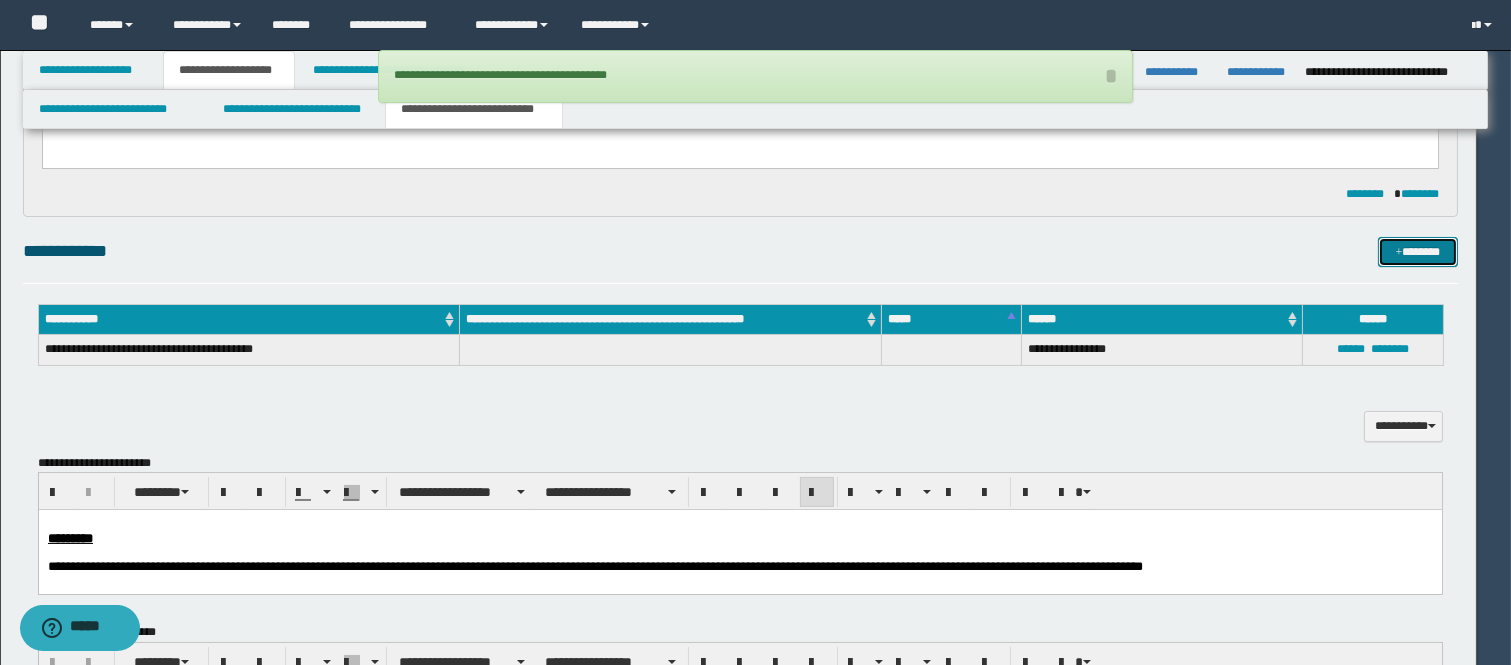 type 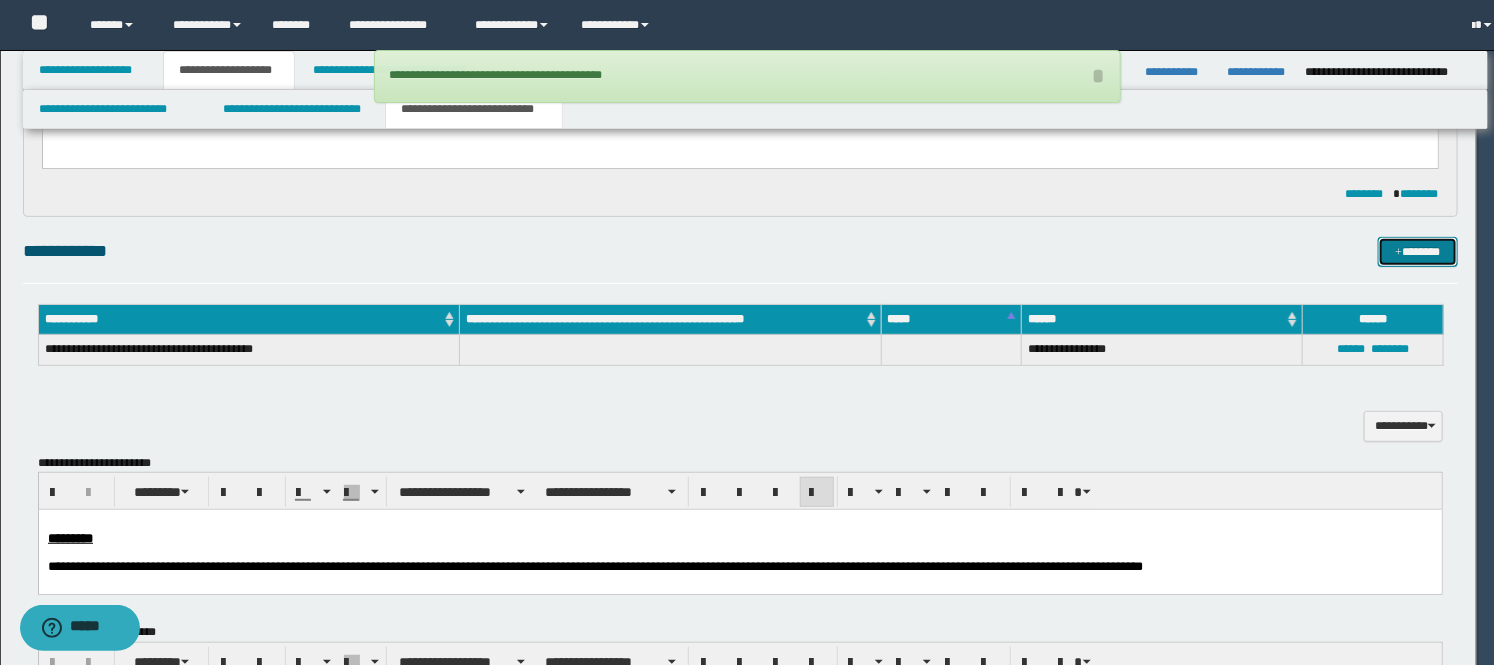 type 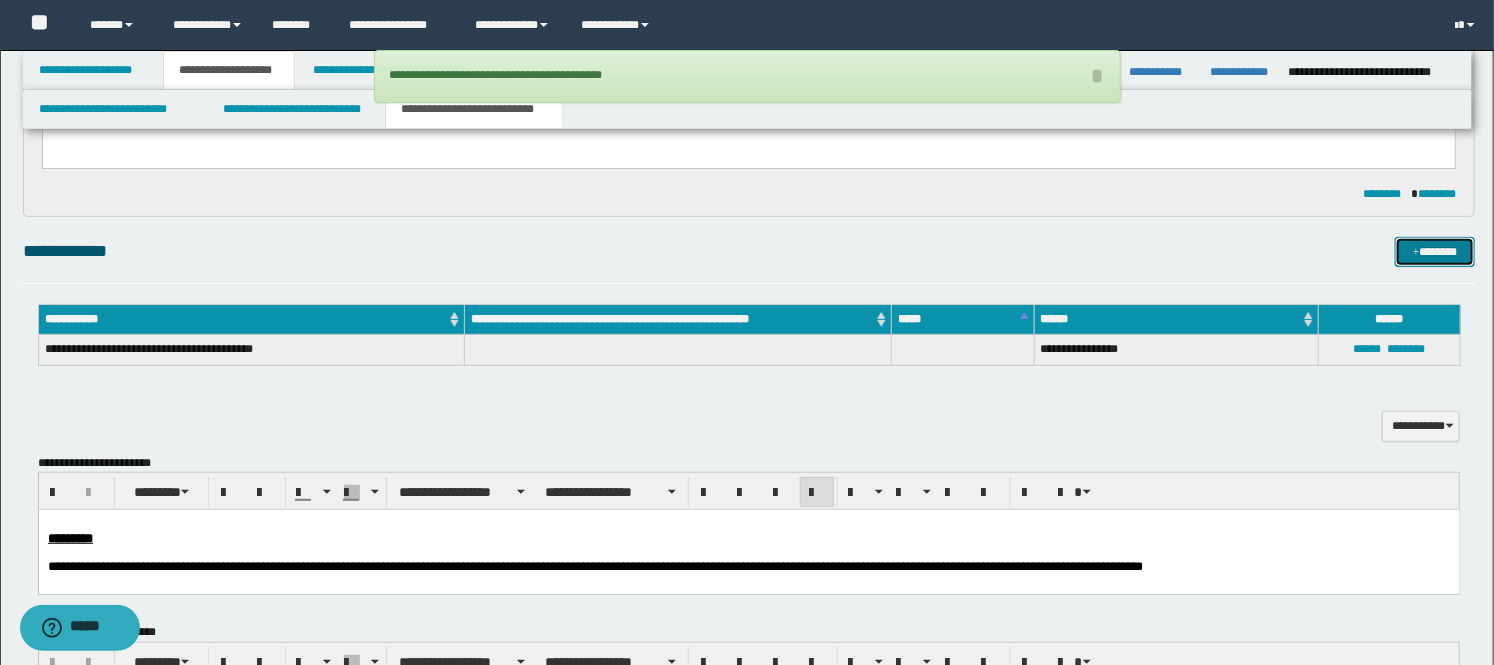 click on "*******" at bounding box center [1435, 252] 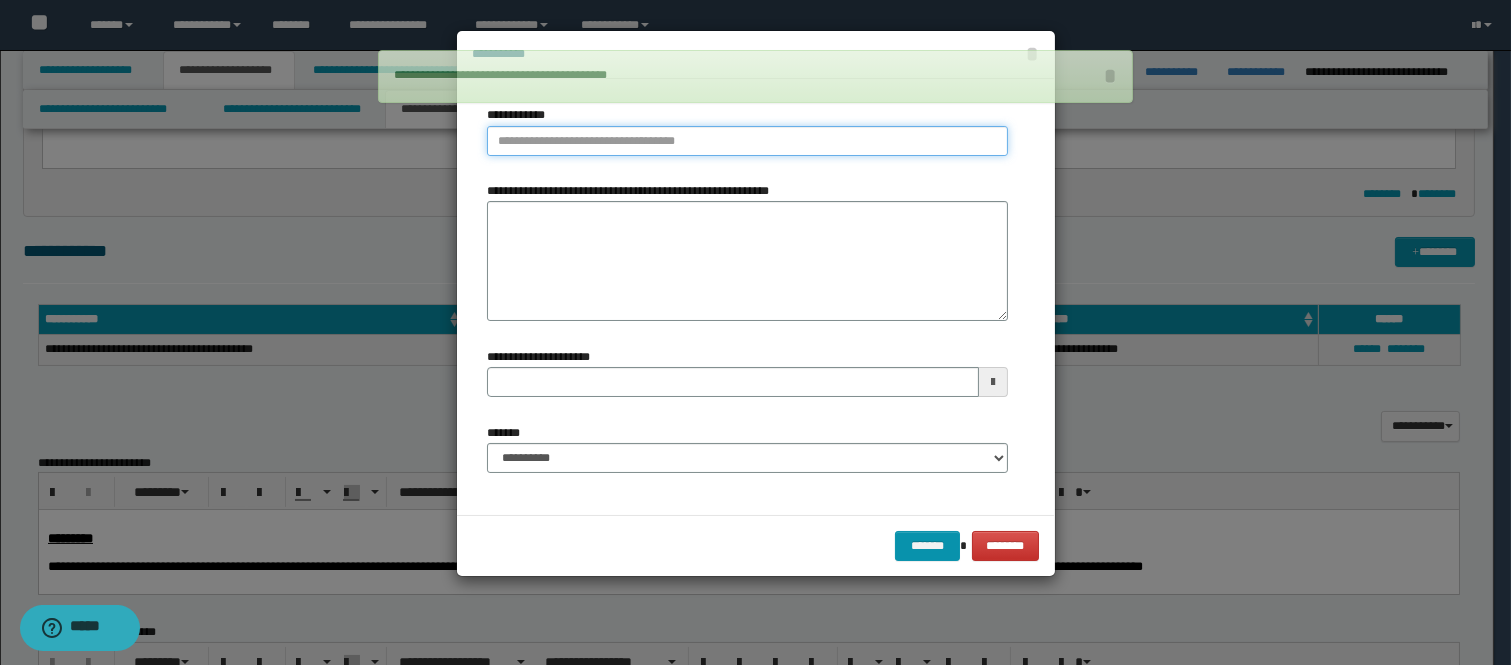 type on "**********" 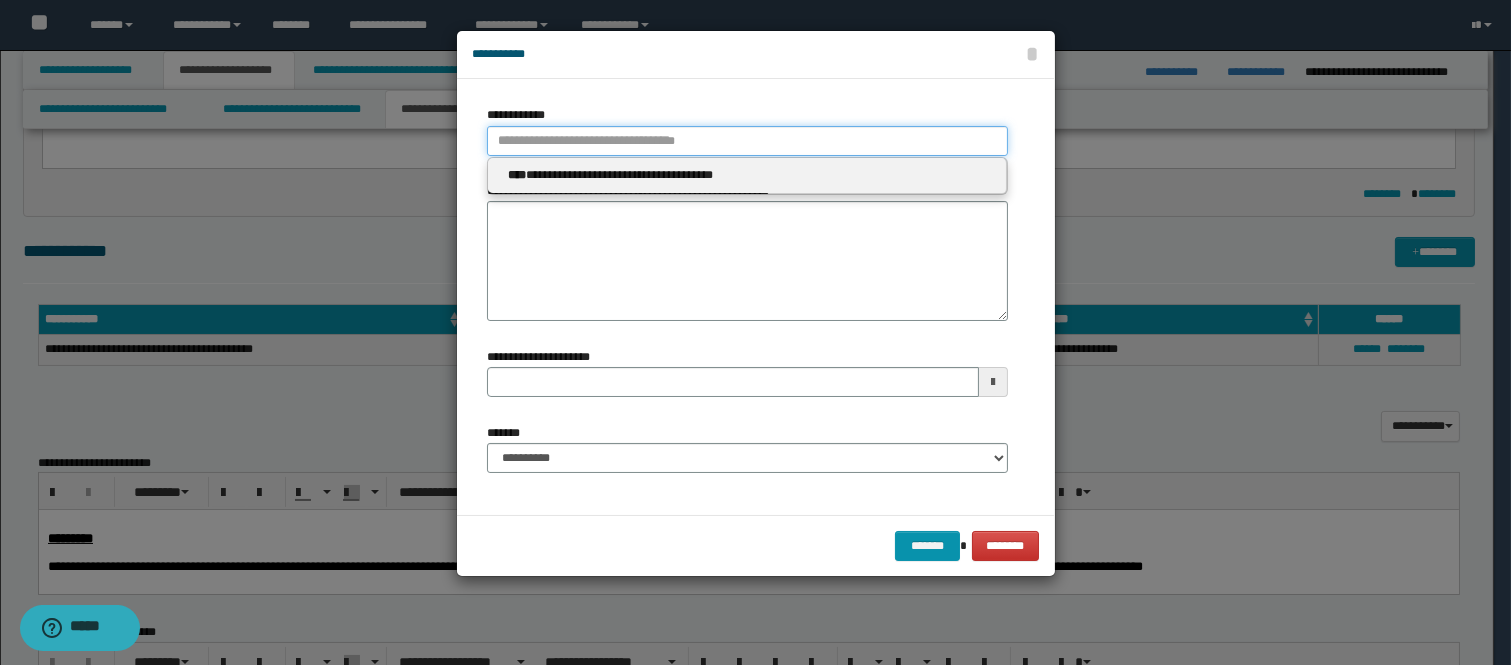 click on "**********" at bounding box center (747, 141) 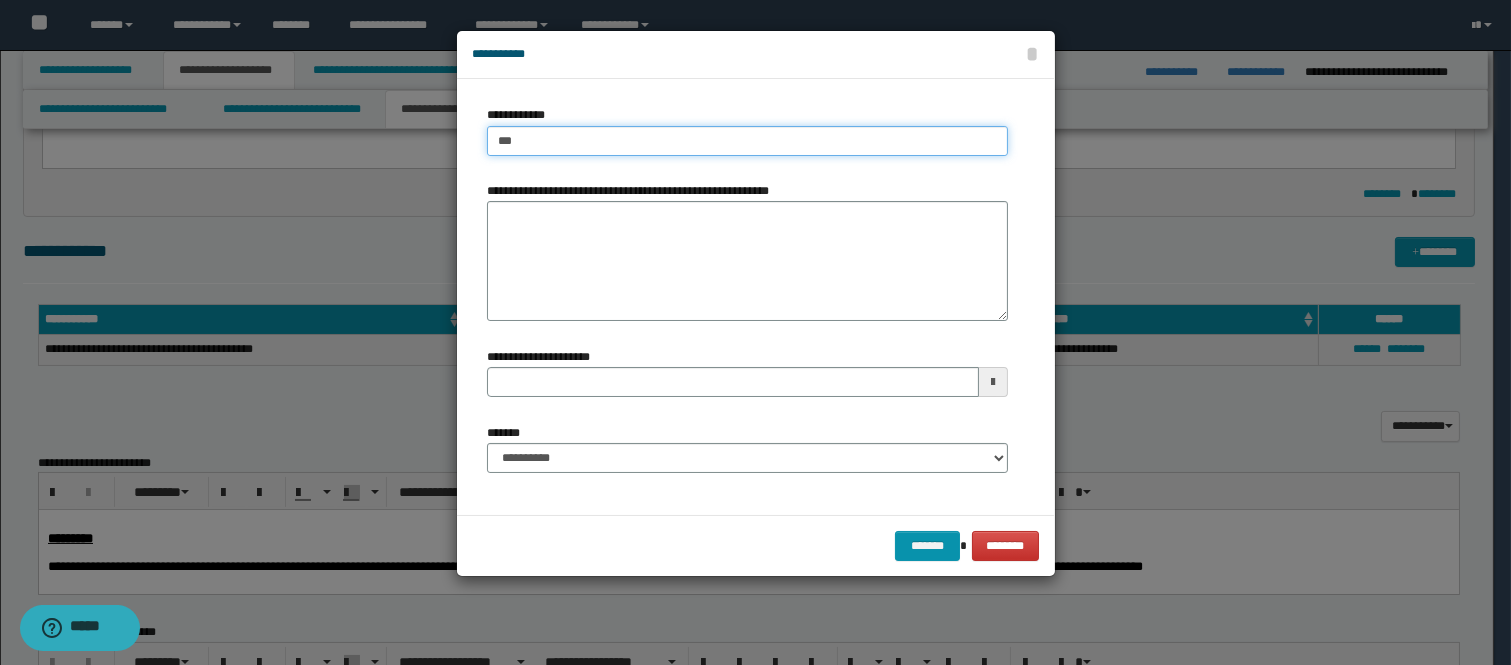 type on "****" 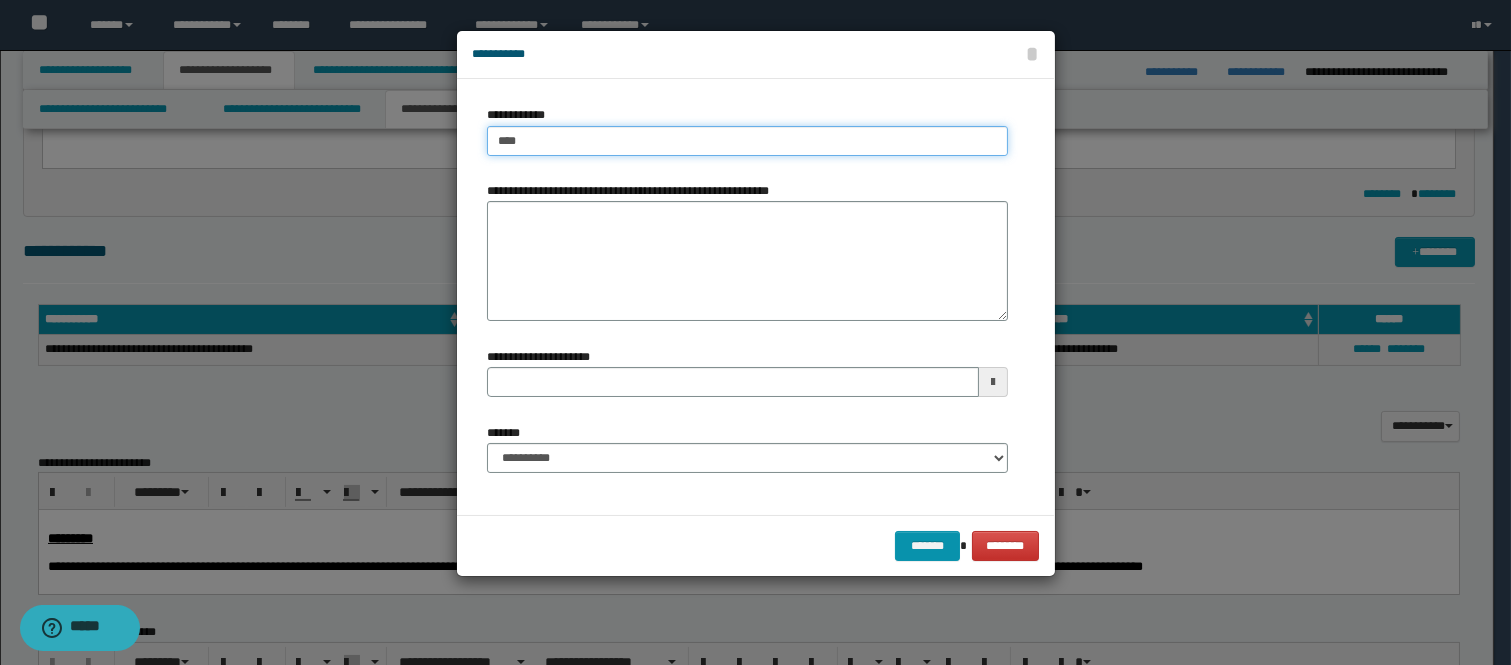type on "****" 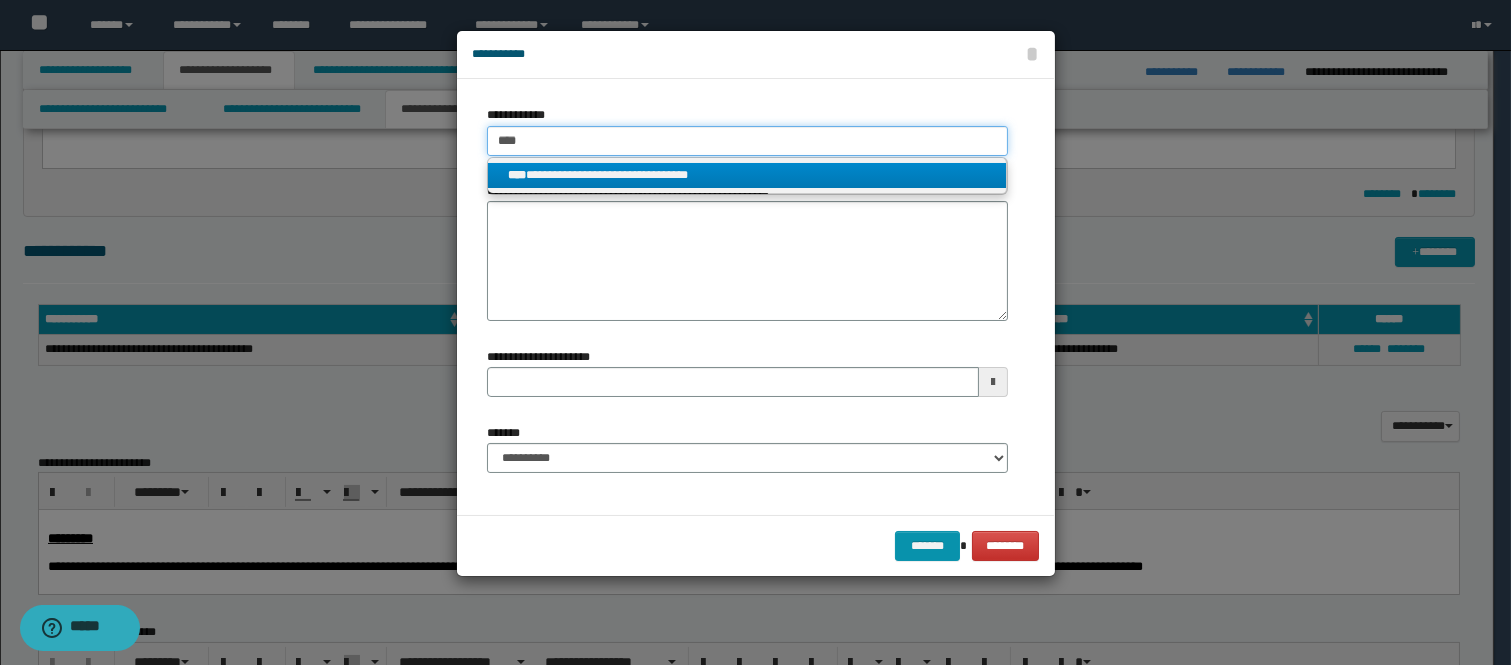 type on "****" 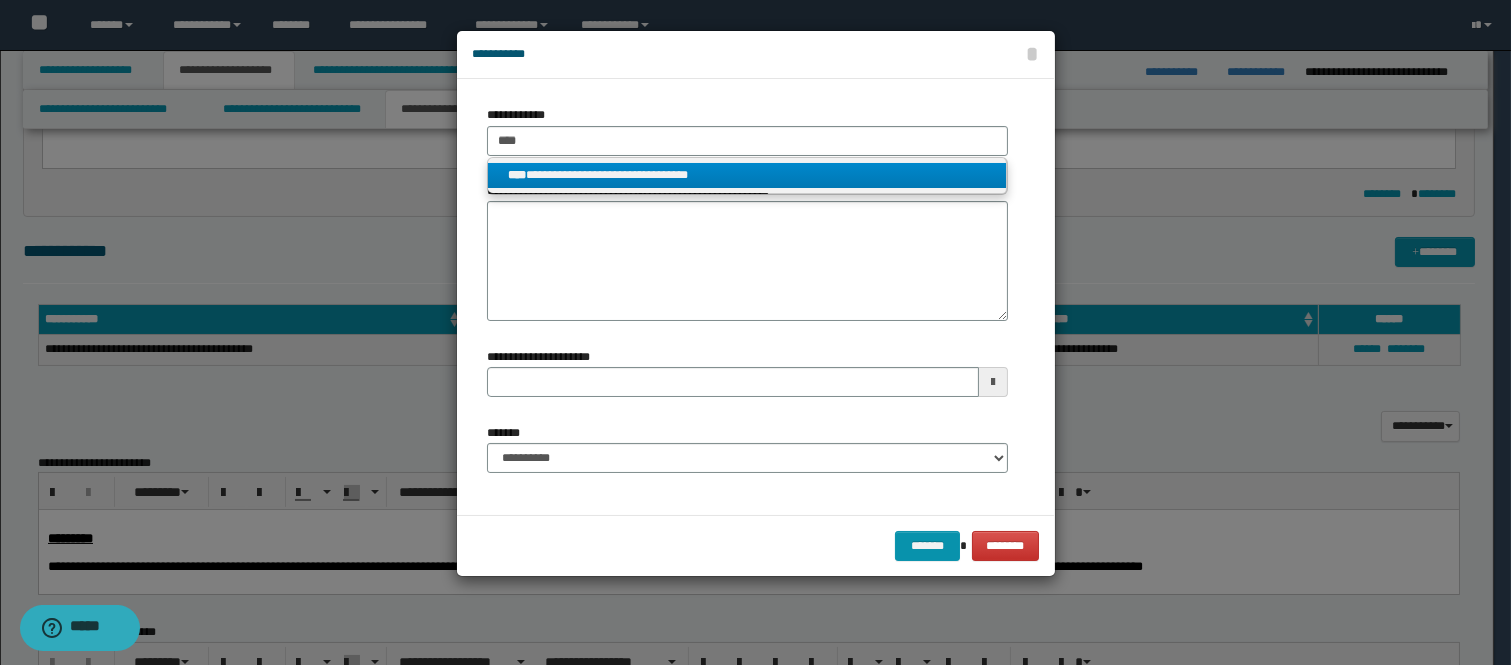 click on "**********" at bounding box center [747, 175] 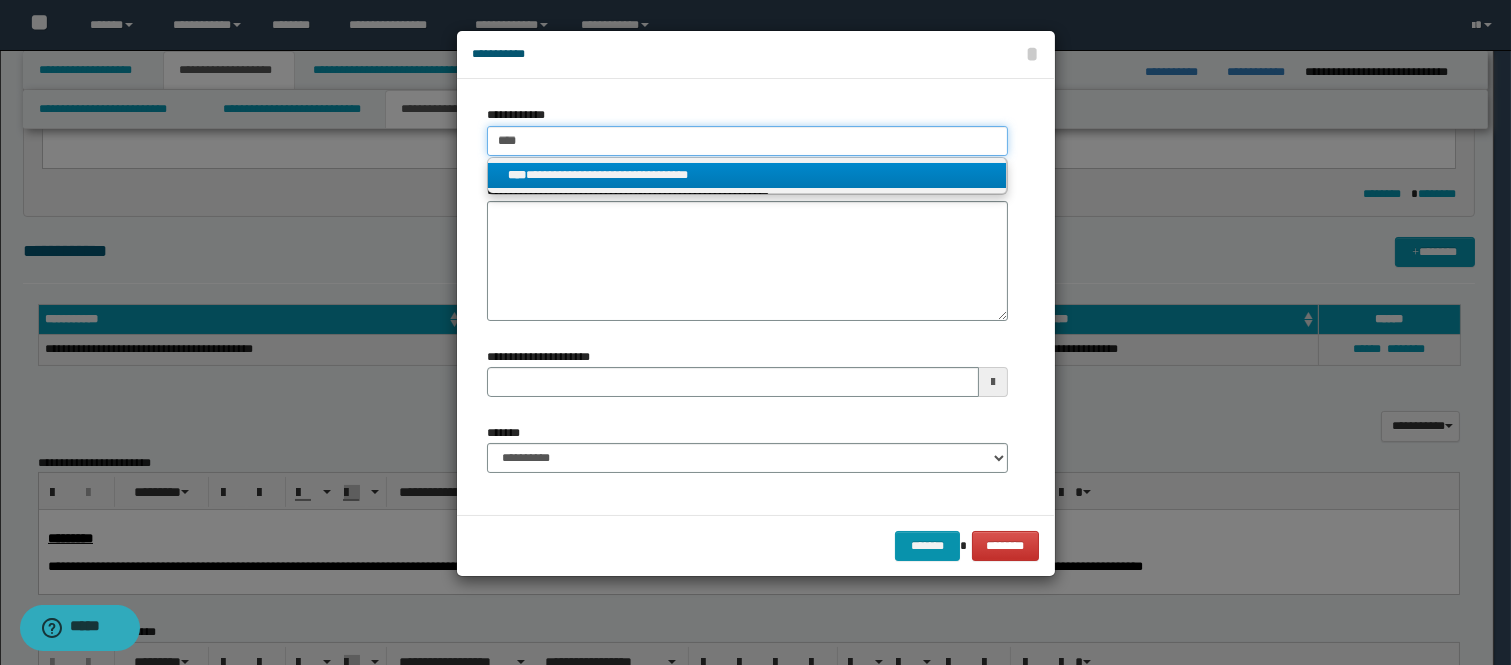 type 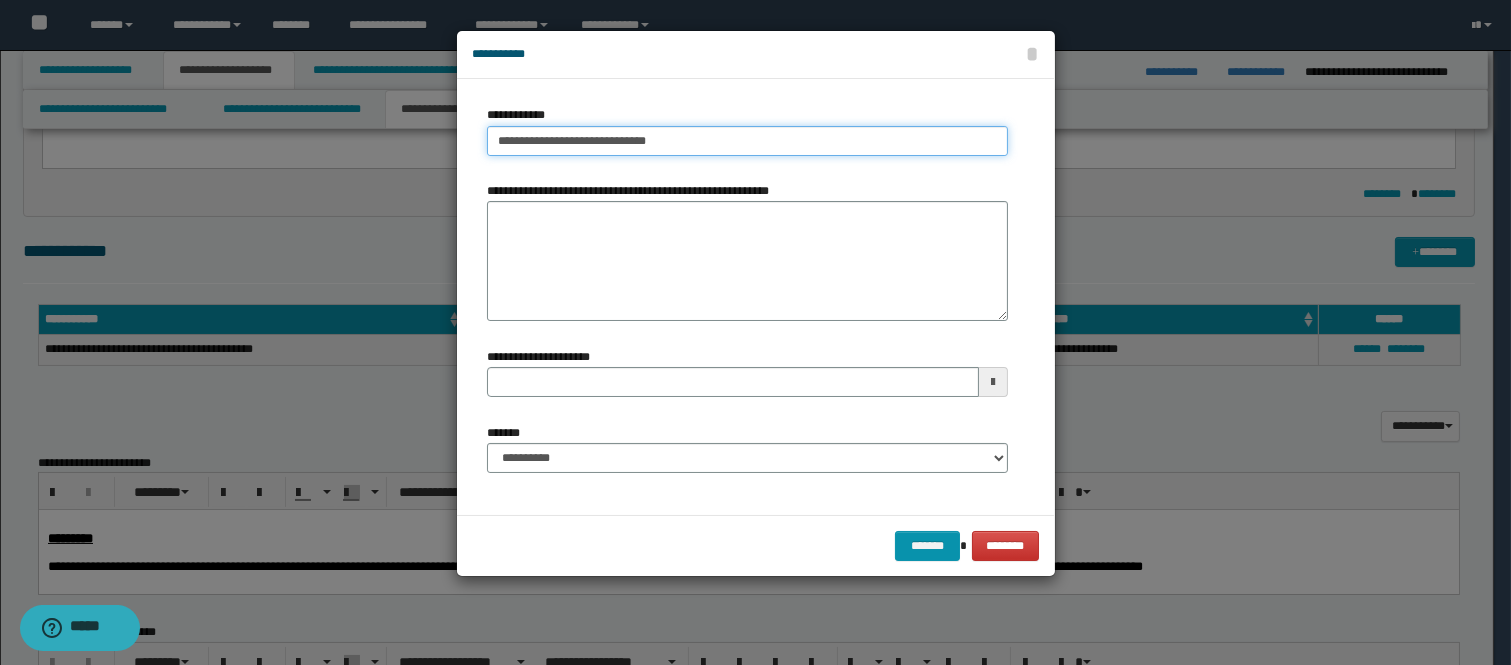 type 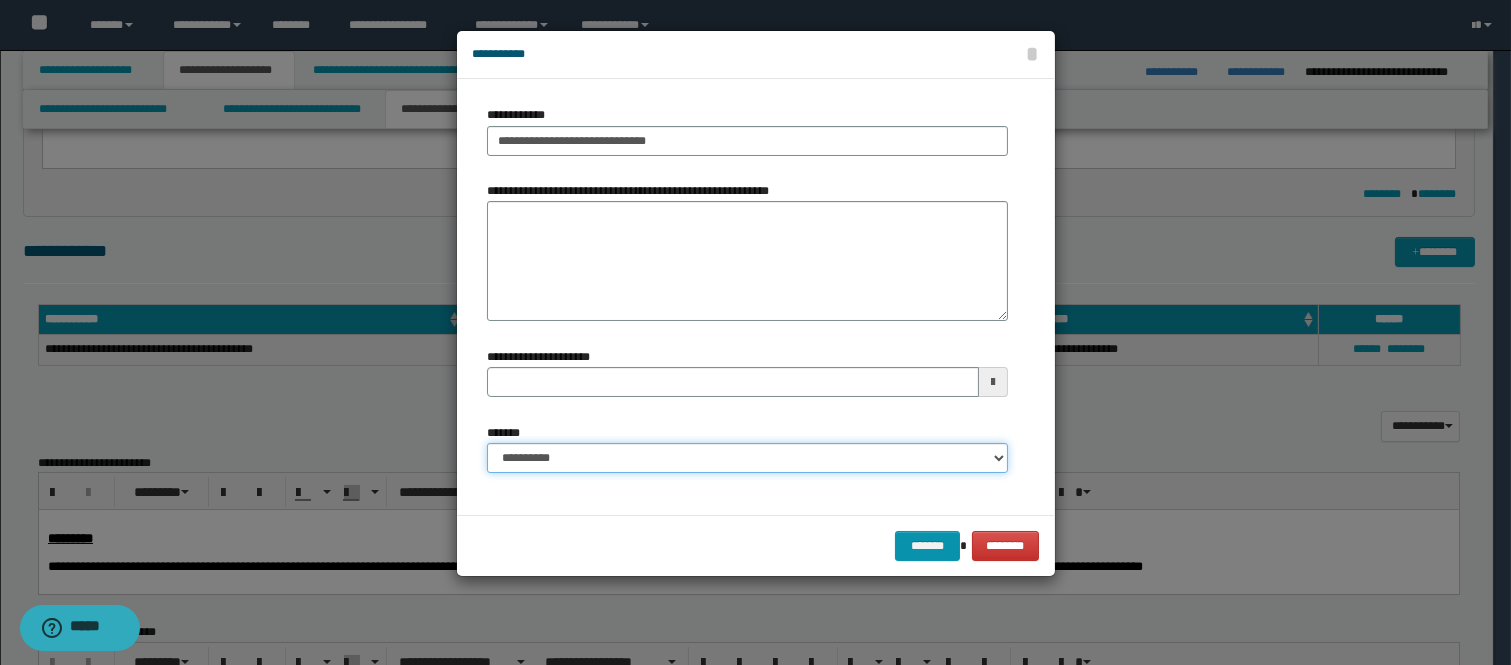 click on "**********" at bounding box center [747, 458] 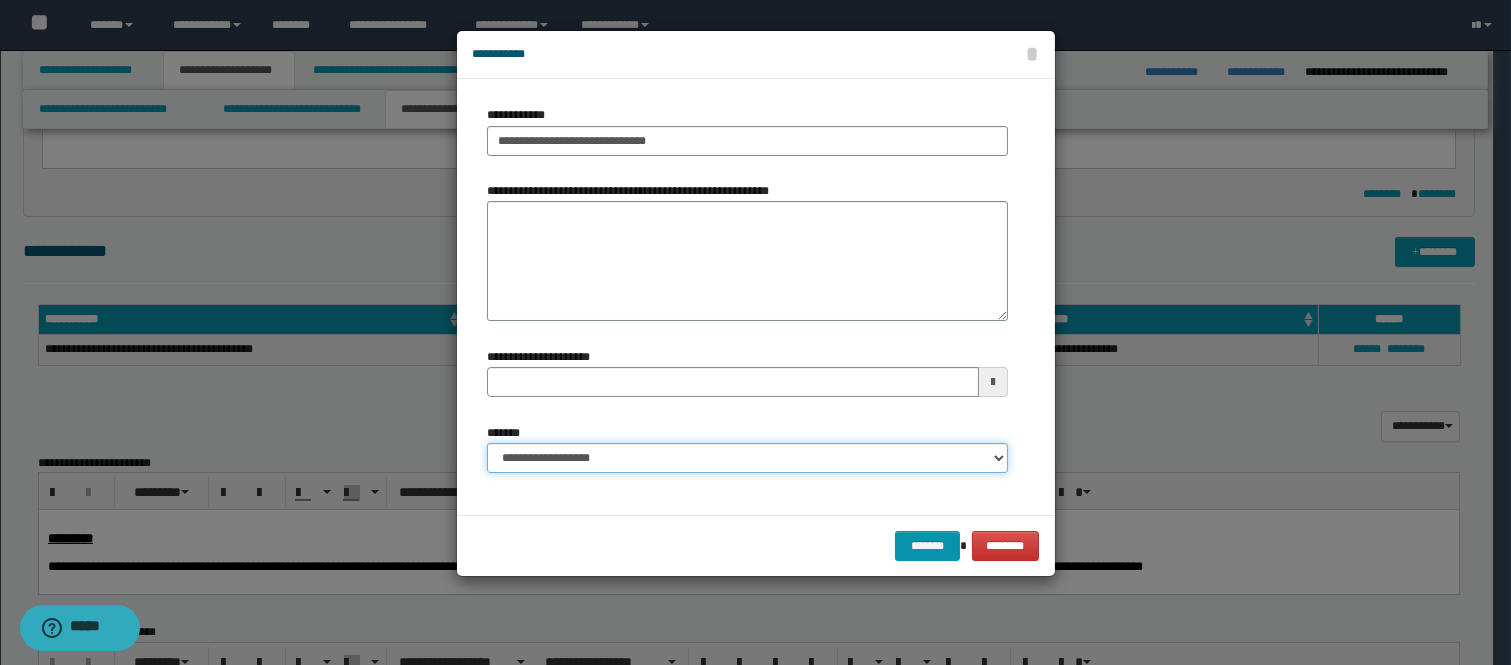 click on "**********" at bounding box center (747, 458) 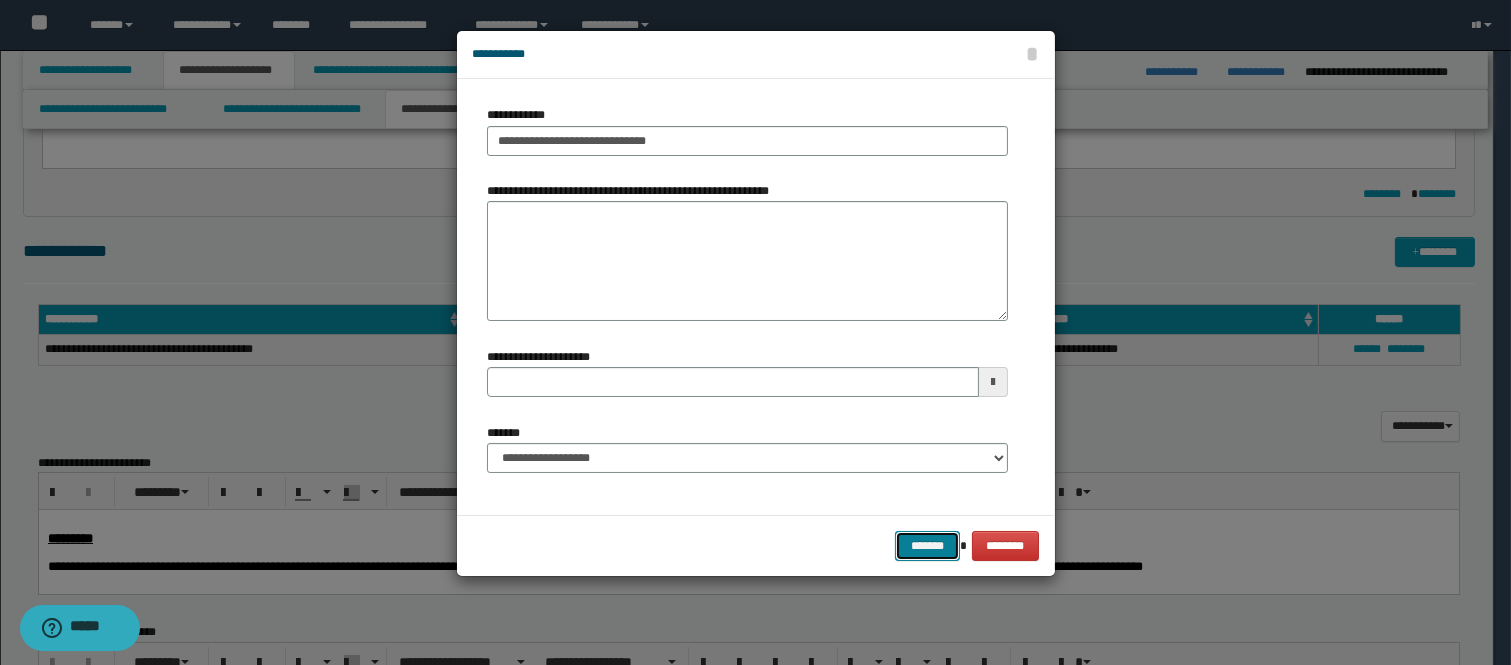 click on "*******" at bounding box center [927, 546] 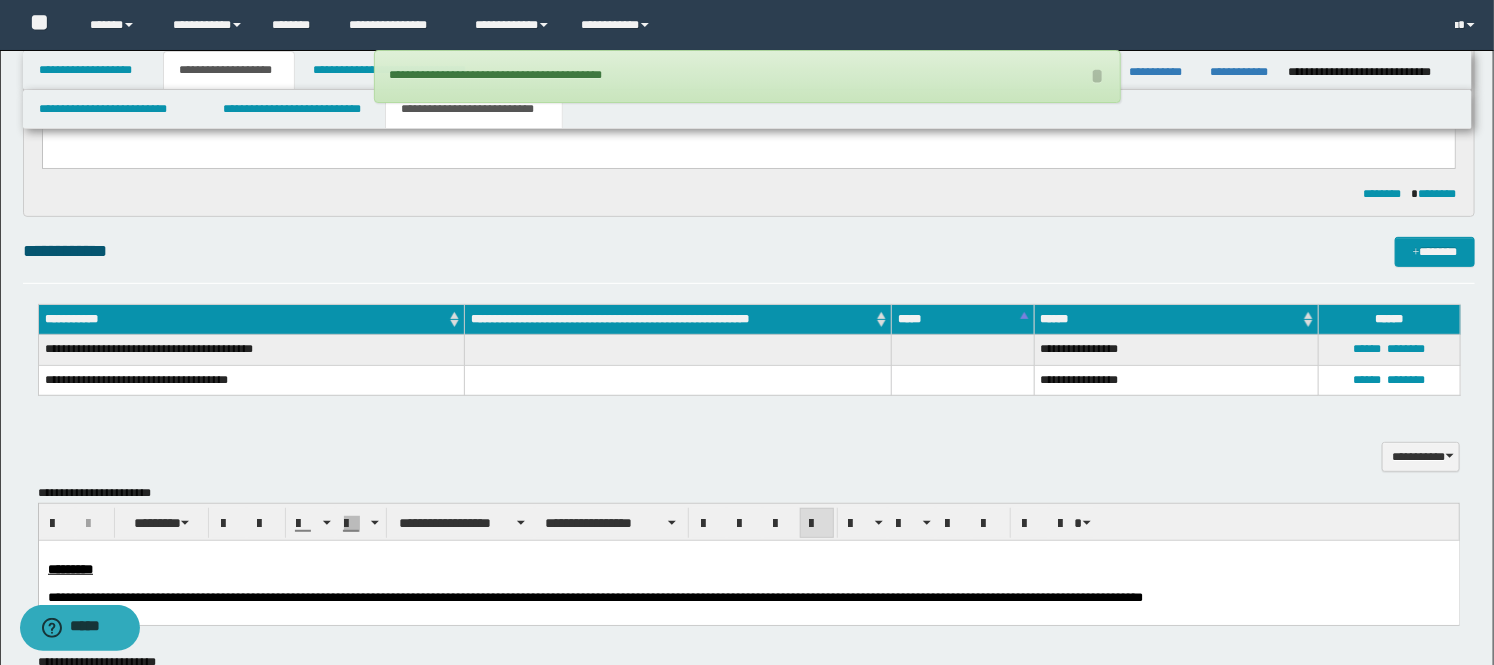 click on "**********" at bounding box center [749, 443] 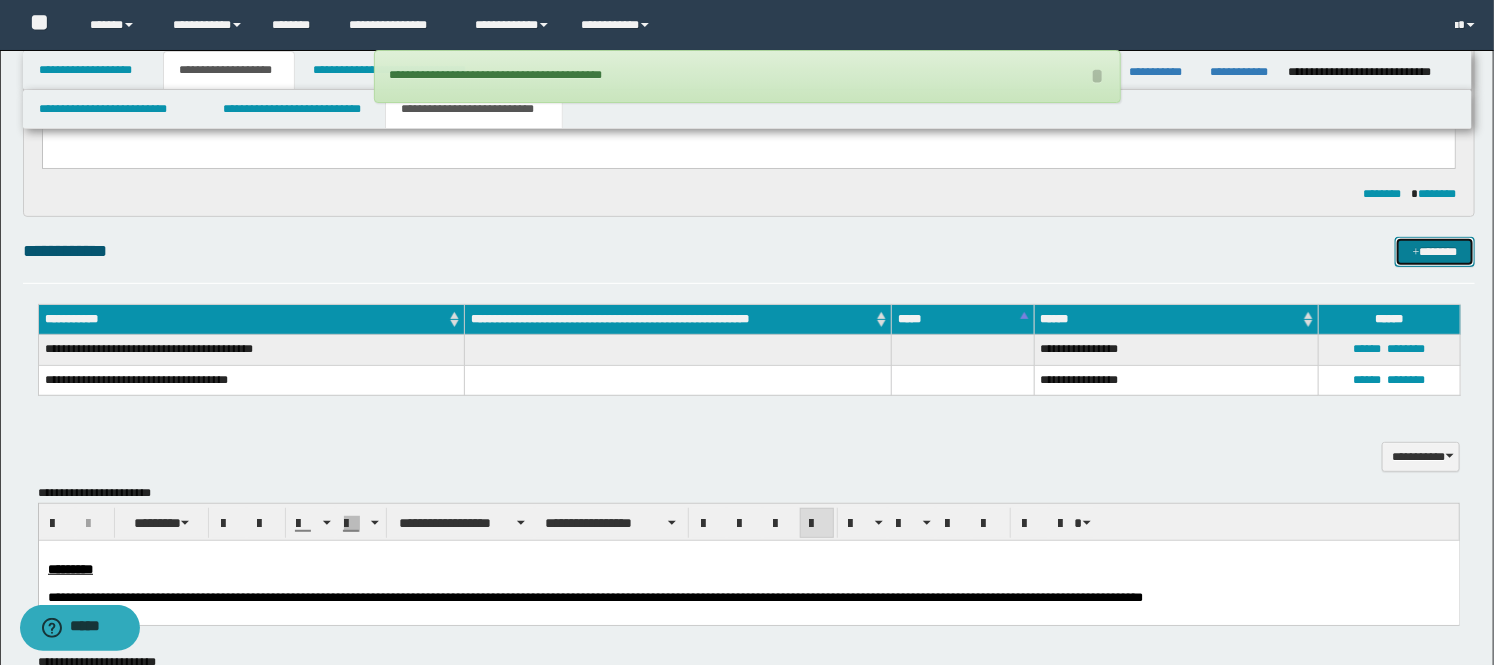 drag, startPoint x: 1427, startPoint y: 241, endPoint x: 1230, endPoint y: 195, distance: 202.29929 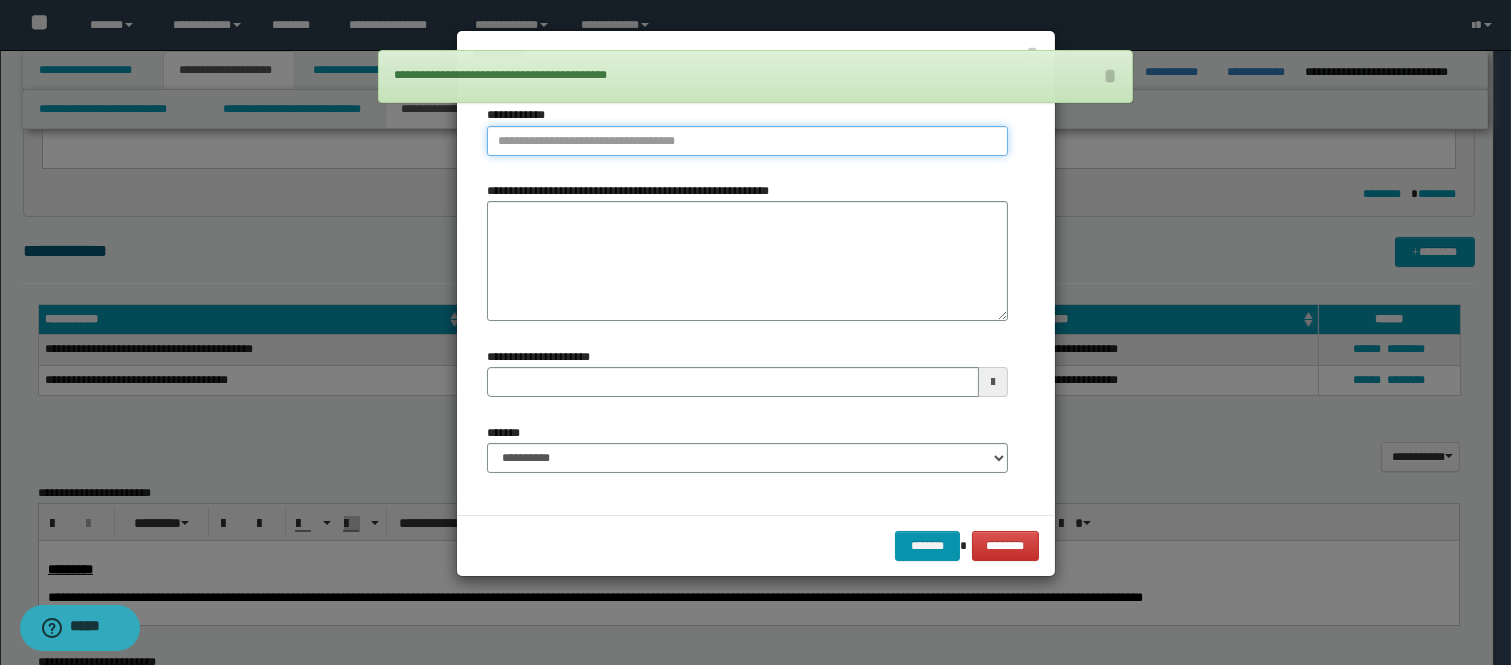 type on "**********" 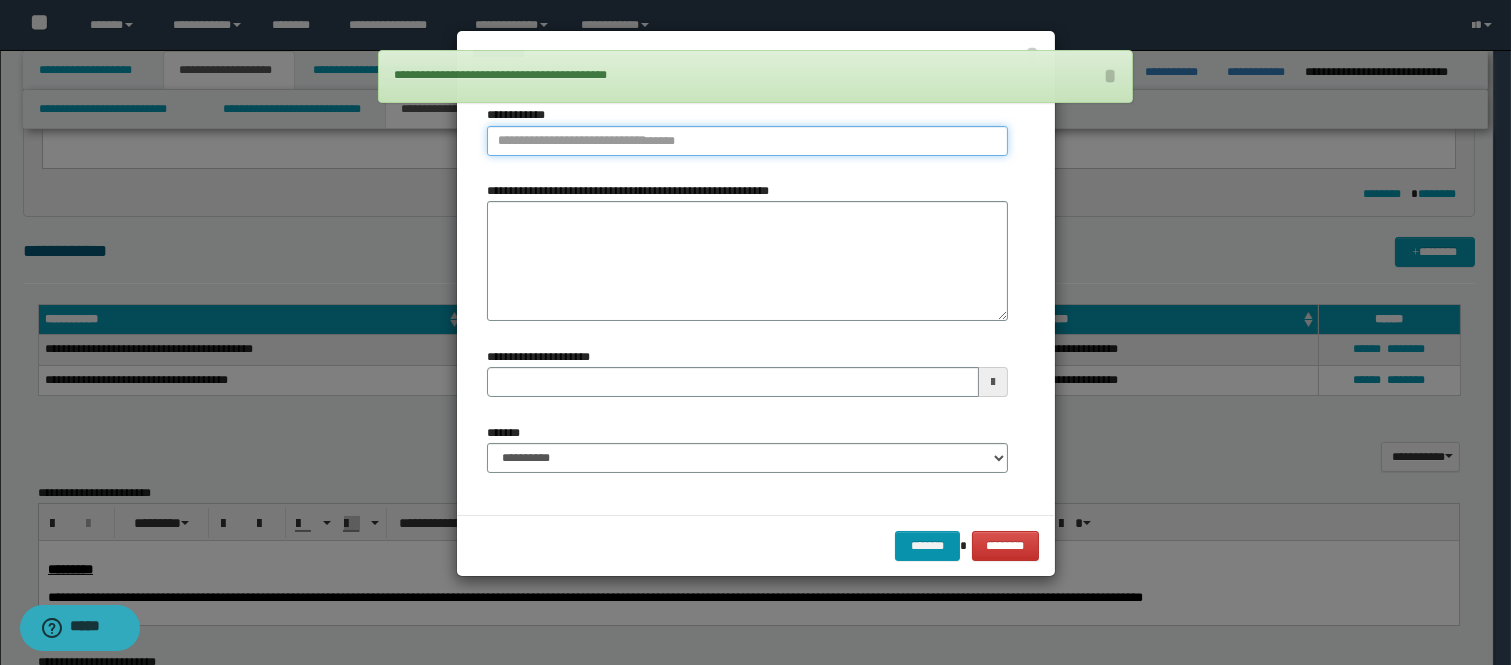 click on "**********" at bounding box center (747, 141) 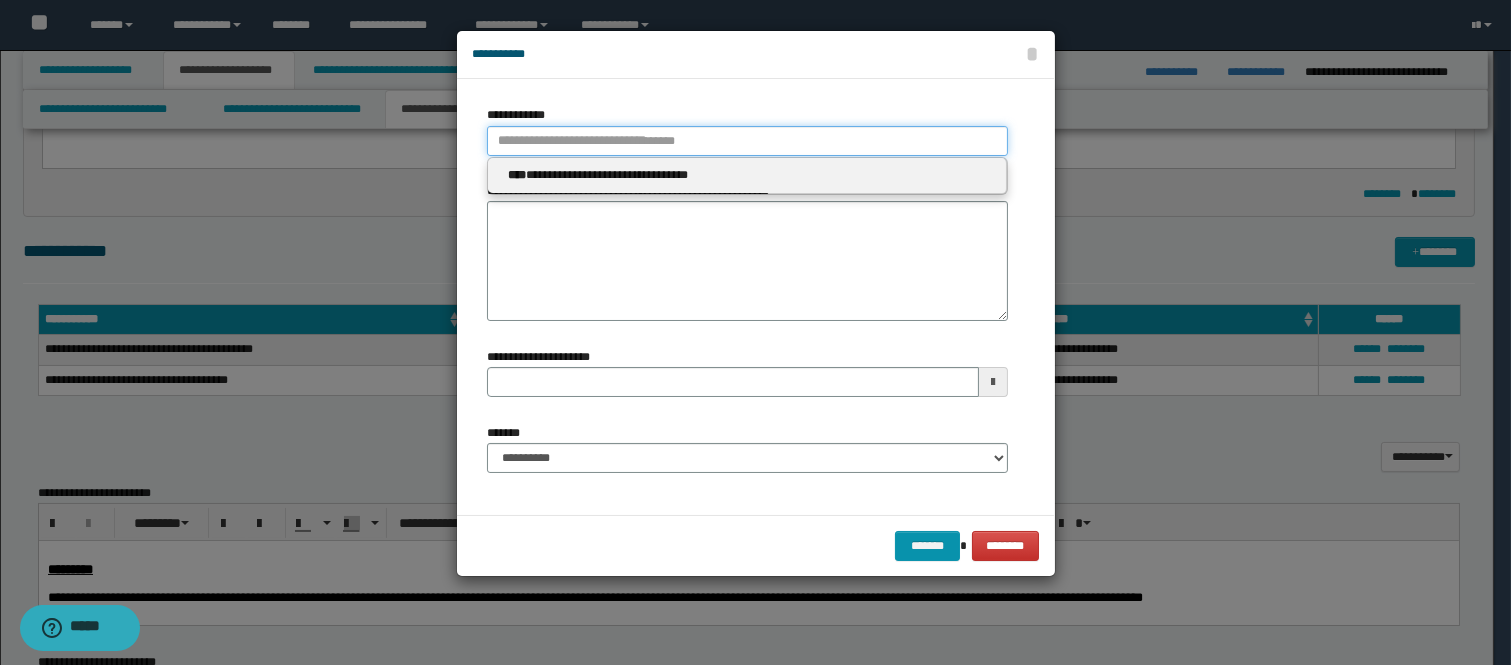 type 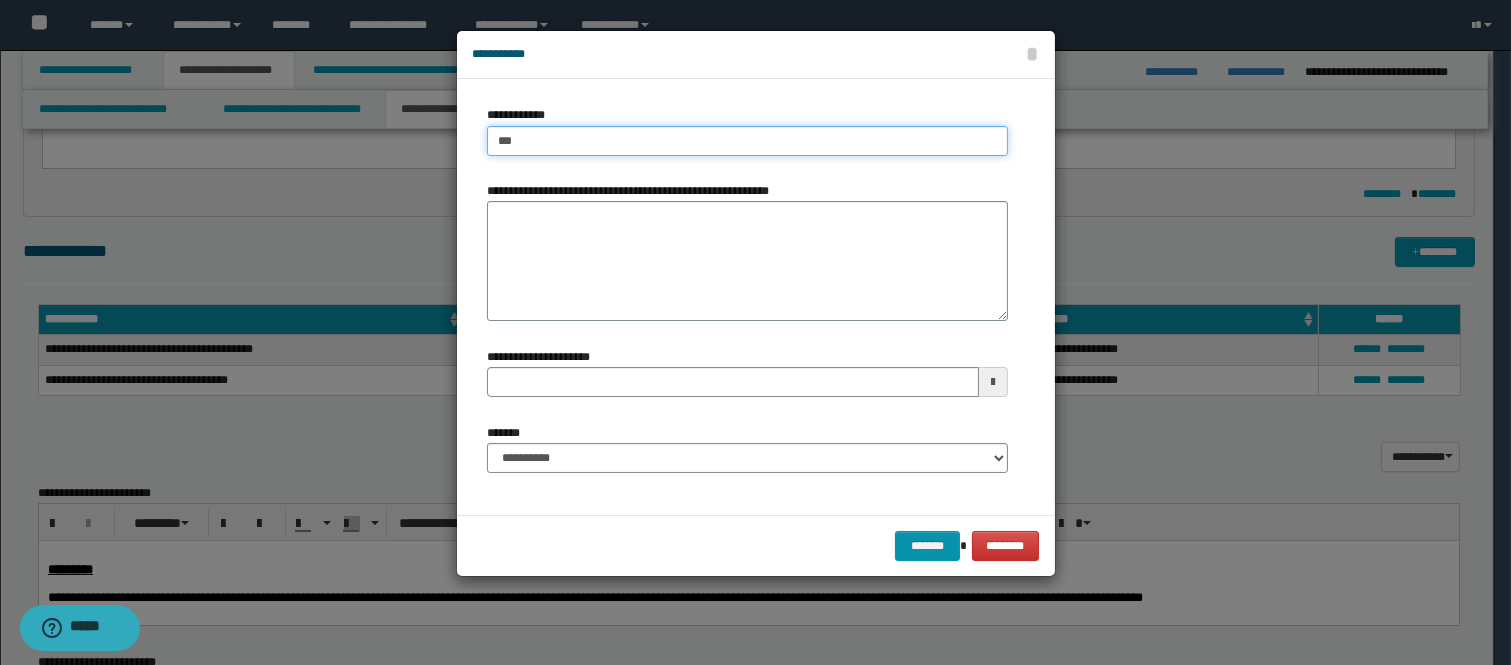 type on "****" 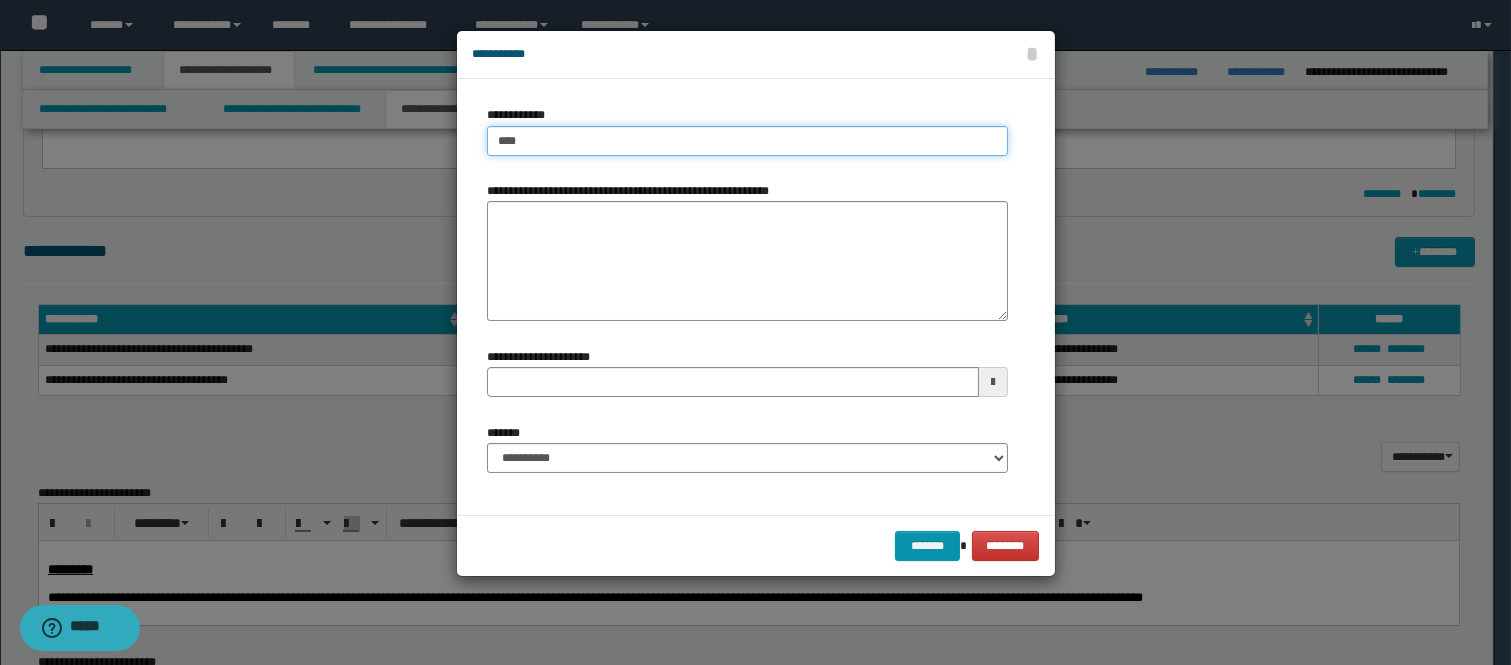 type on "****" 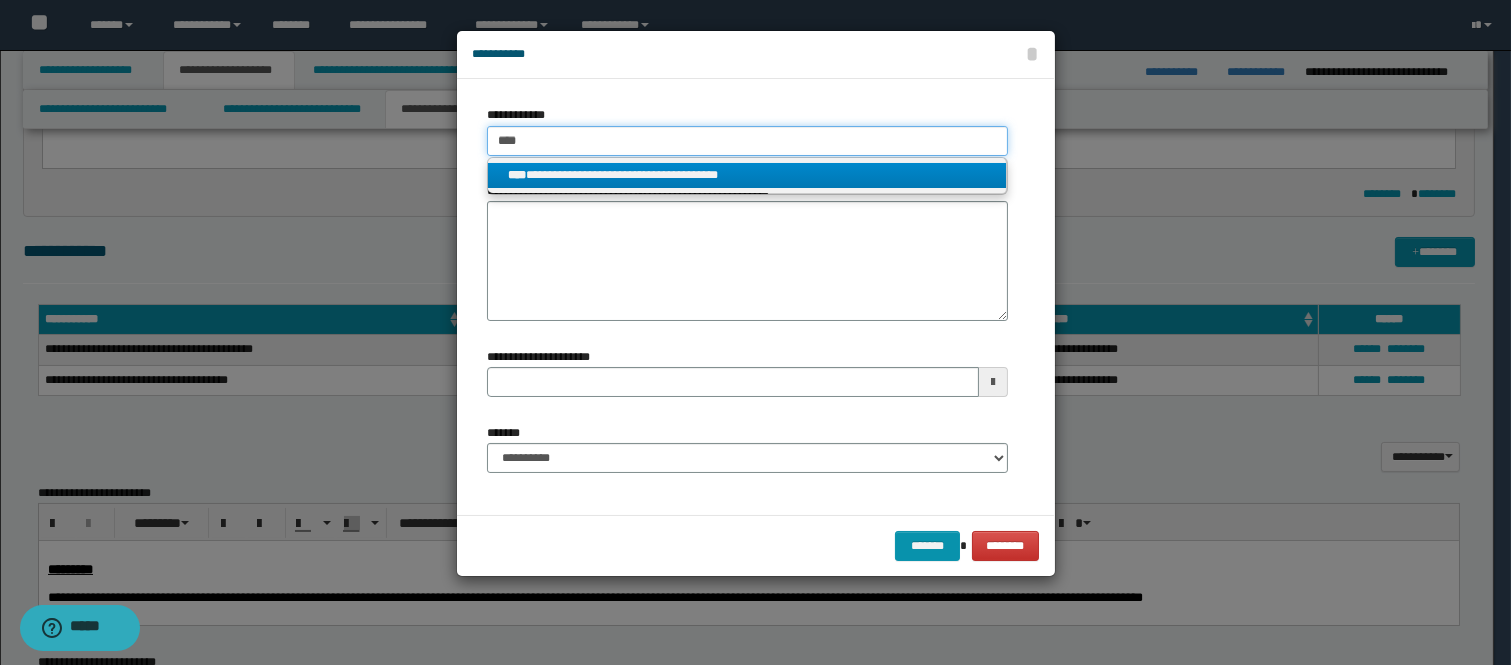 type on "****" 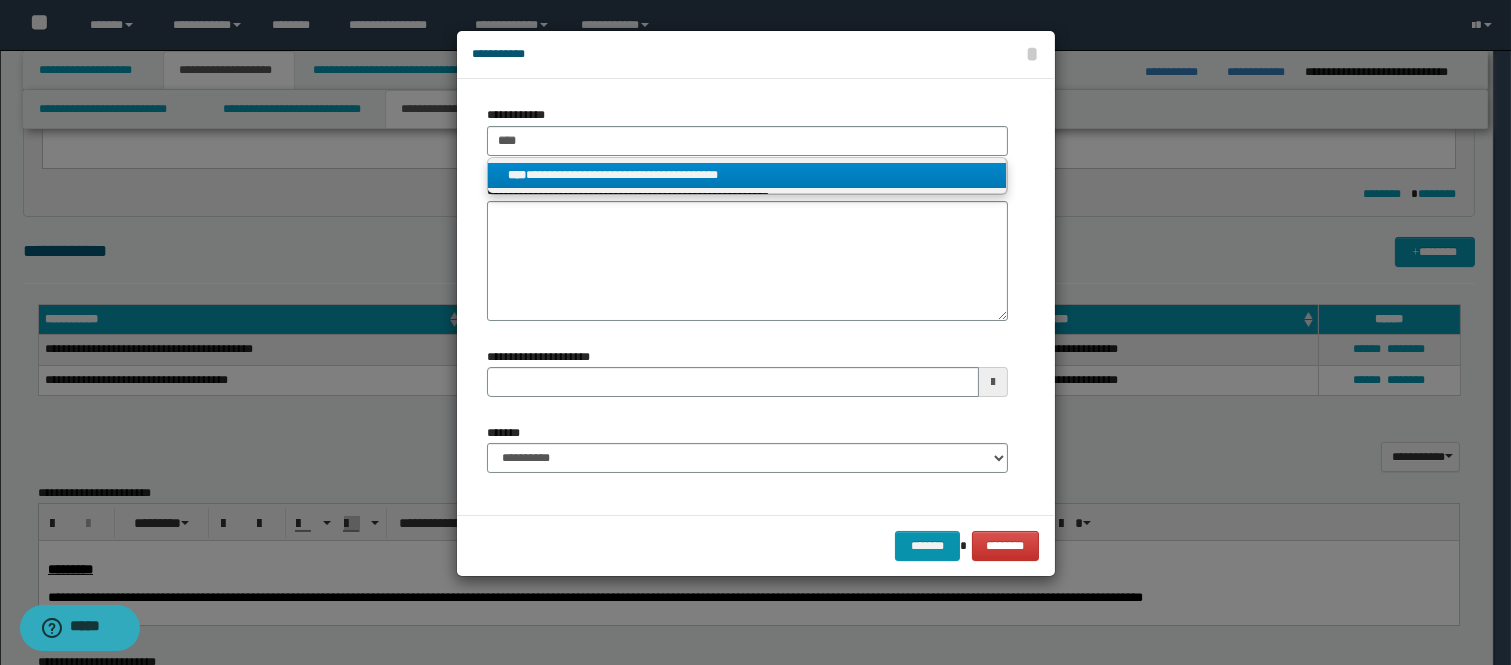 click on "**********" at bounding box center (747, 175) 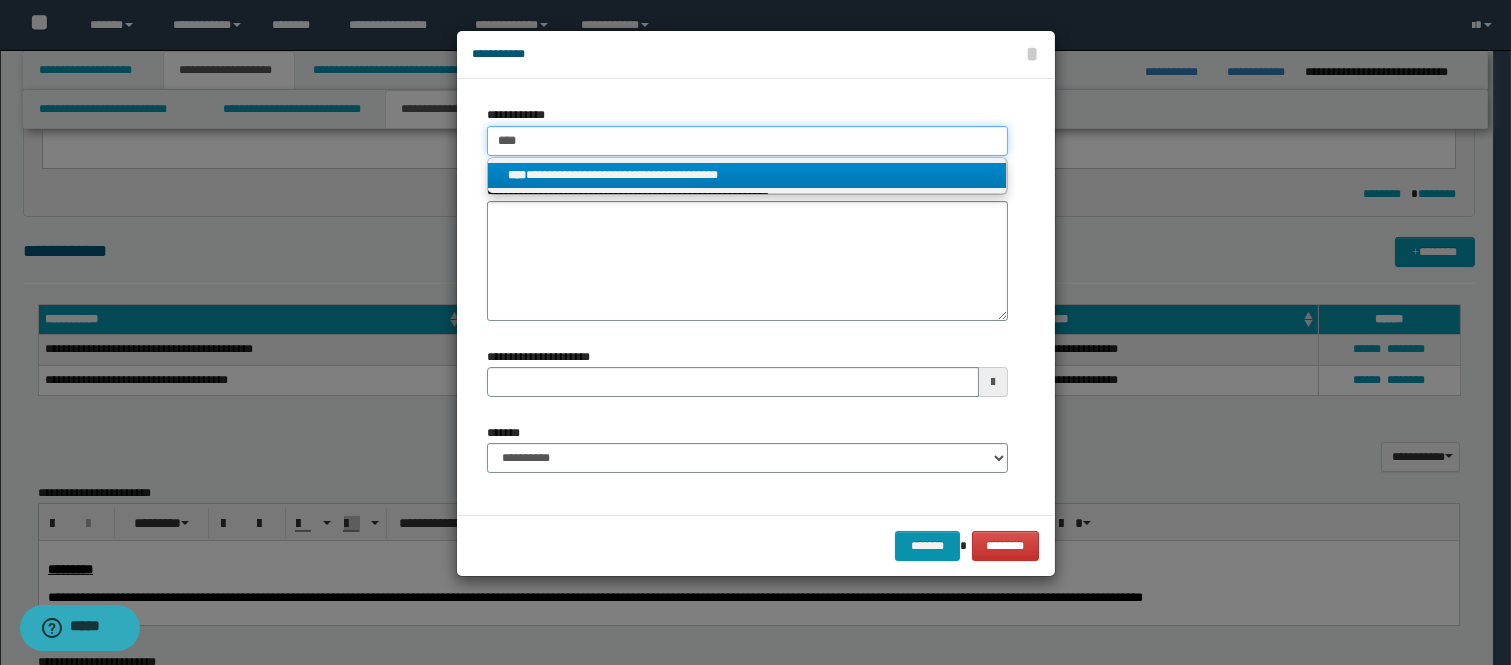 type 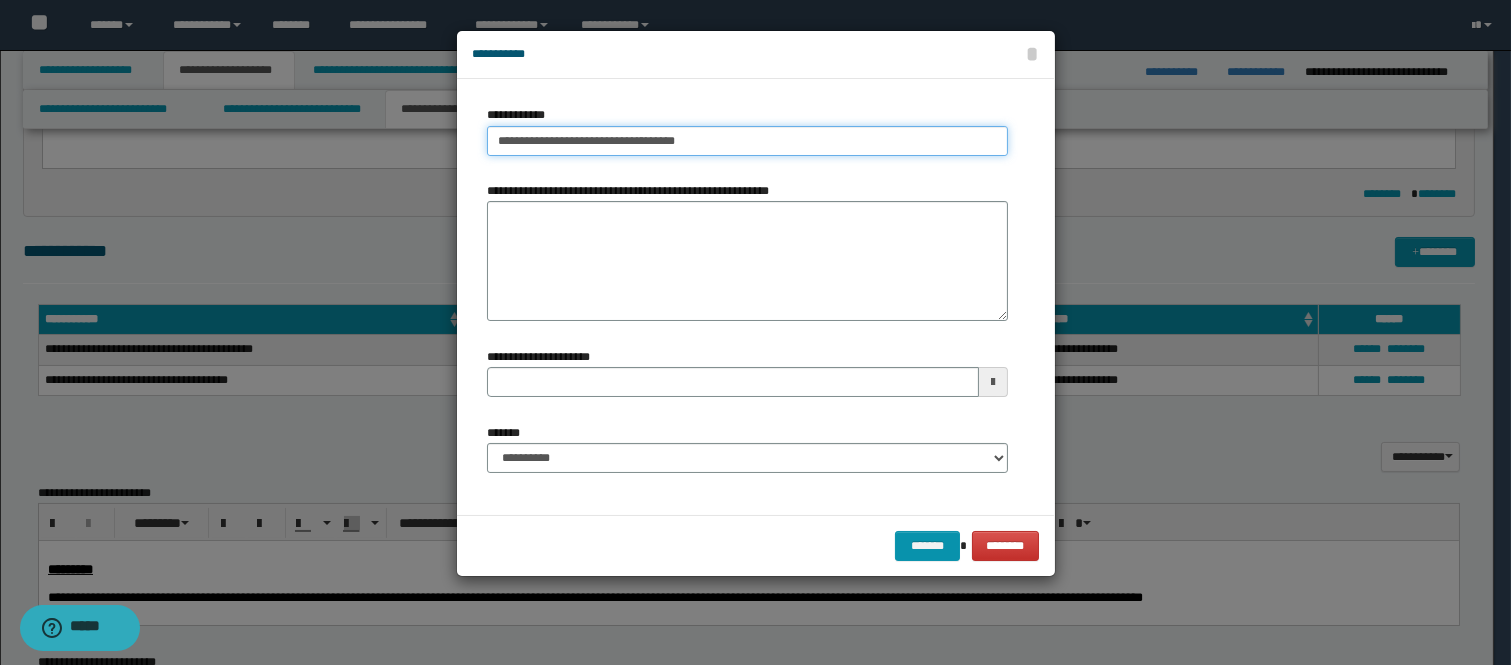 type 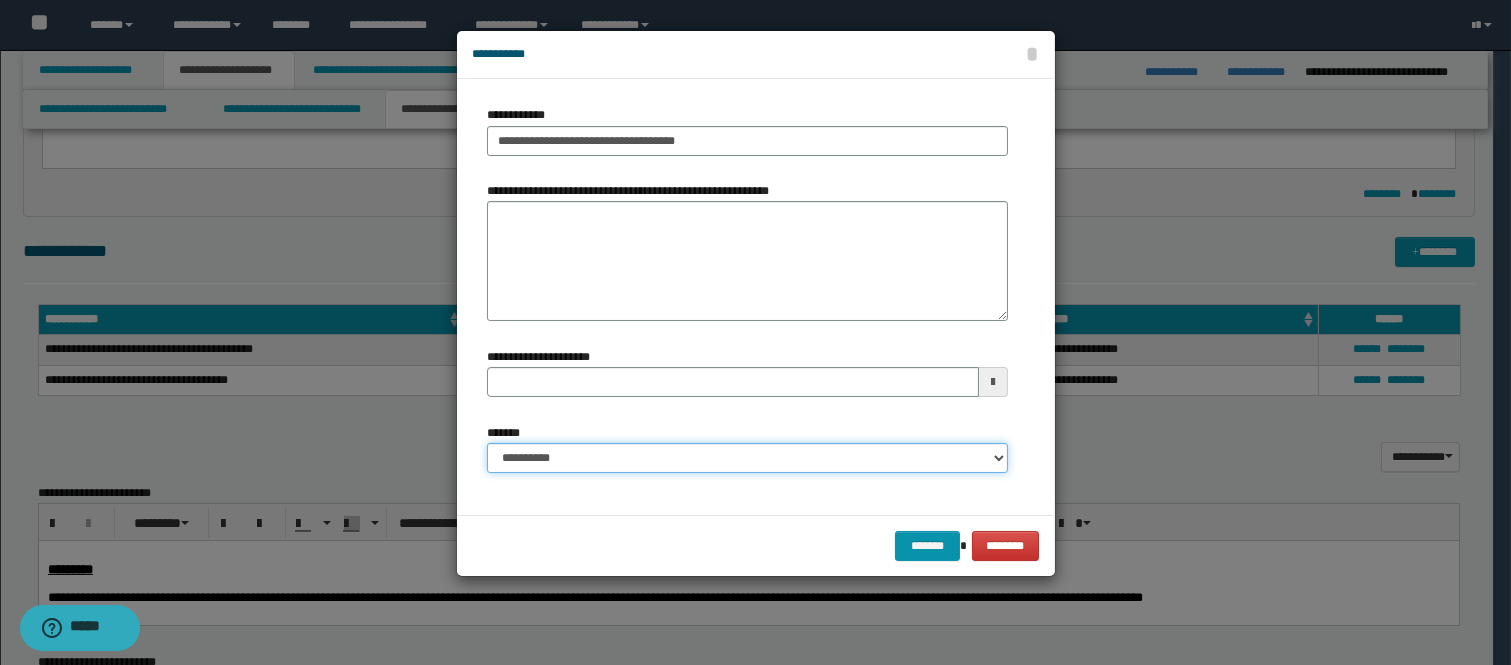 click on "**********" at bounding box center (747, 458) 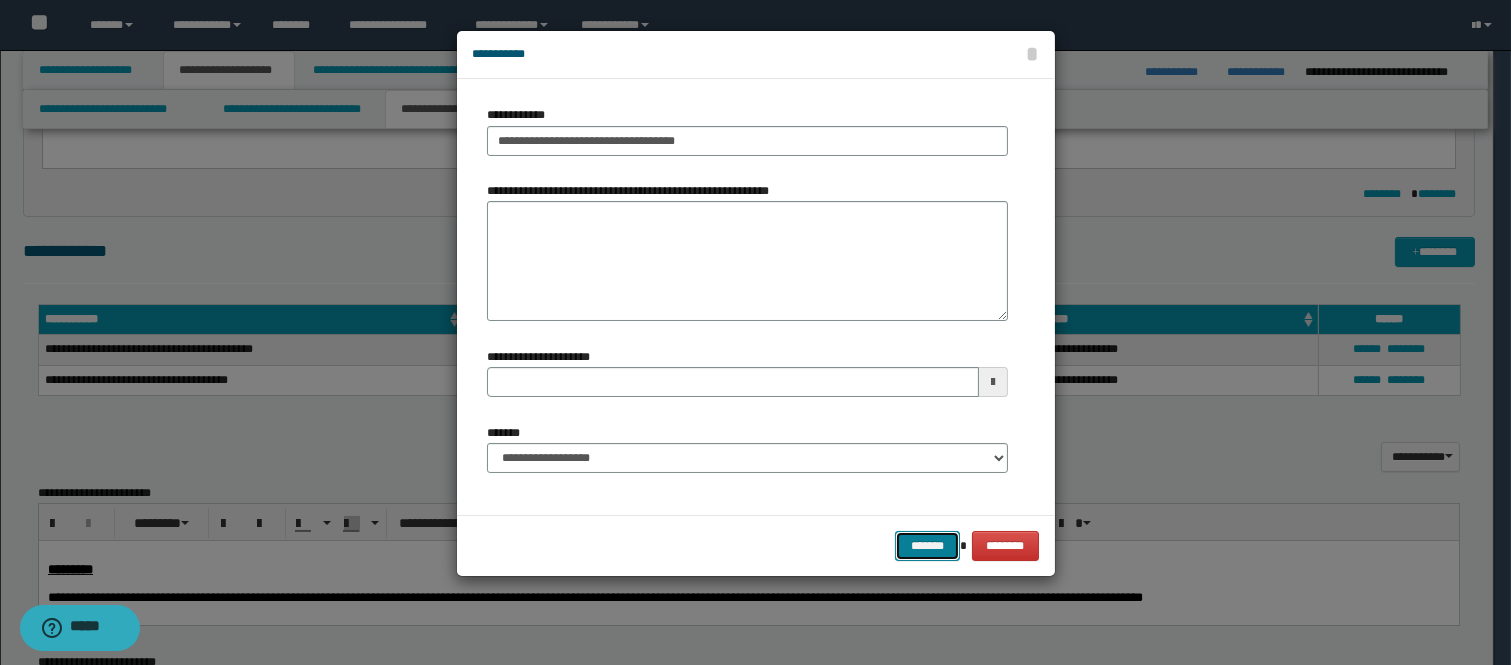 click on "*******" at bounding box center (927, 546) 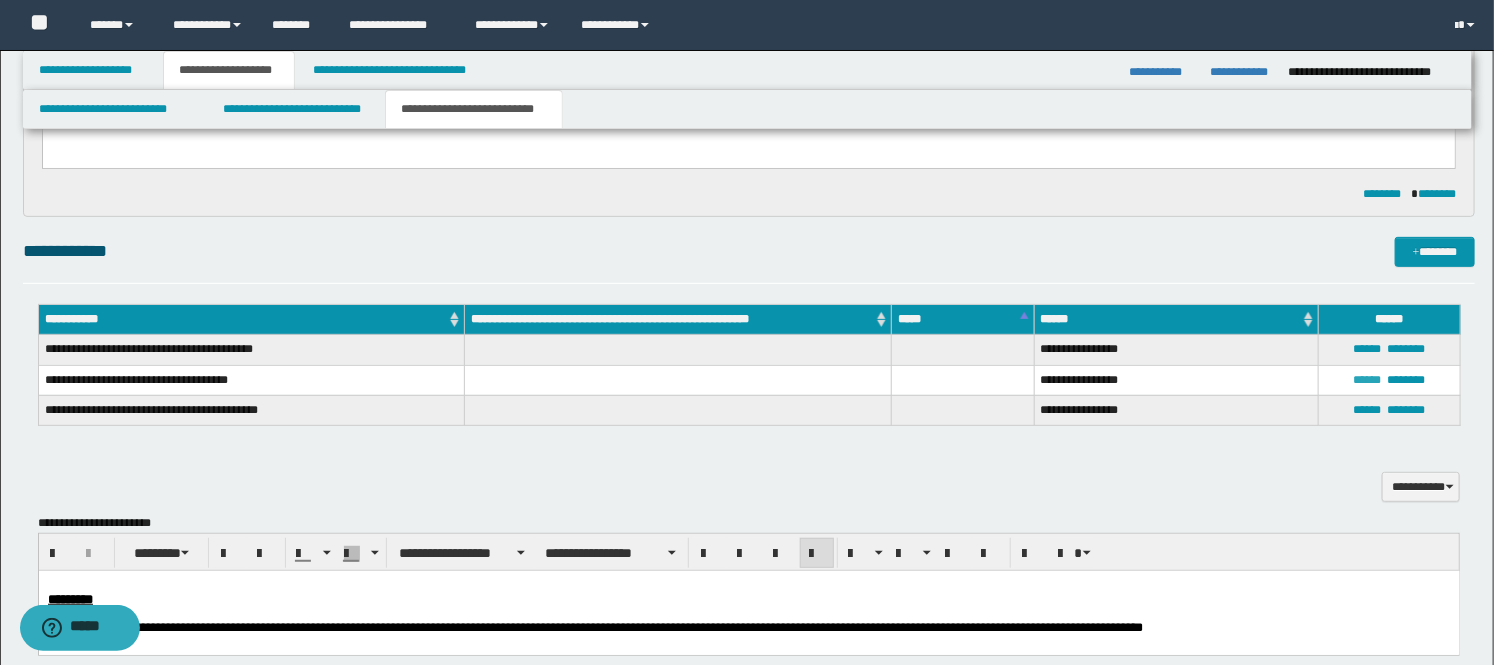 click on "******" at bounding box center [1368, 380] 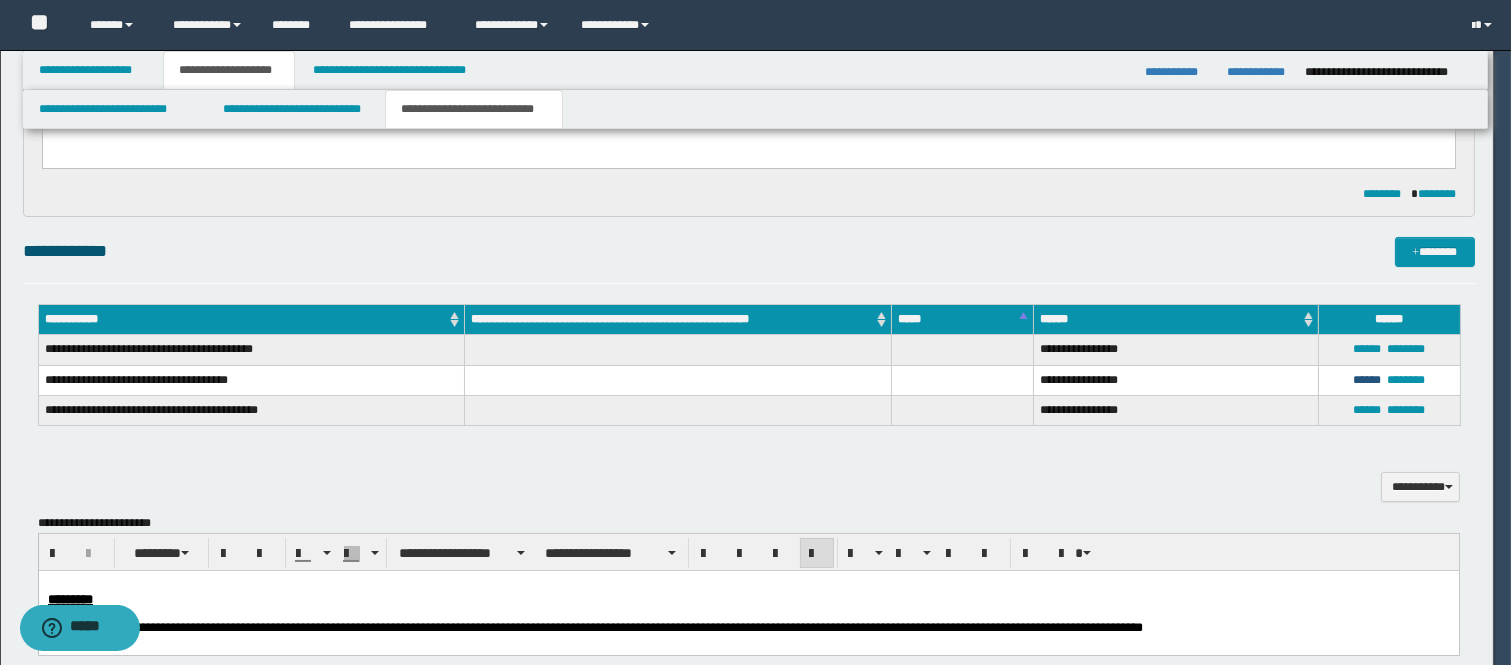 type 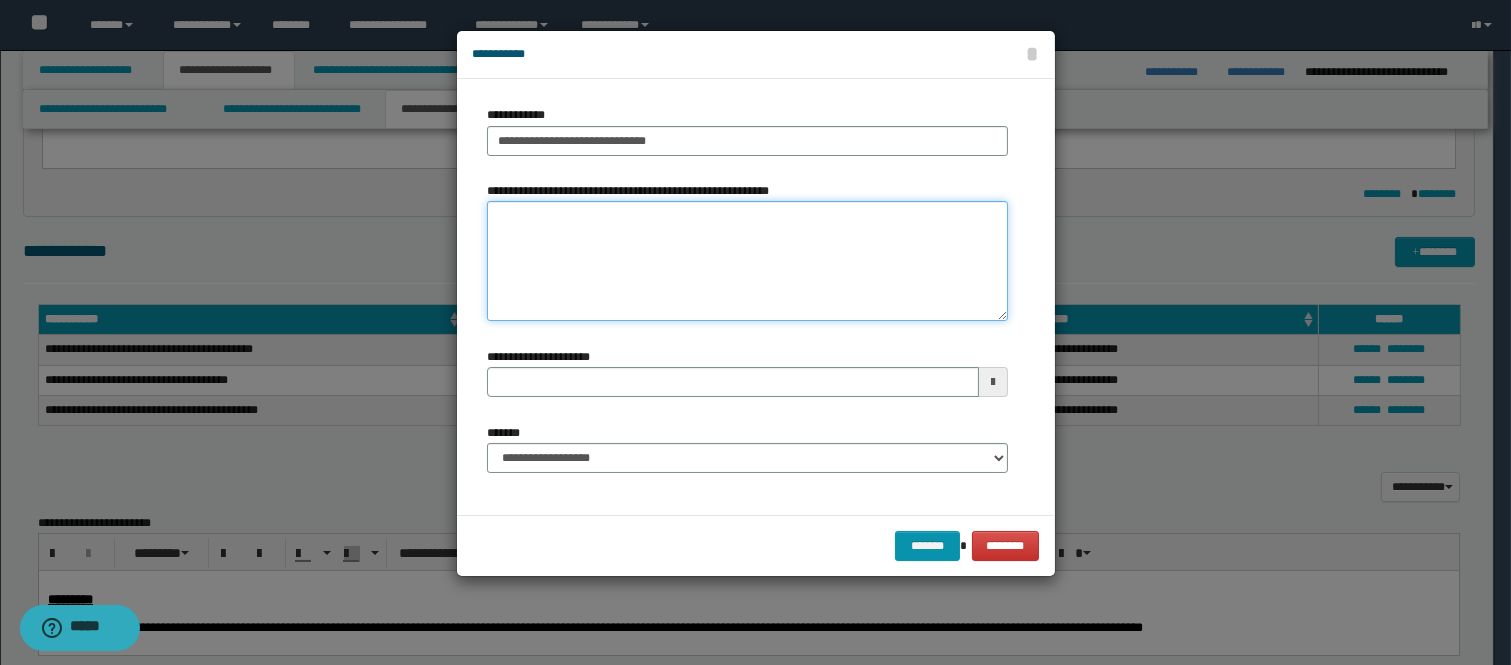 click on "**********" at bounding box center [747, 261] 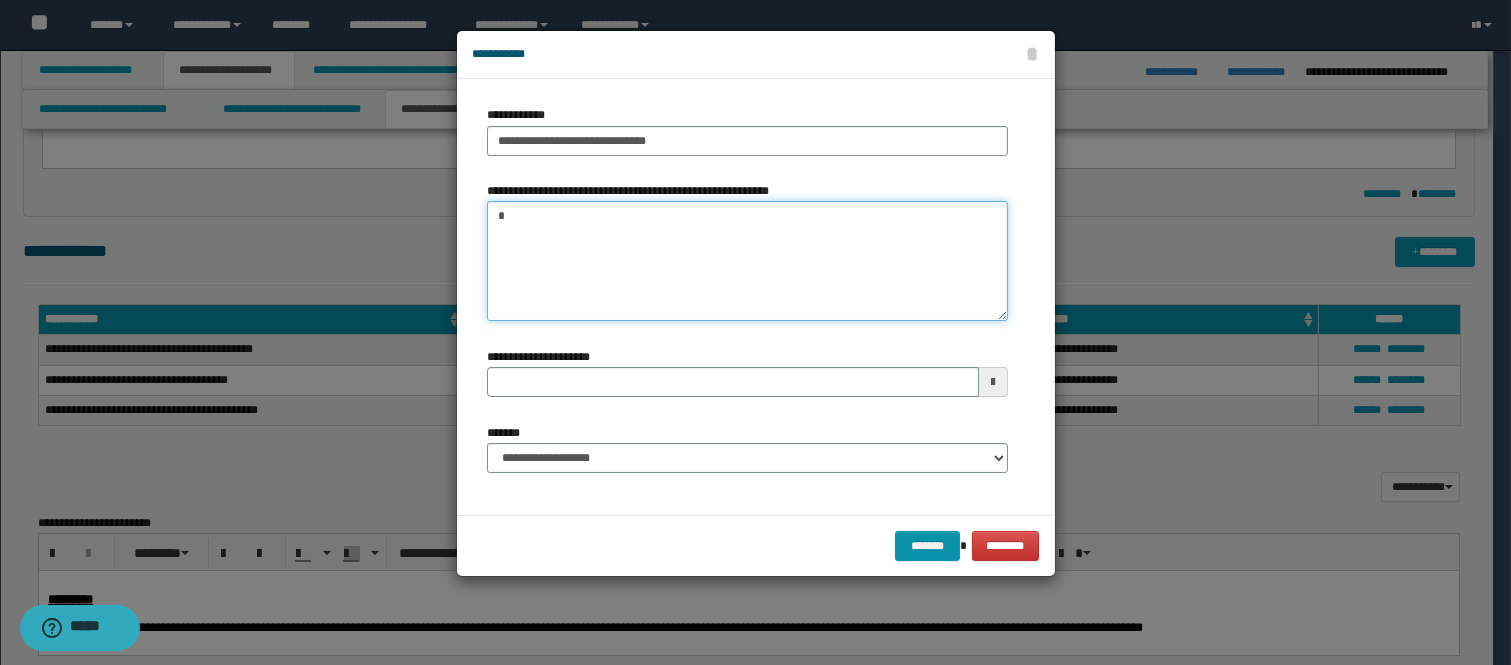 paste on "******" 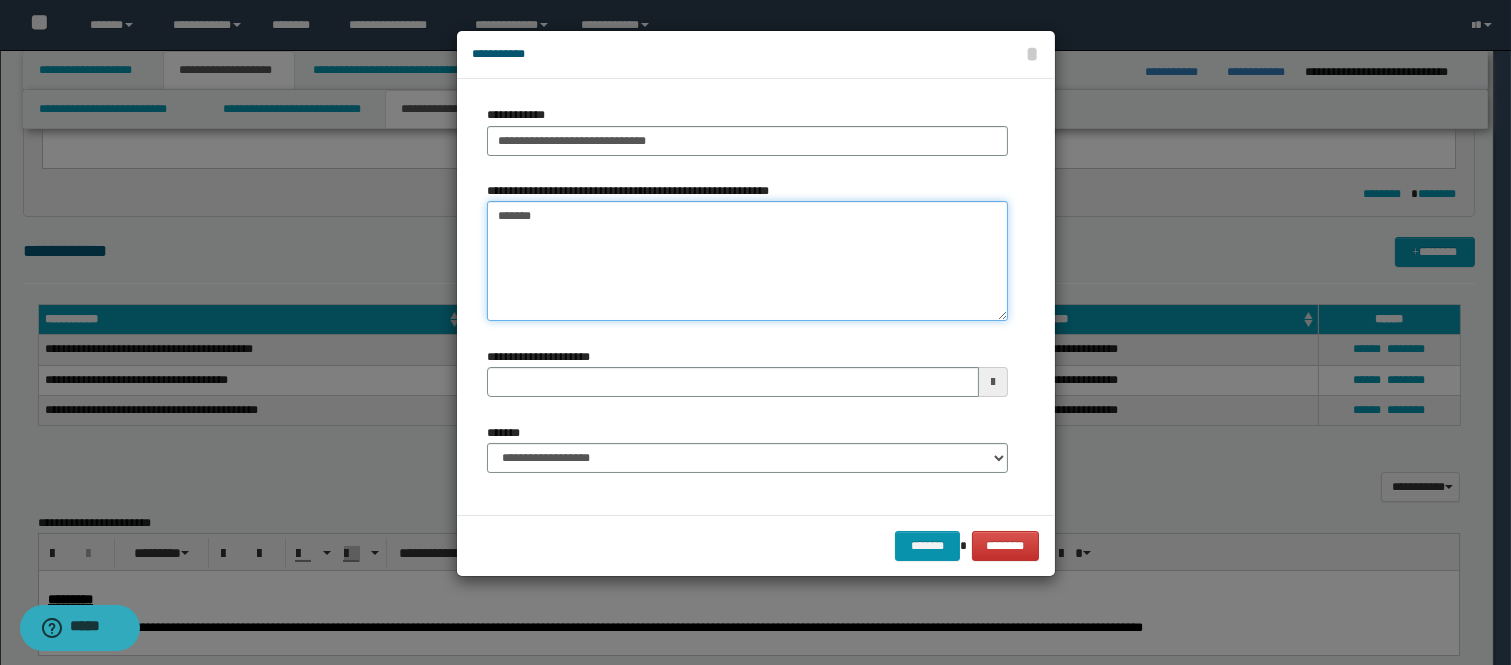 type 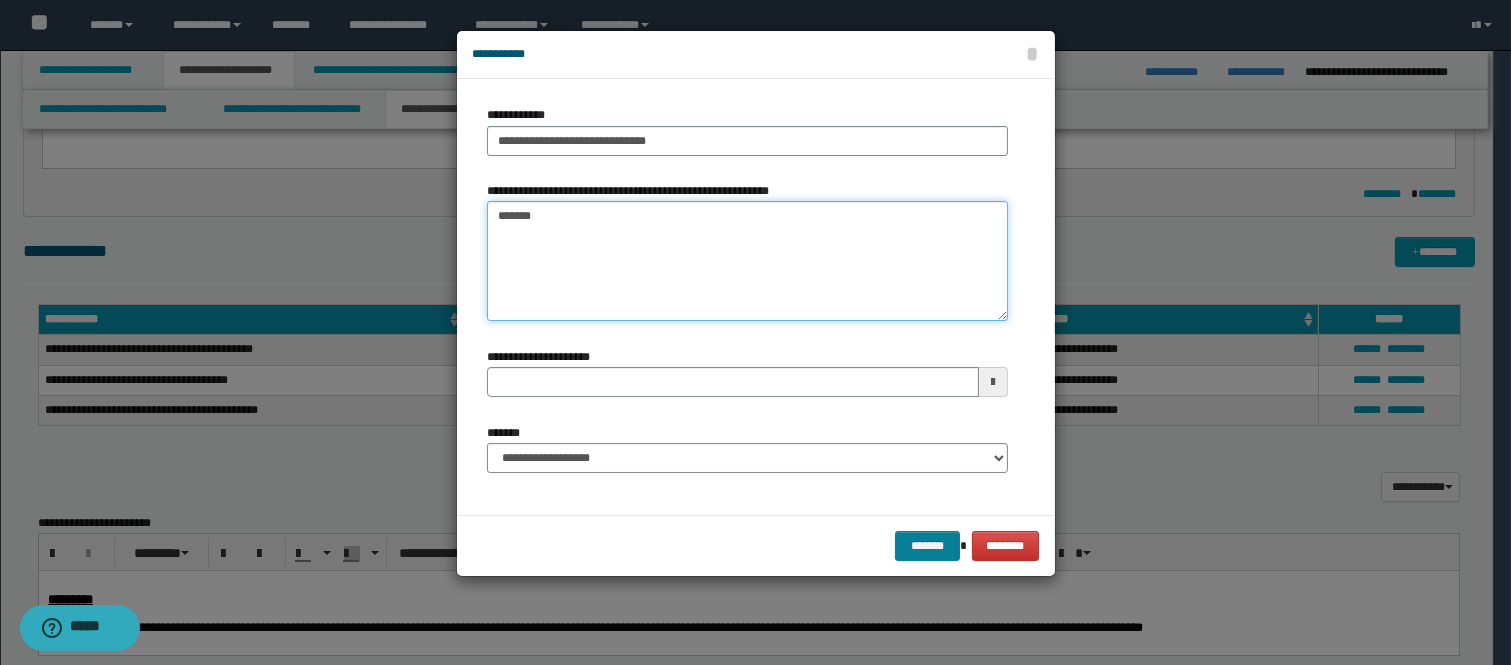 type on "*******" 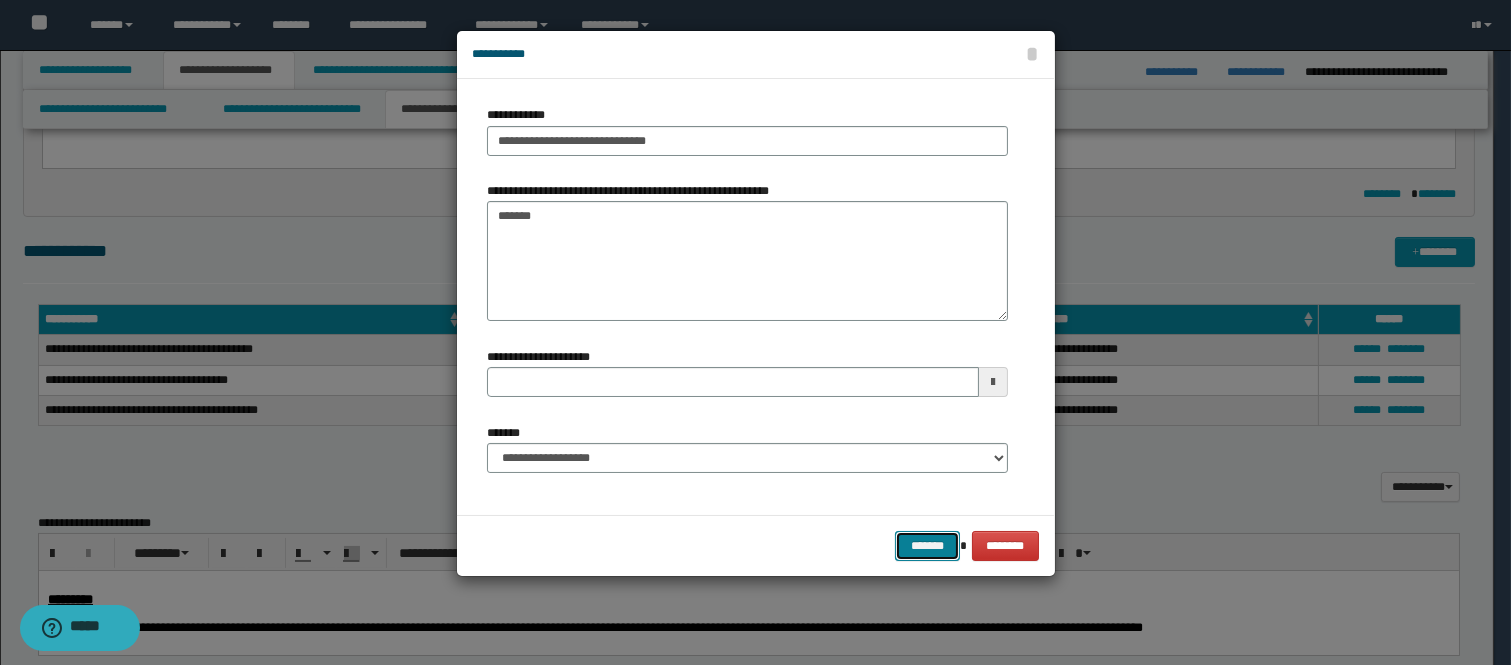 click on "*******" at bounding box center (927, 546) 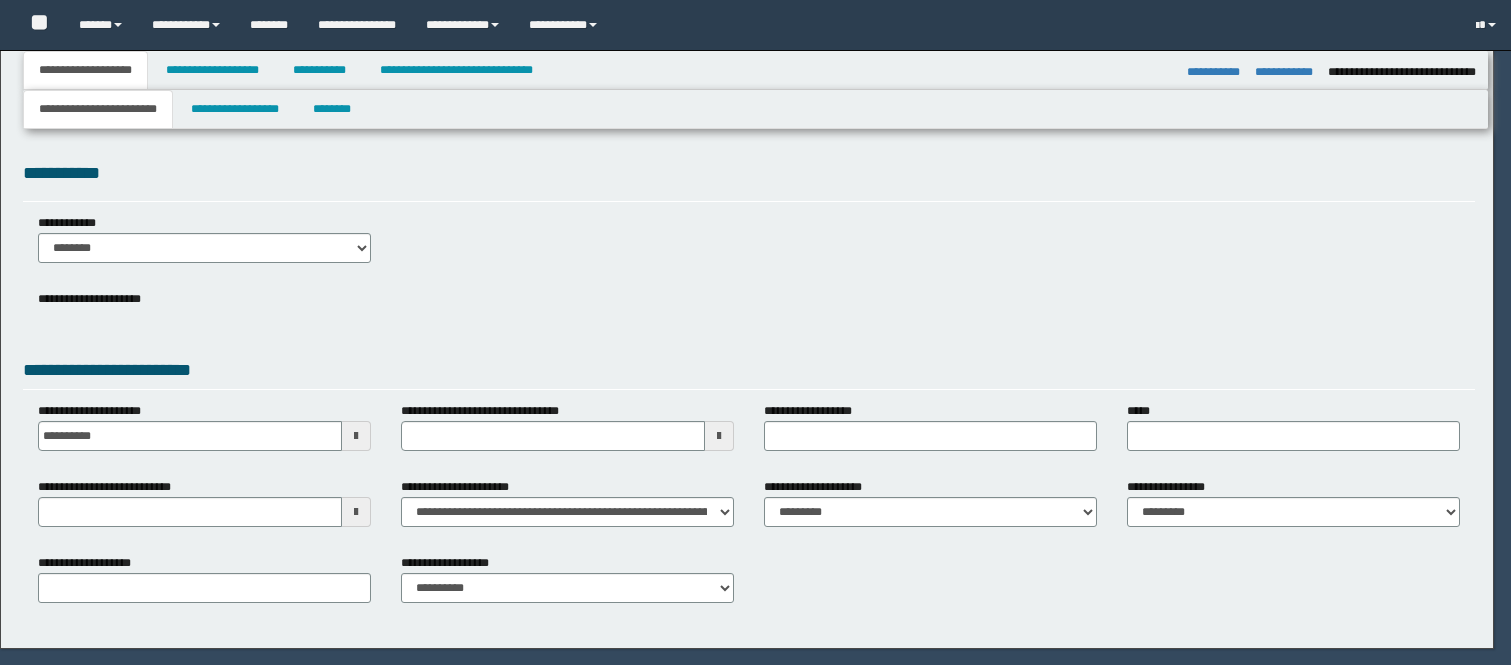 select on "*" 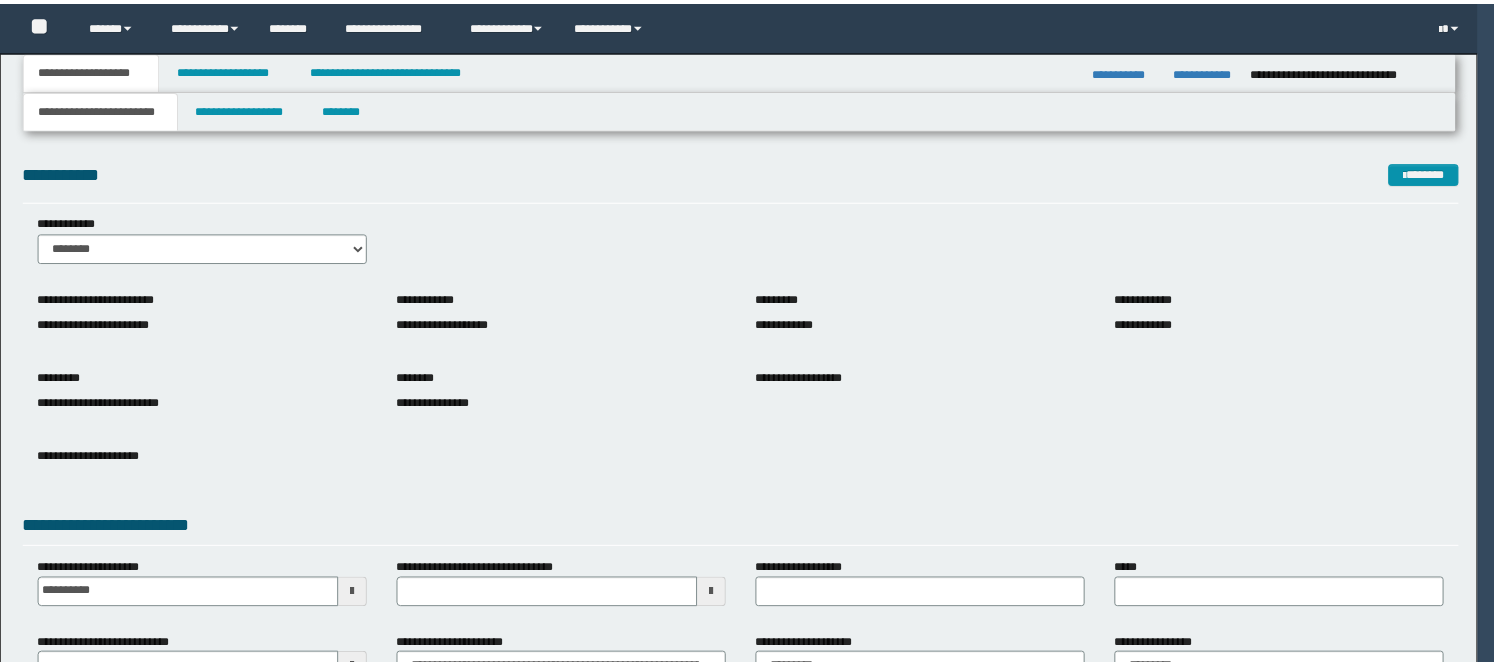 scroll, scrollTop: 0, scrollLeft: 0, axis: both 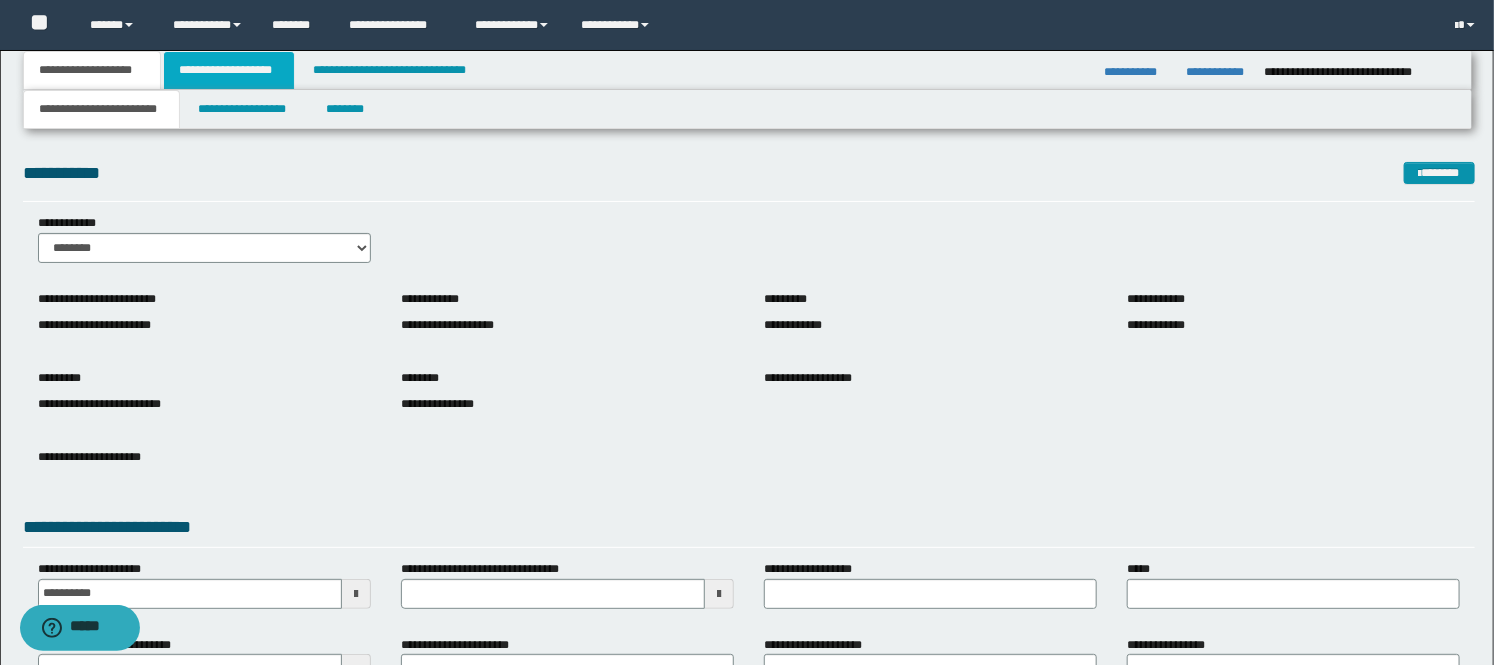 click on "**********" at bounding box center [229, 70] 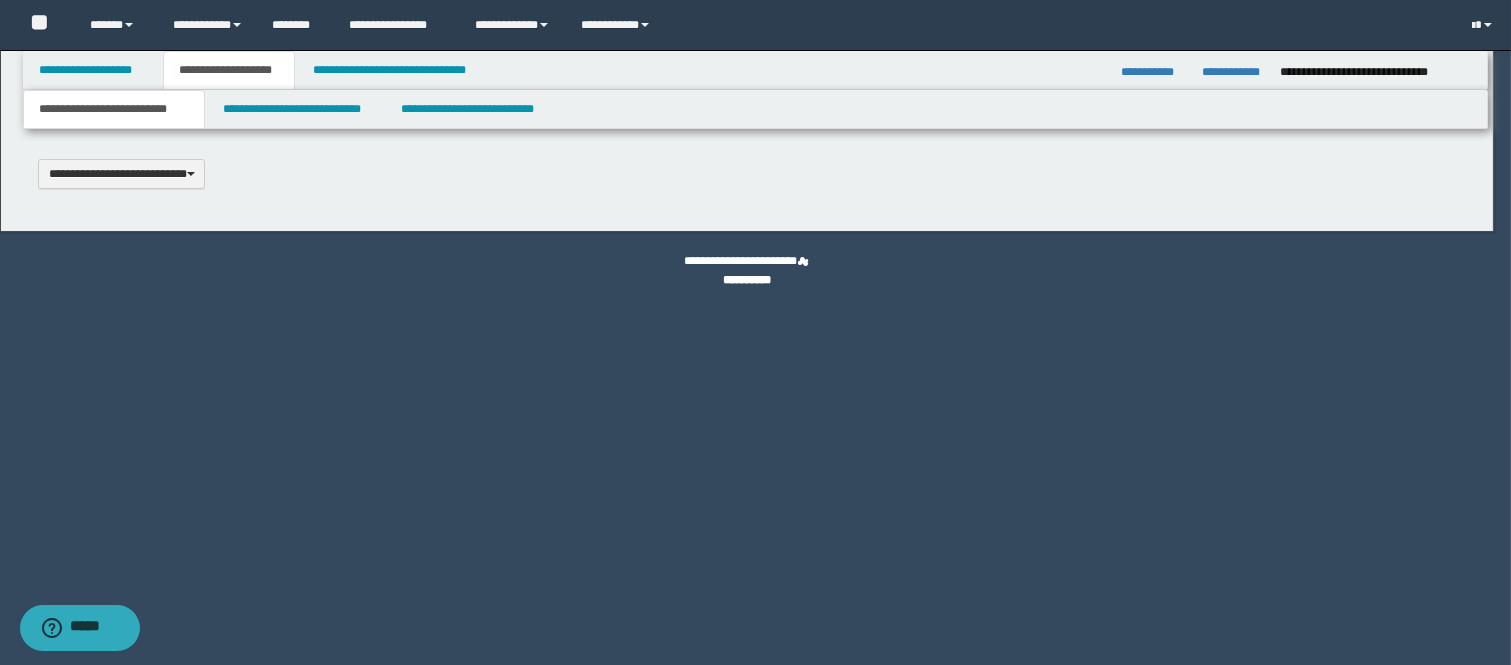 scroll, scrollTop: 0, scrollLeft: 0, axis: both 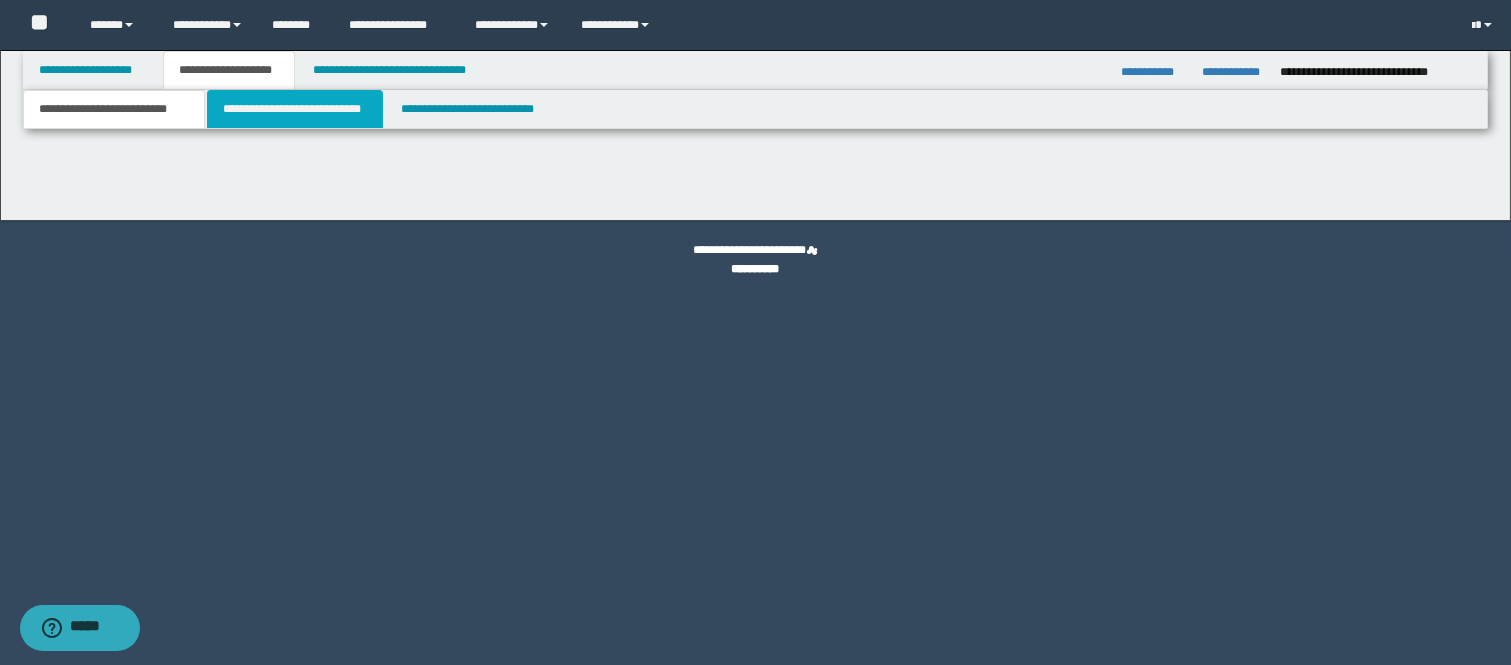 click on "**********" at bounding box center [295, 109] 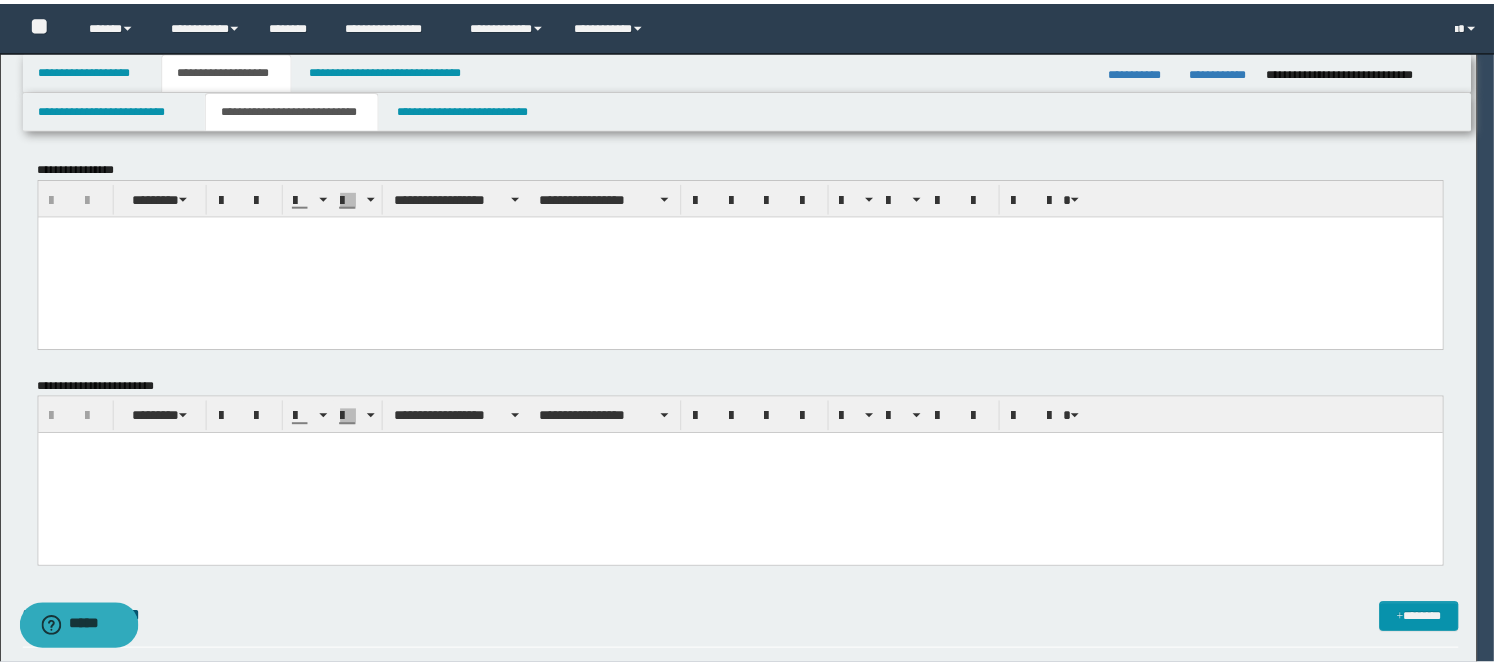 scroll, scrollTop: 0, scrollLeft: 0, axis: both 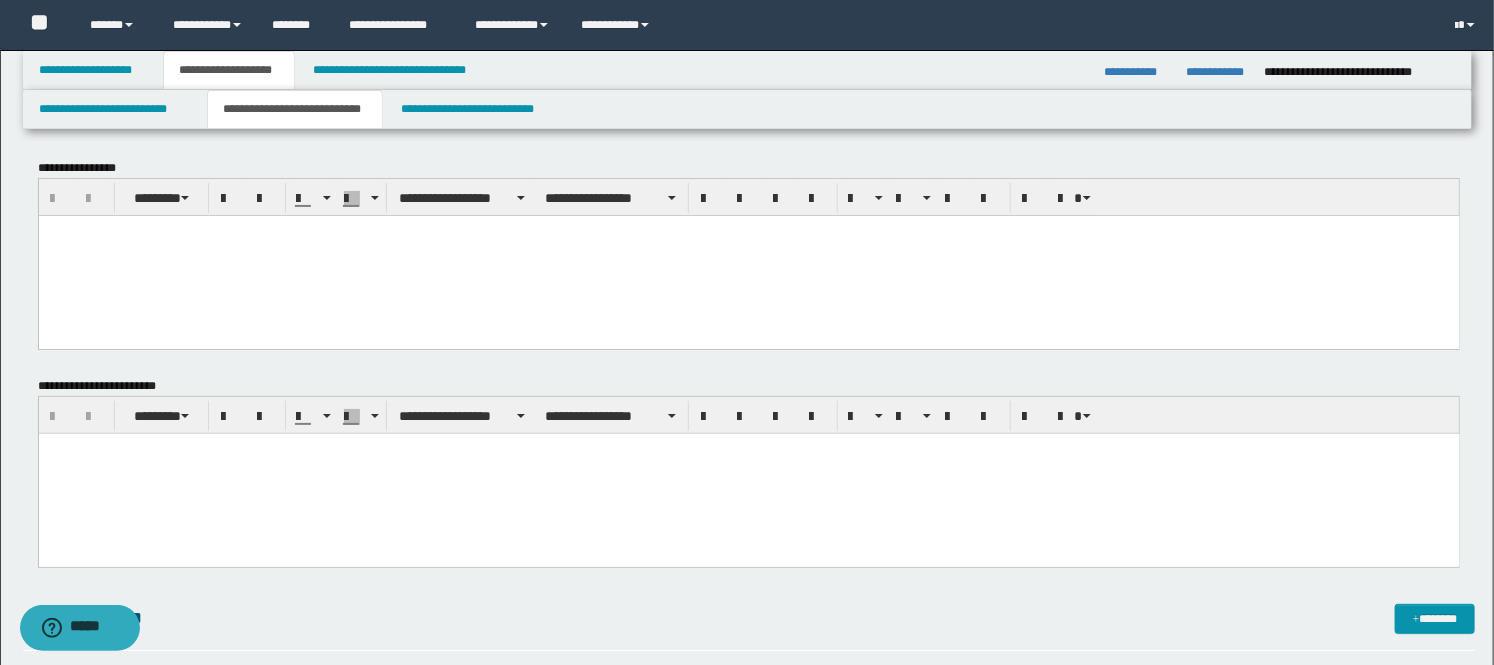 click at bounding box center (748, 255) 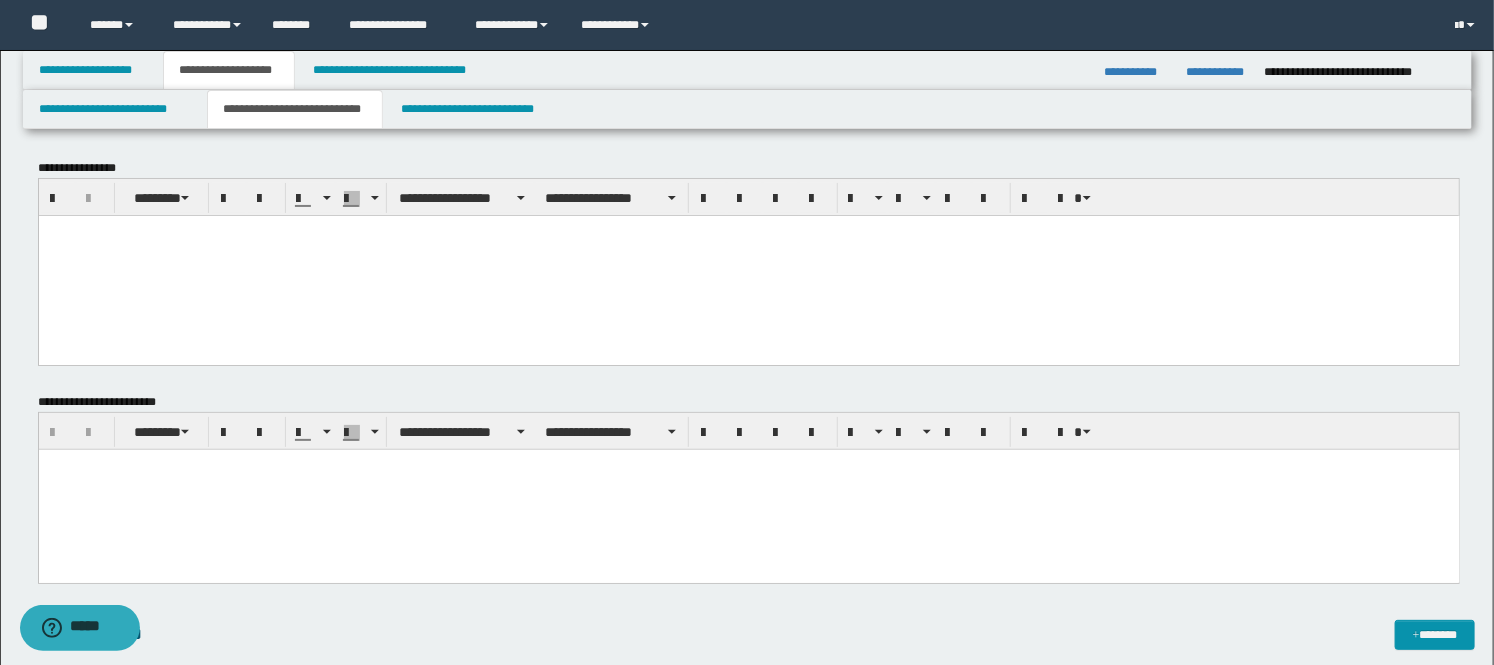 paste 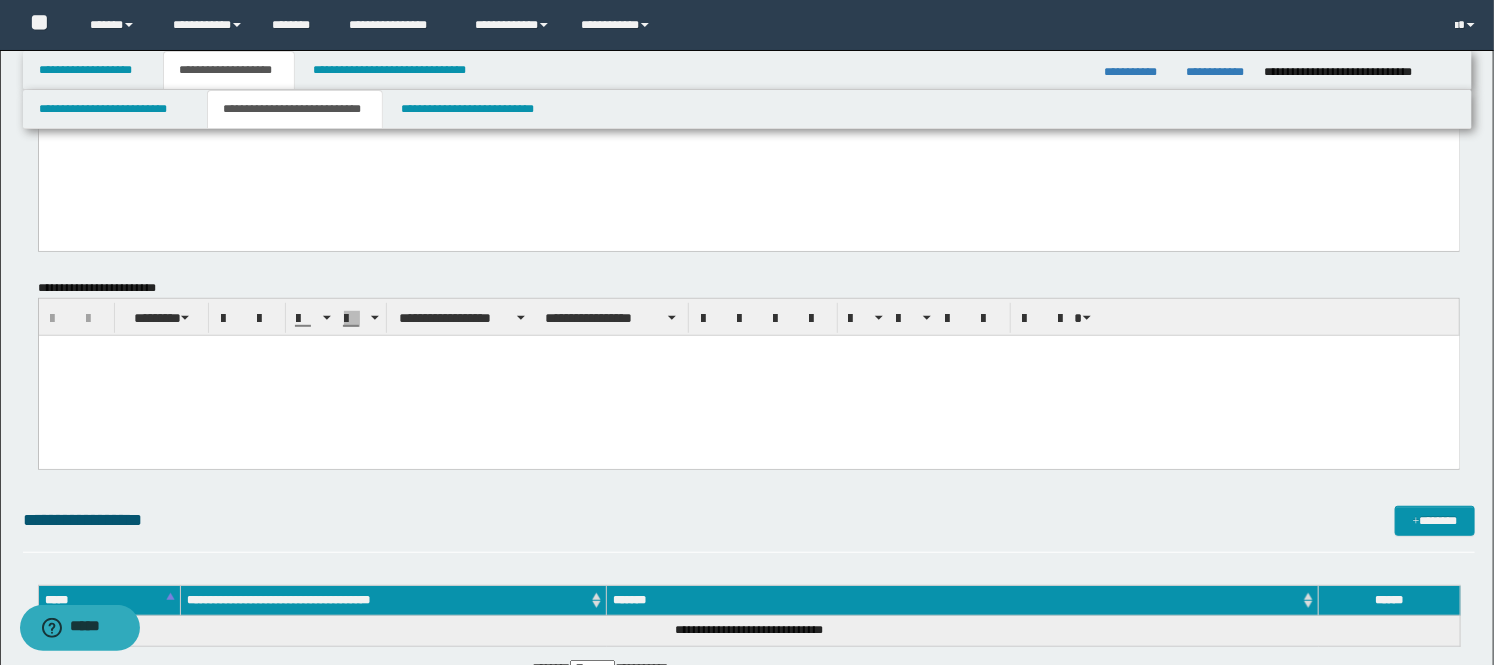 scroll, scrollTop: 444, scrollLeft: 0, axis: vertical 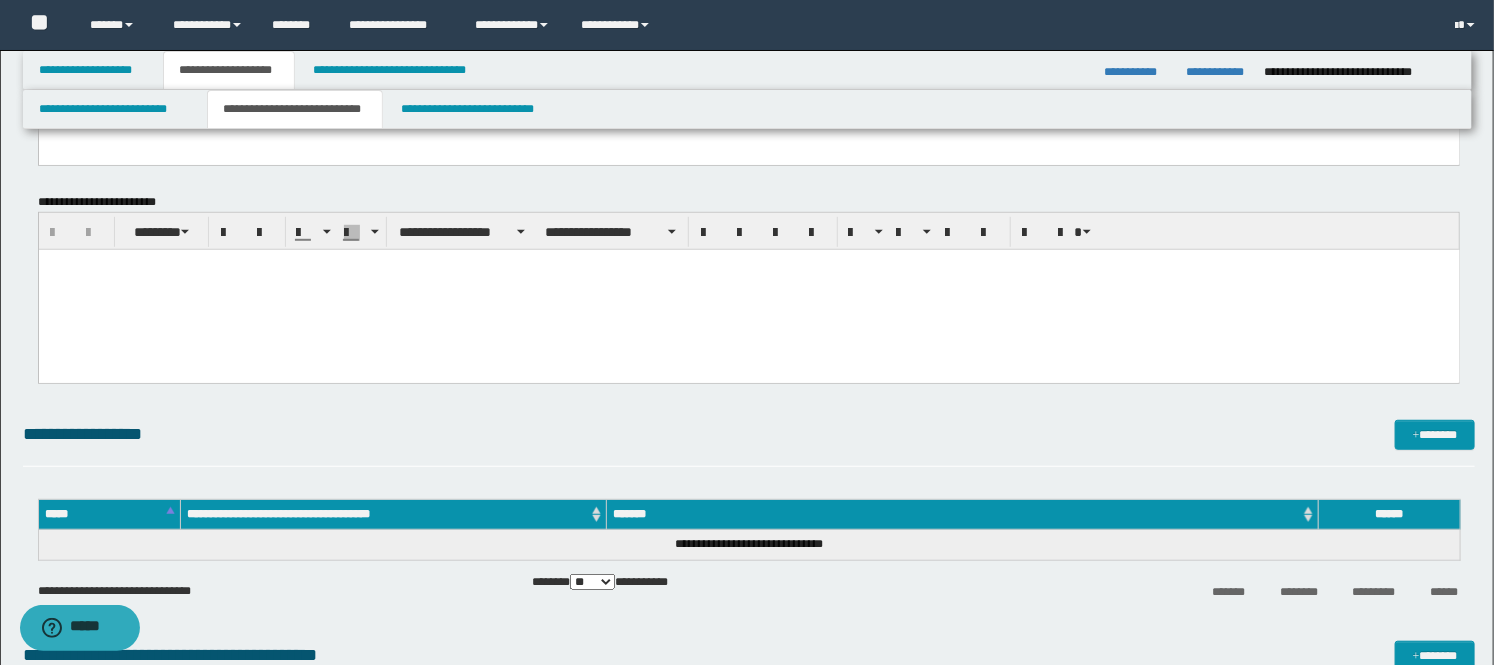 click at bounding box center (748, 290) 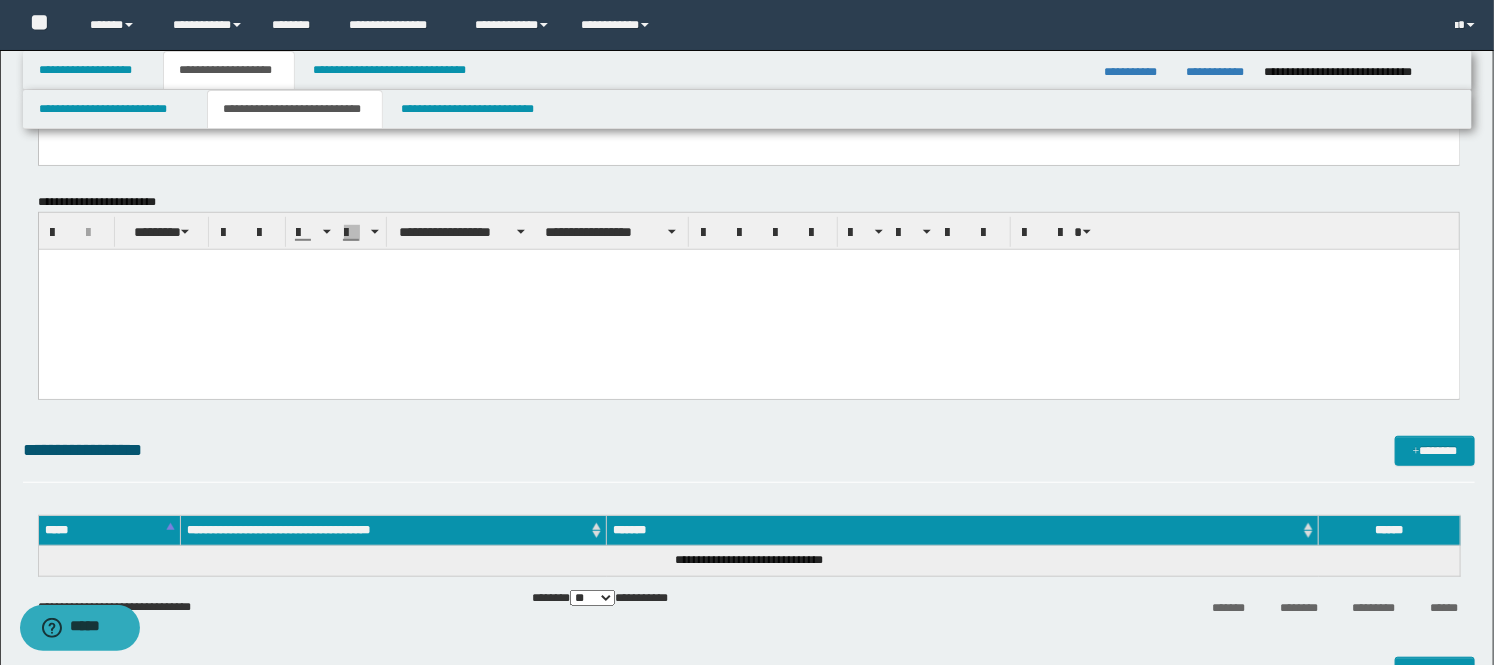 paste 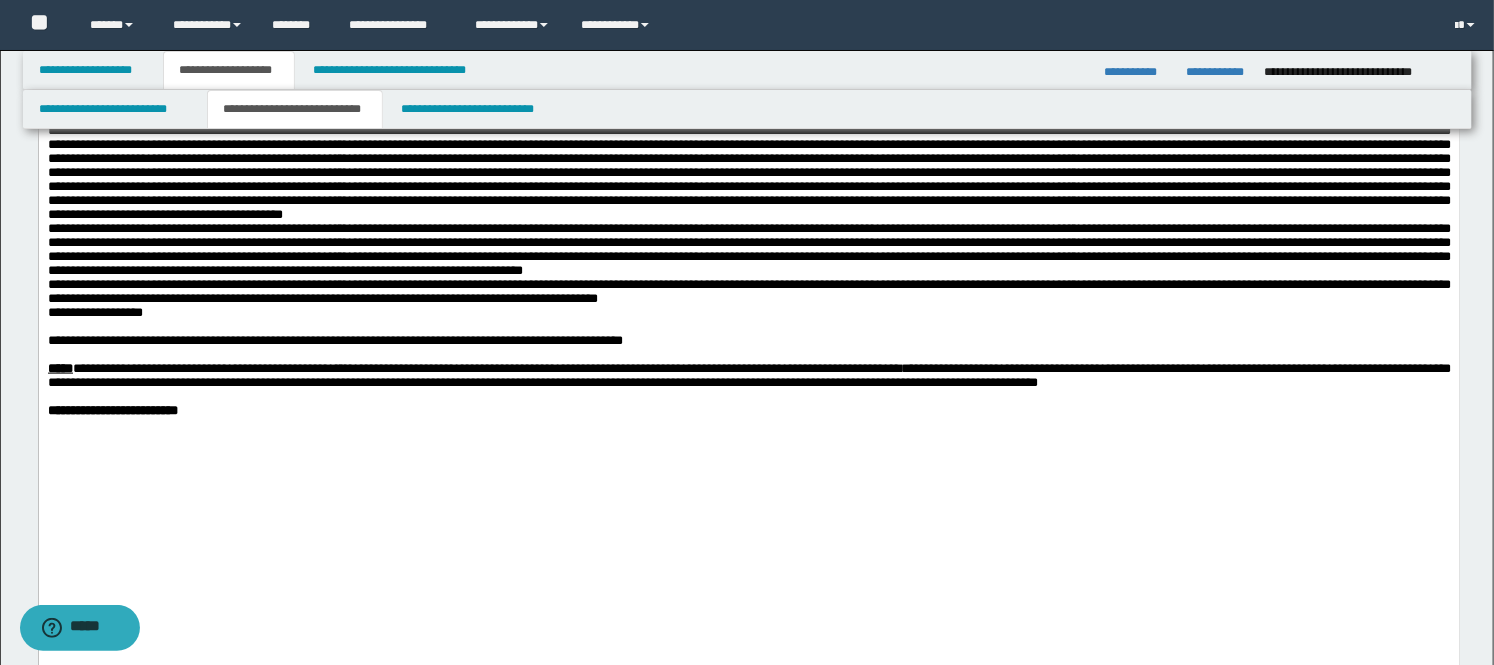 scroll, scrollTop: 888, scrollLeft: 0, axis: vertical 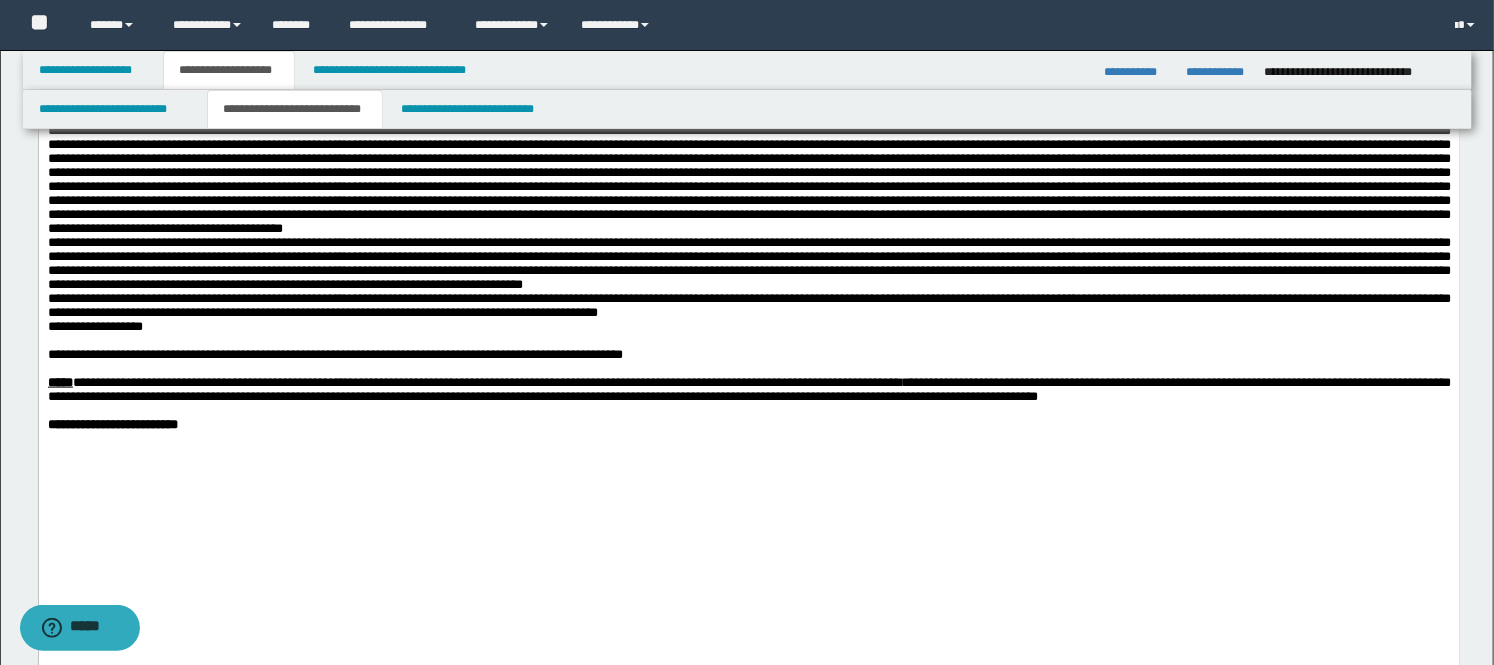 click on "**********" at bounding box center [748, 264] 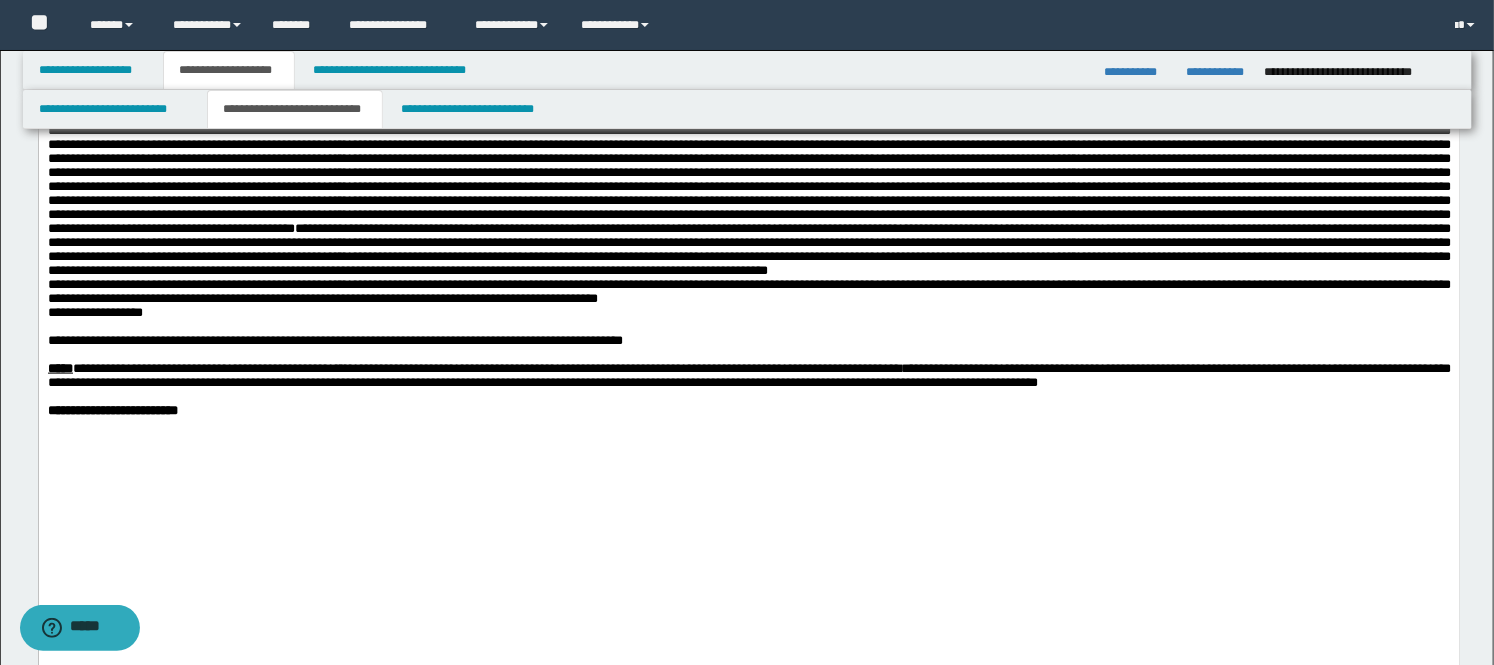drag, startPoint x: 56, startPoint y: 400, endPoint x: 58, endPoint y: 436, distance: 36.05551 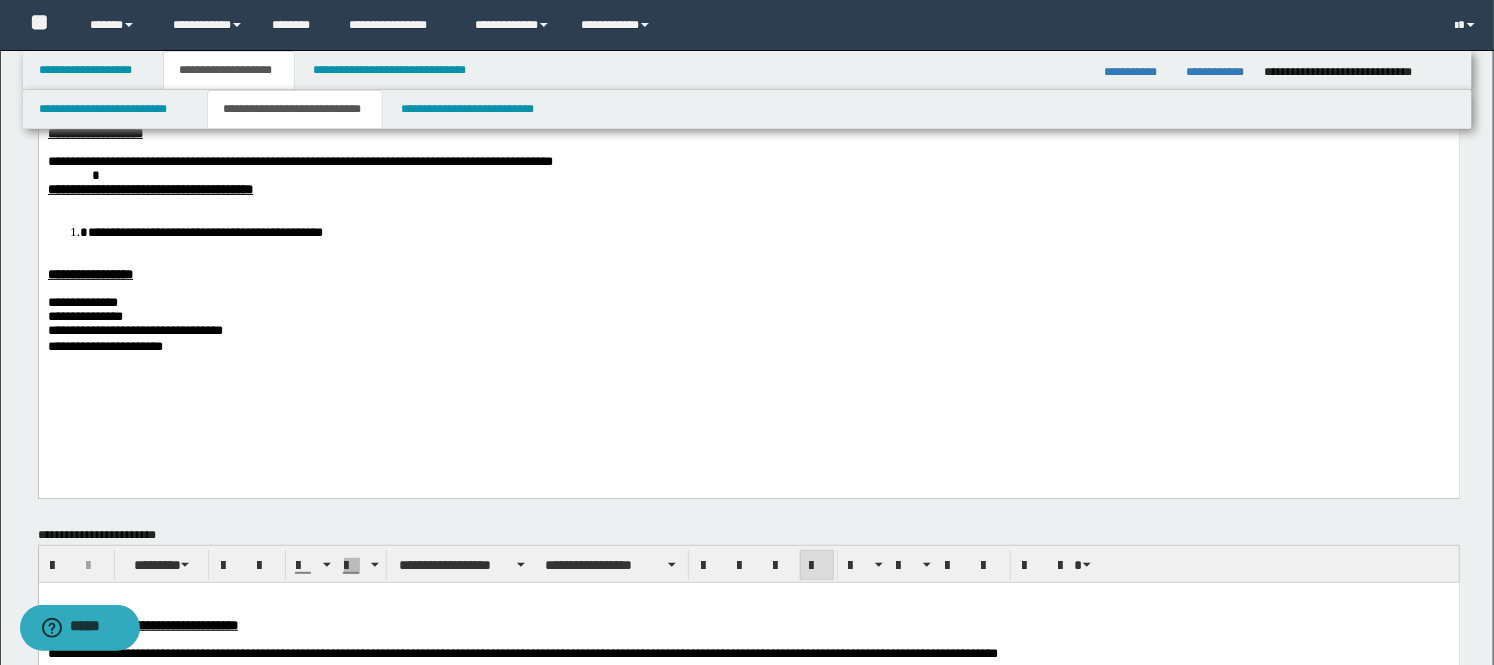 scroll, scrollTop: 0, scrollLeft: 0, axis: both 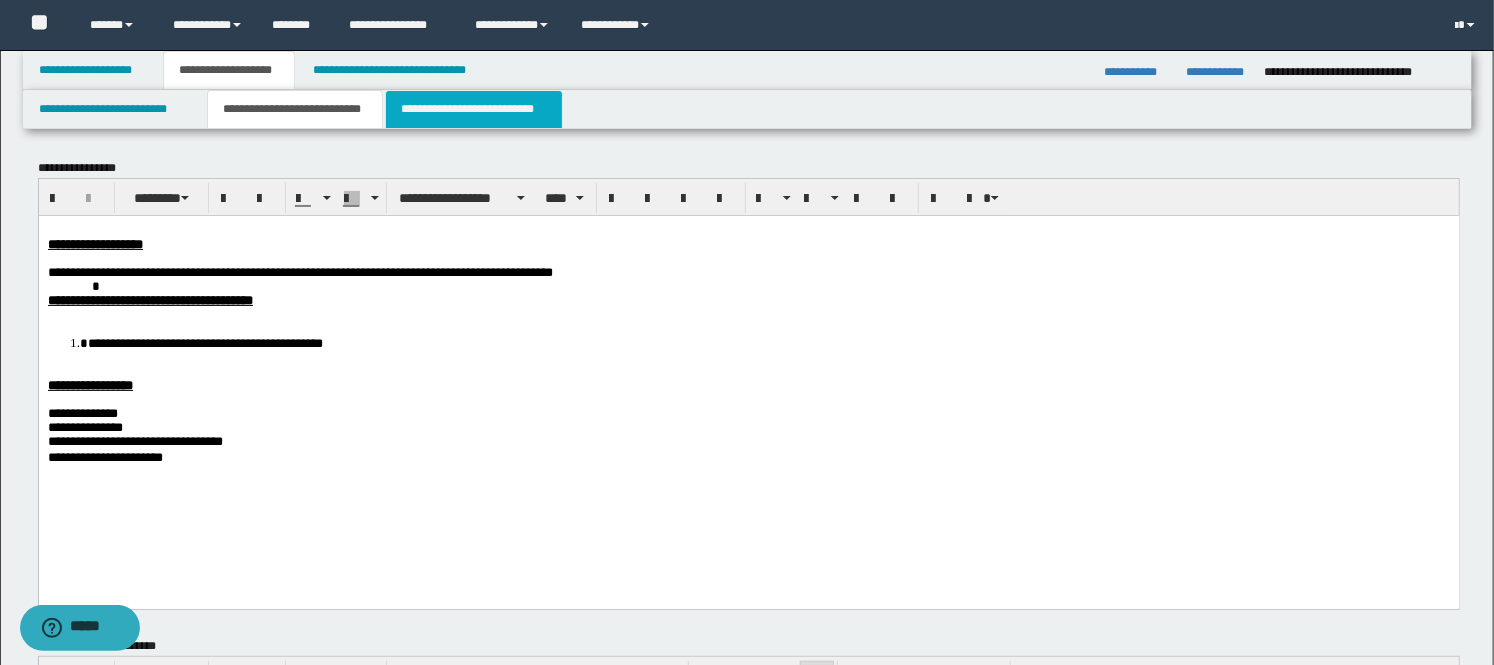 click on "**********" at bounding box center [474, 109] 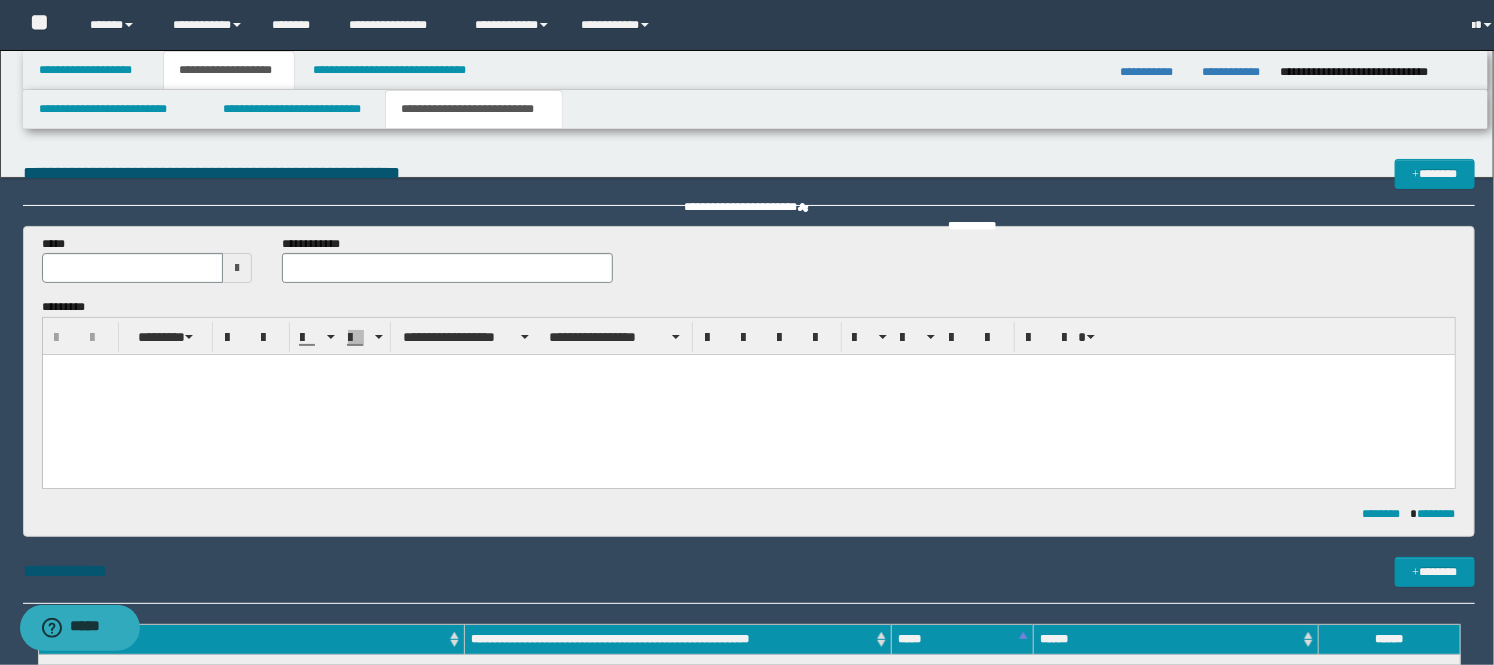 scroll, scrollTop: 0, scrollLeft: 0, axis: both 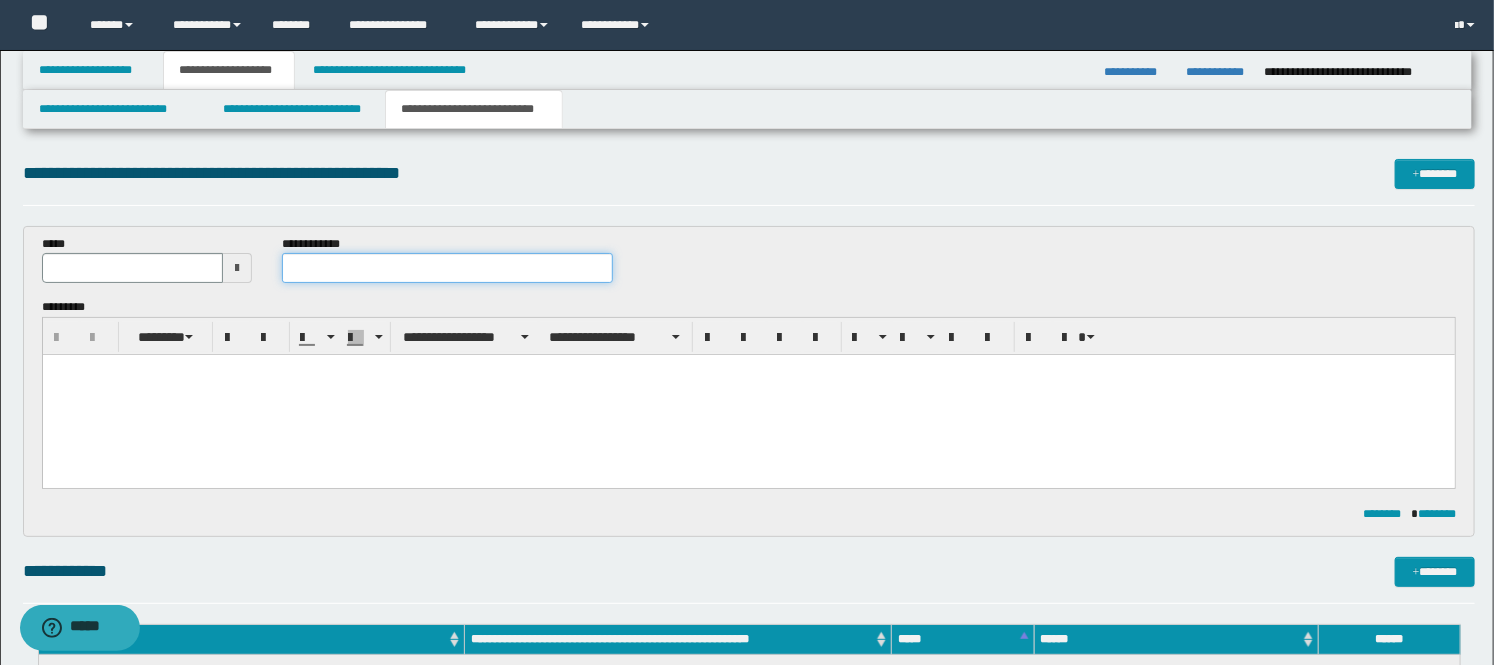 click at bounding box center (447, 268) 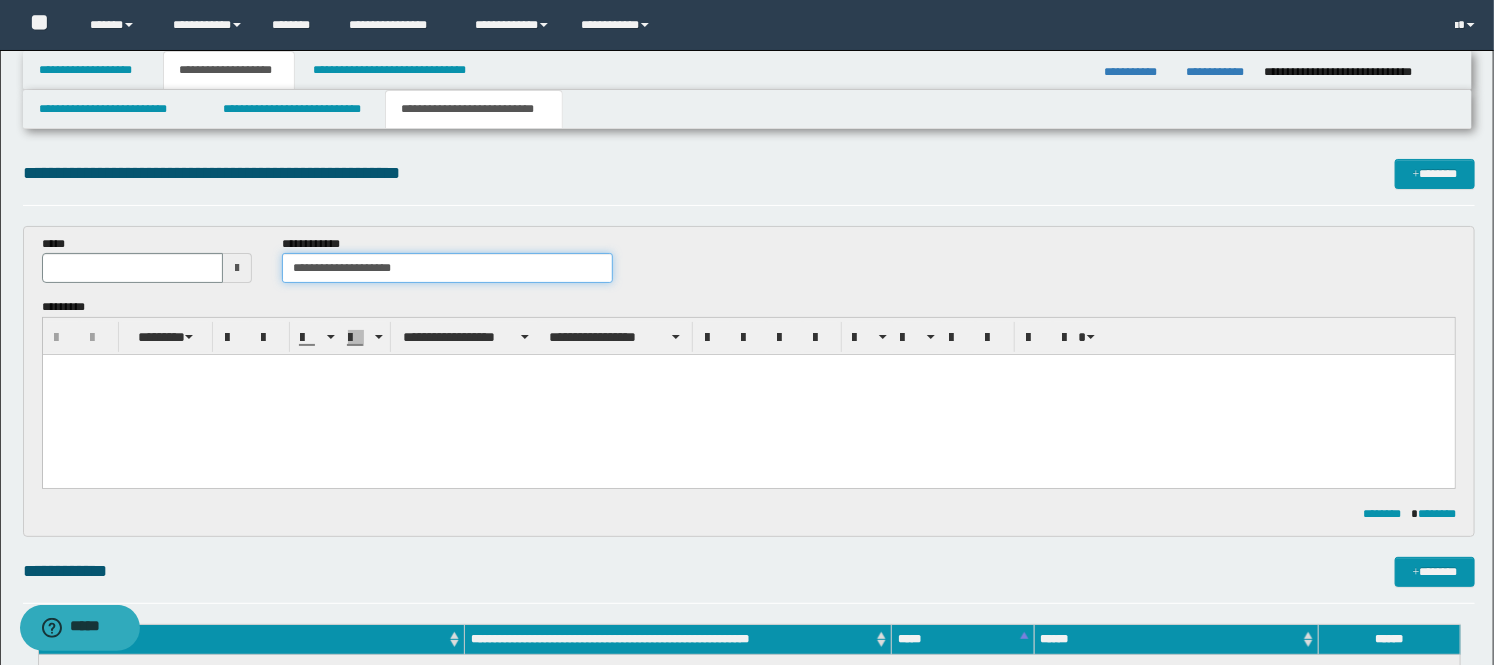 type on "**********" 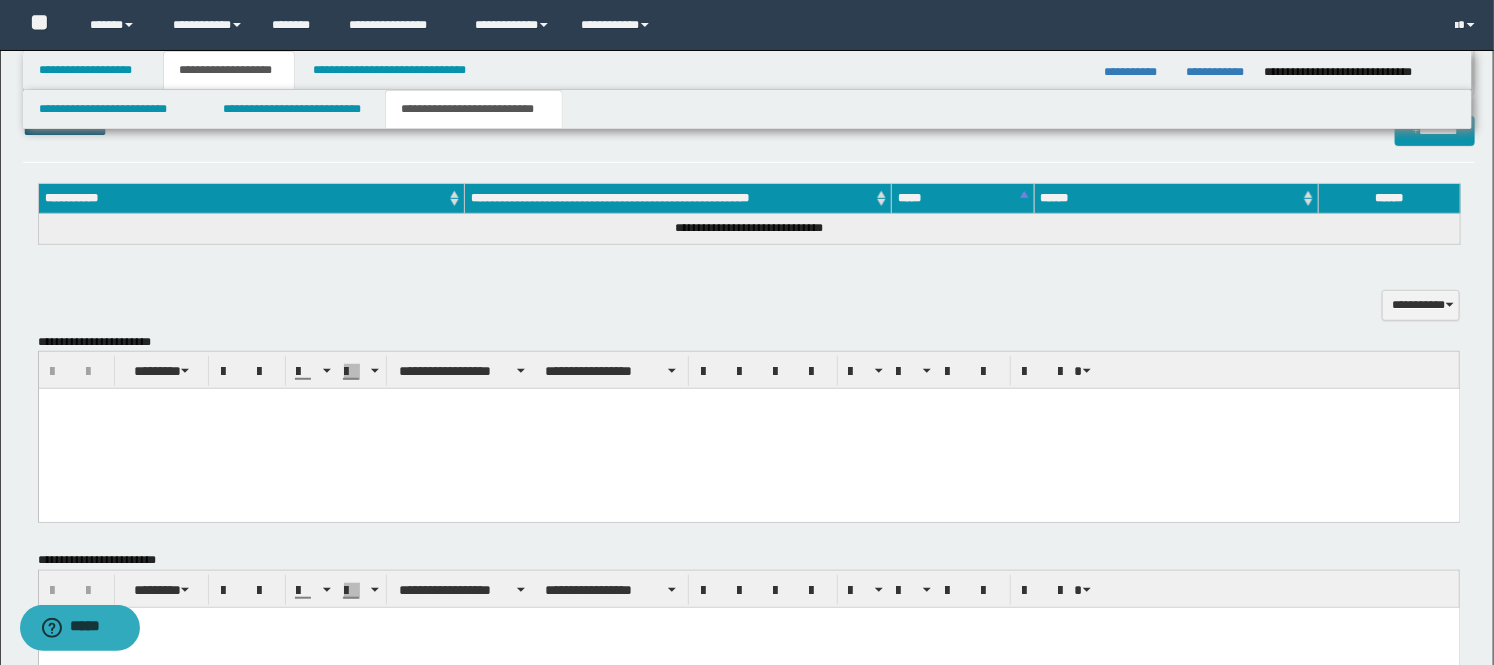 scroll, scrollTop: 444, scrollLeft: 0, axis: vertical 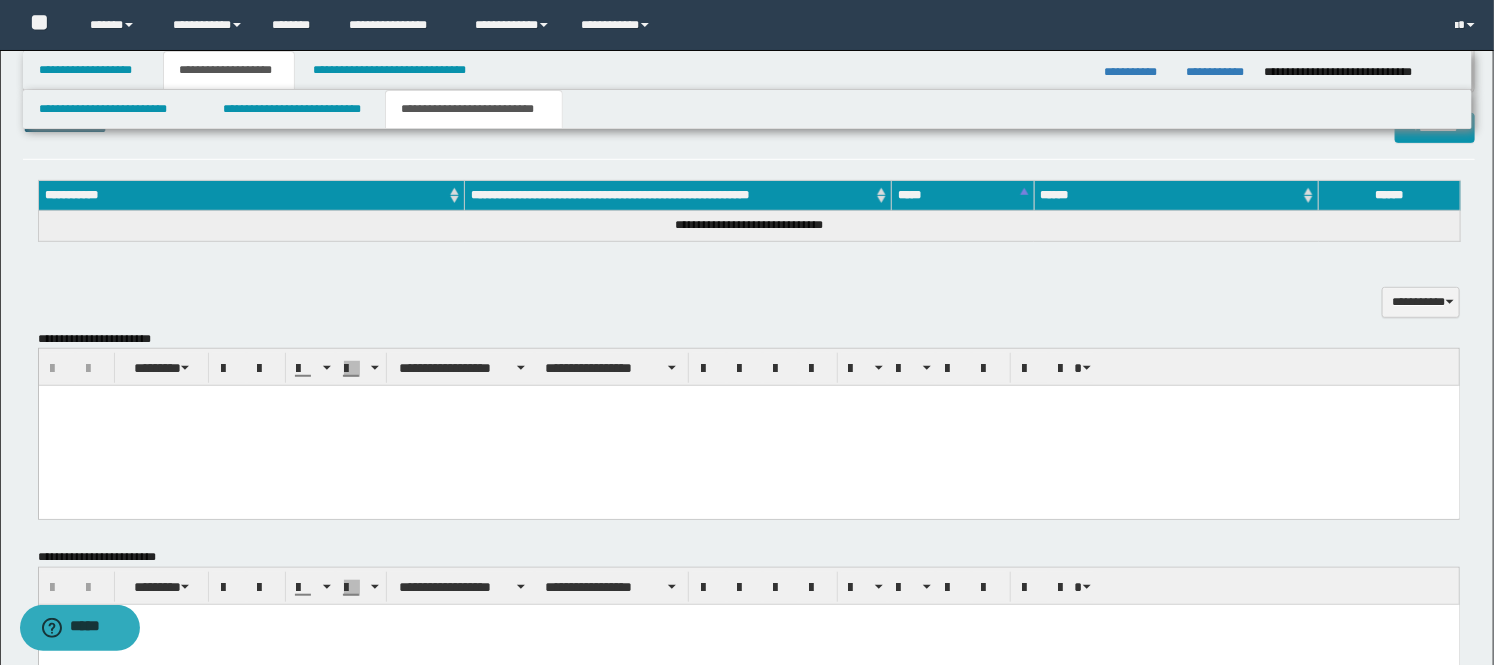click at bounding box center (748, 426) 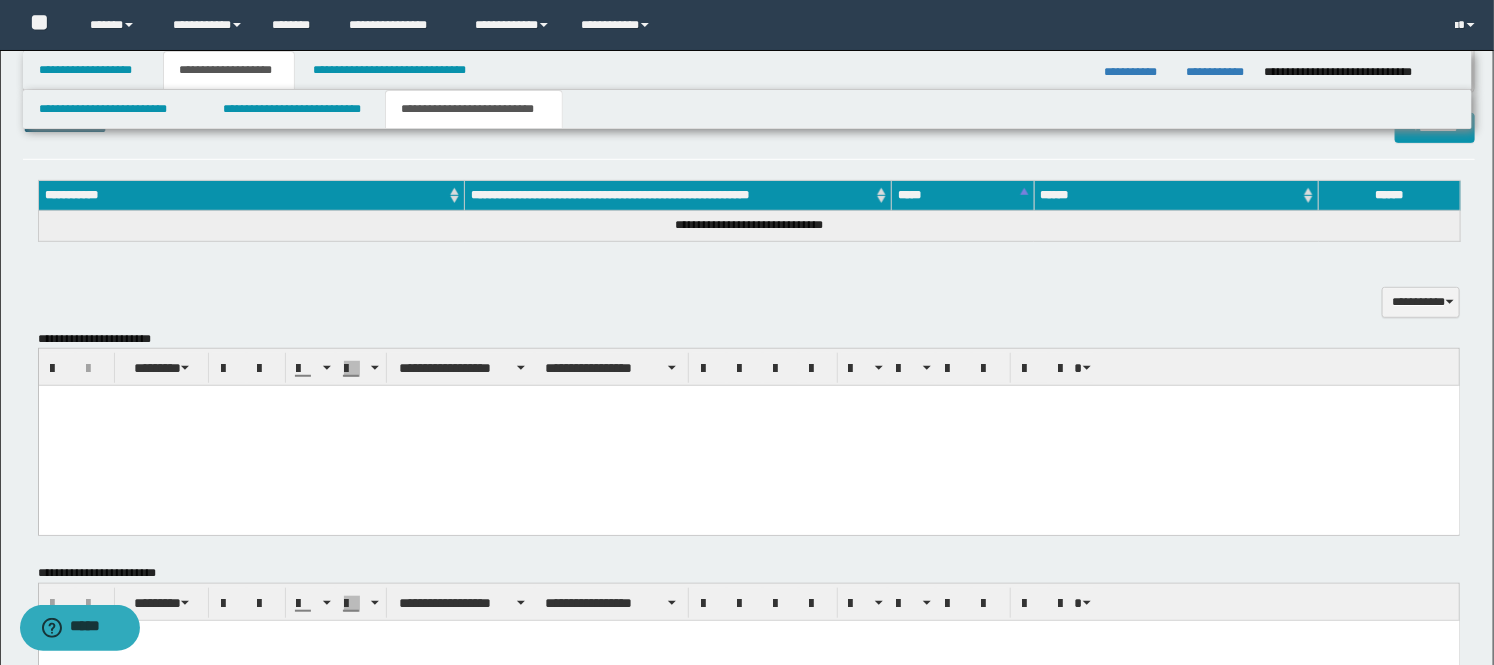 type 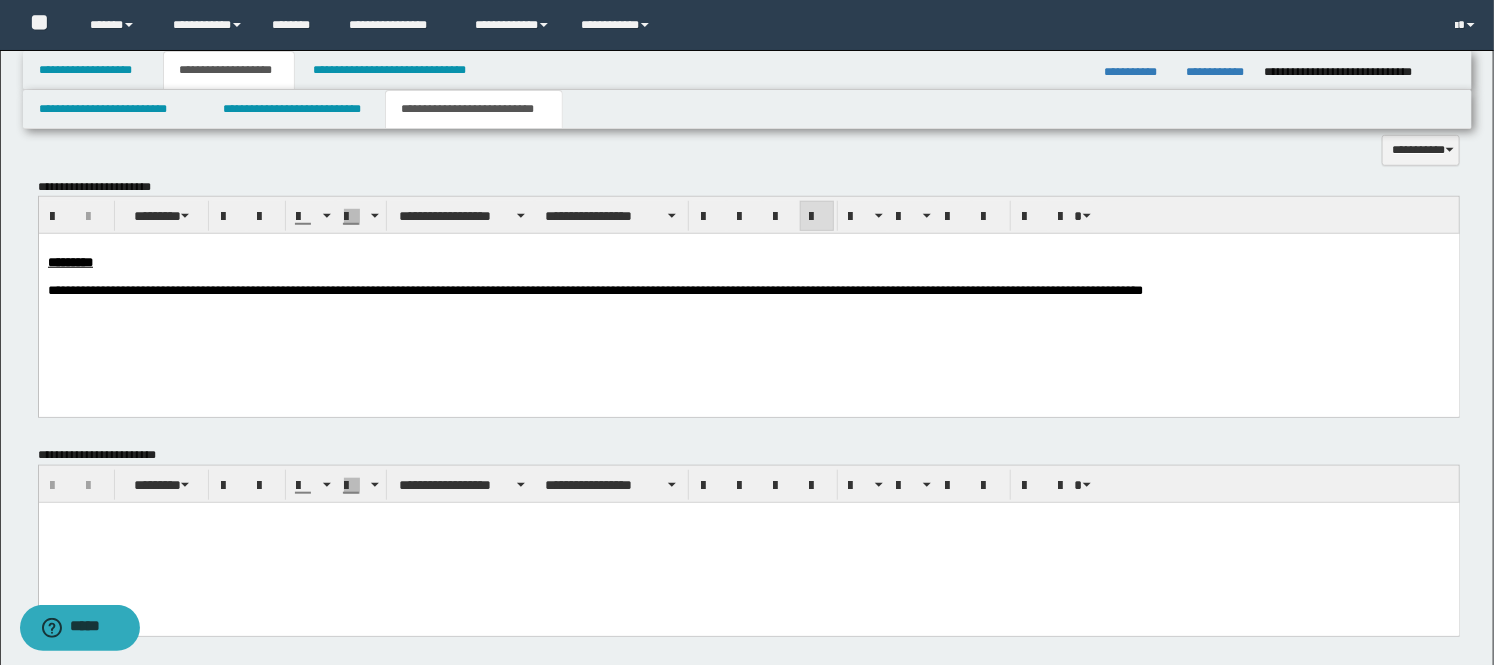scroll, scrollTop: 910, scrollLeft: 0, axis: vertical 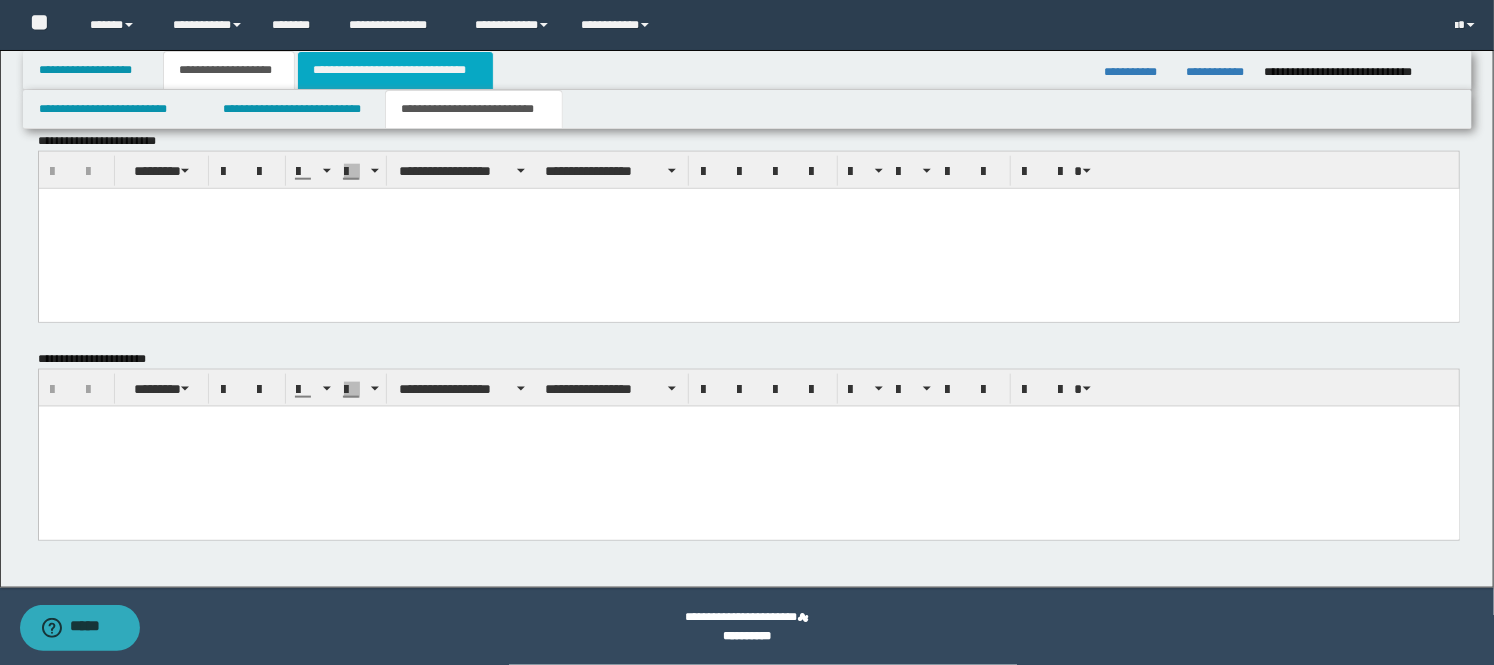 click on "**********" at bounding box center (395, 70) 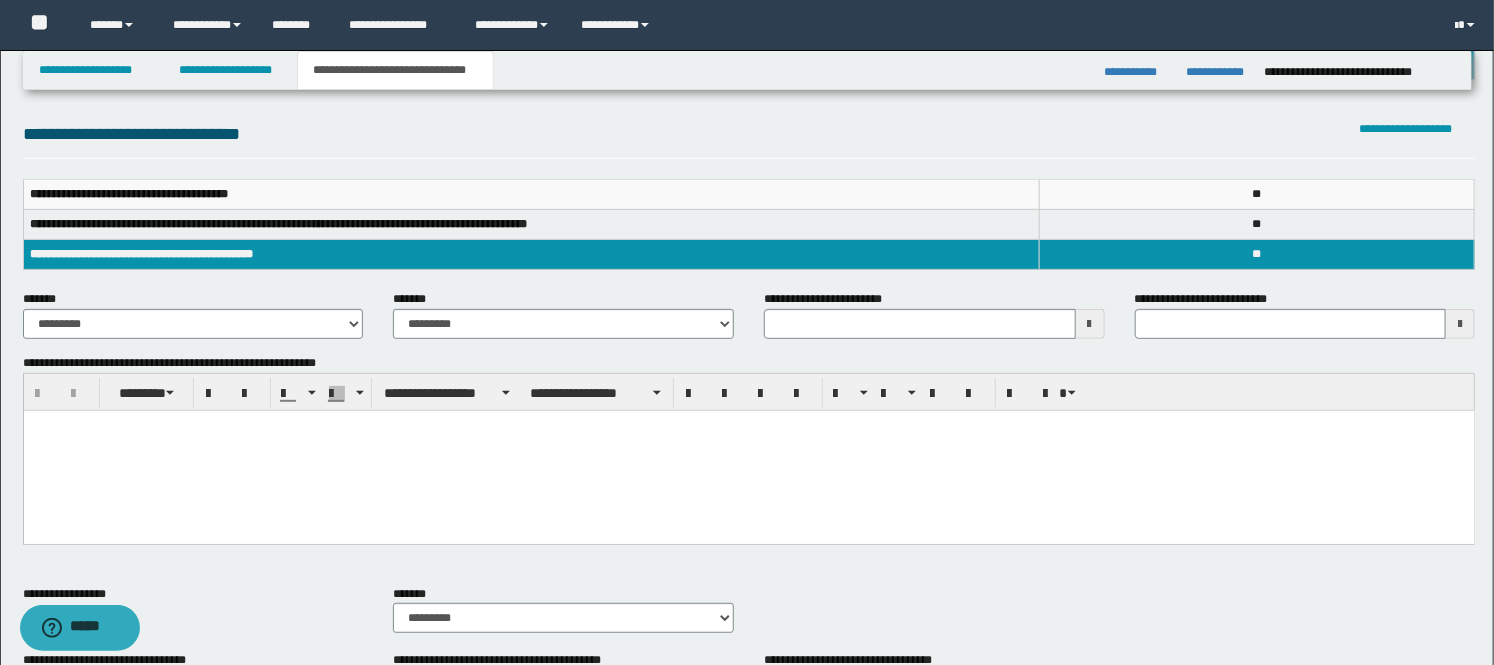 scroll, scrollTop: 444, scrollLeft: 0, axis: vertical 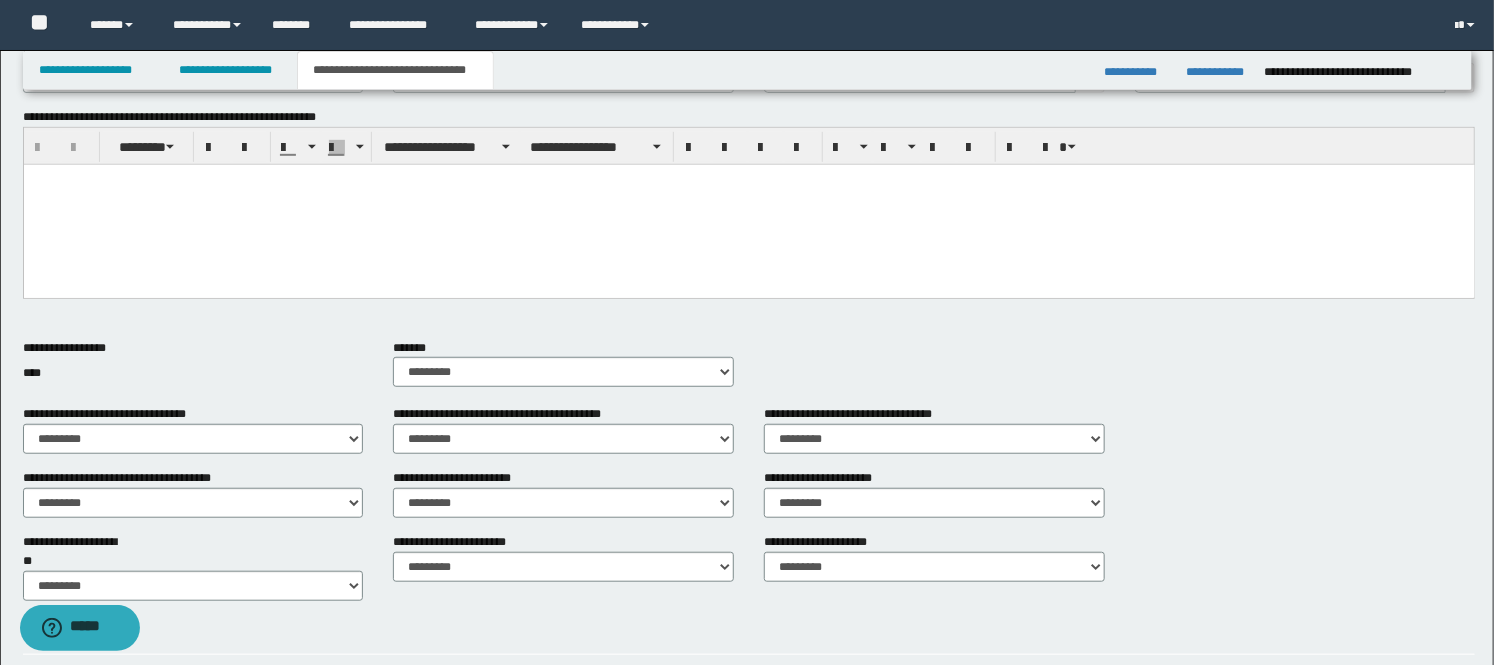 click at bounding box center [748, 204] 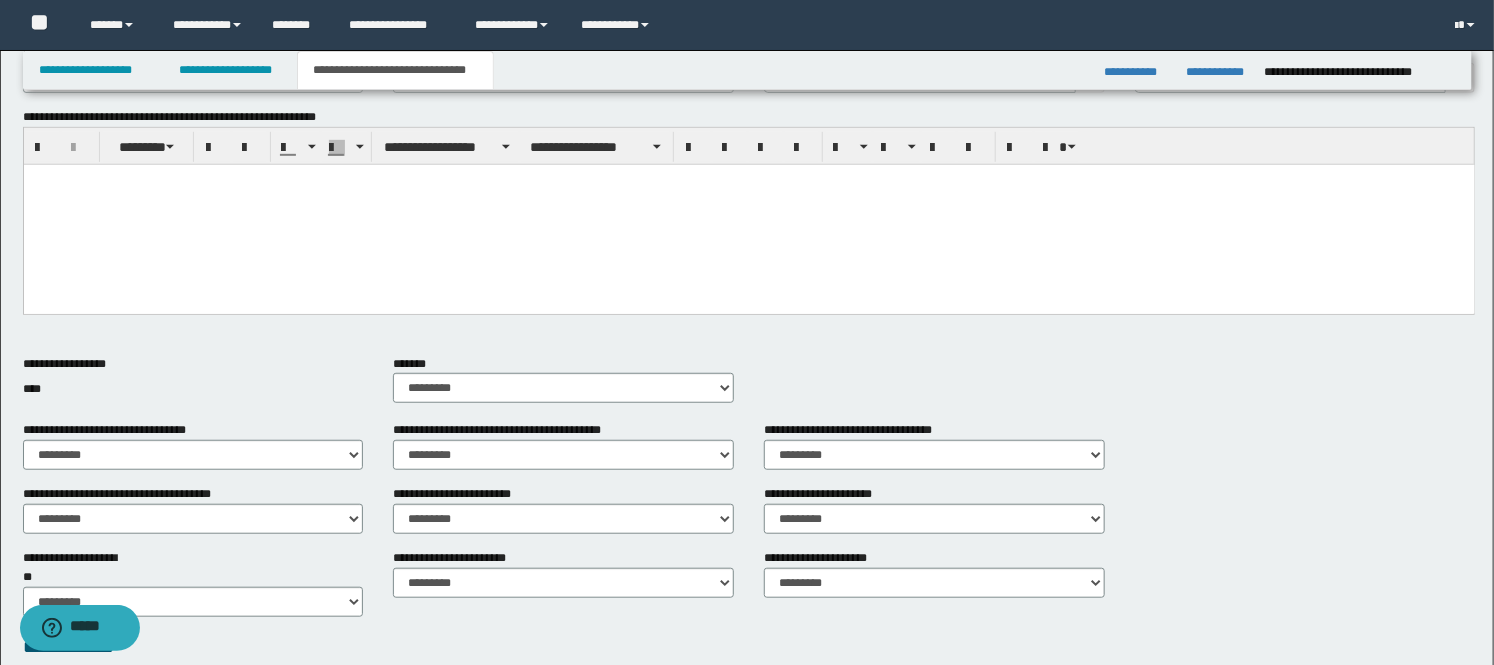 paste 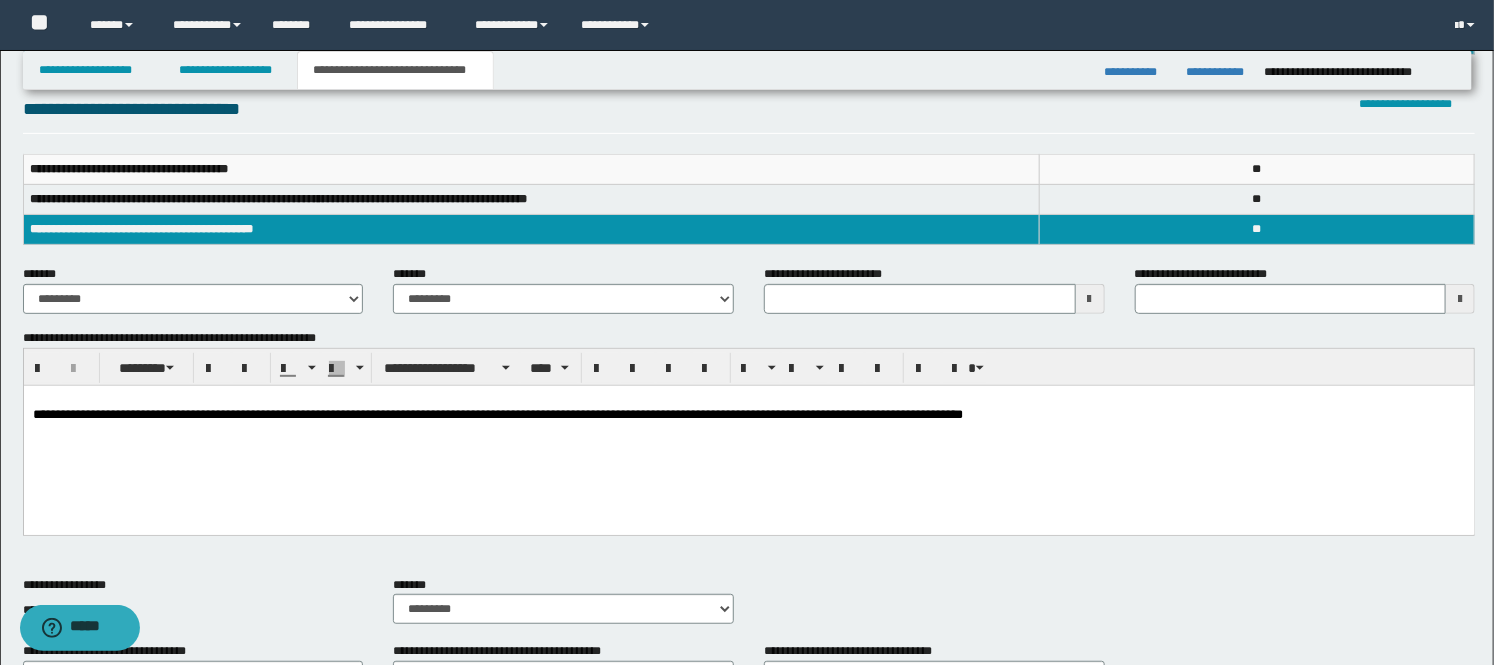 scroll, scrollTop: 222, scrollLeft: 0, axis: vertical 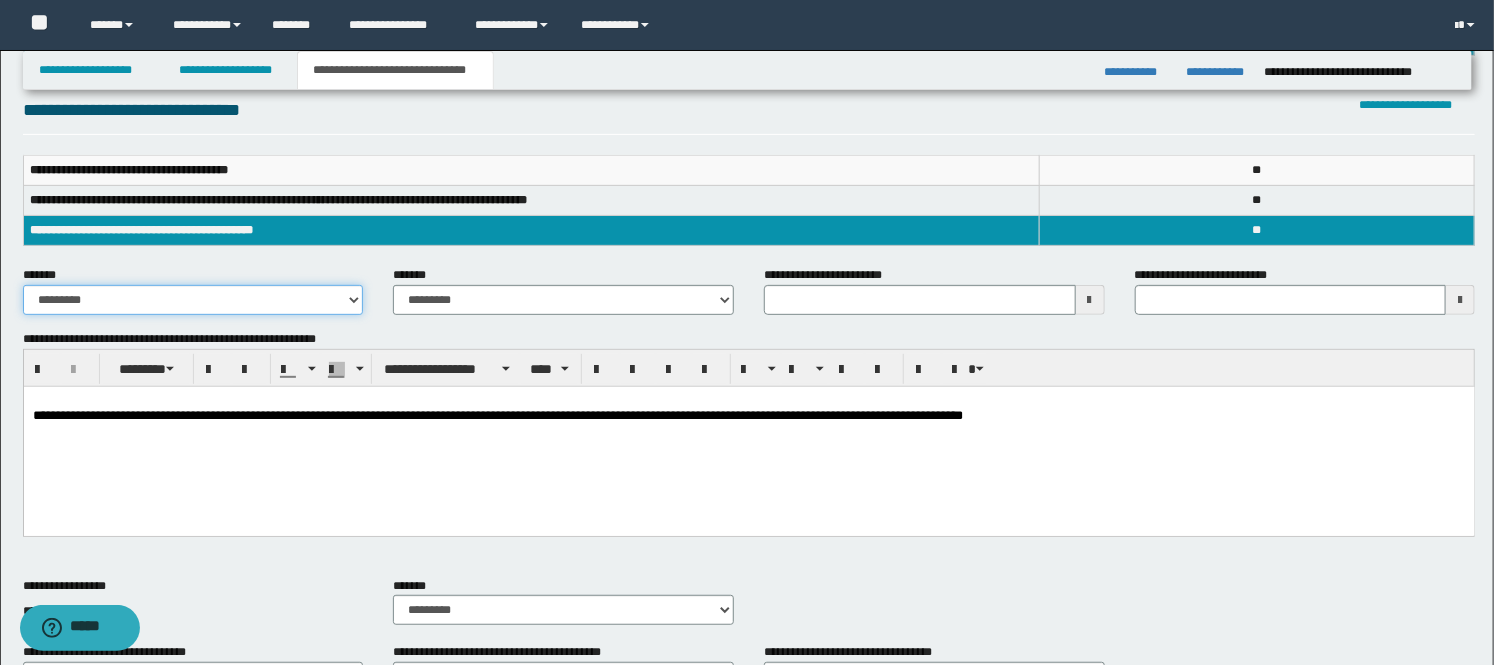 click on "**********" at bounding box center (193, 300) 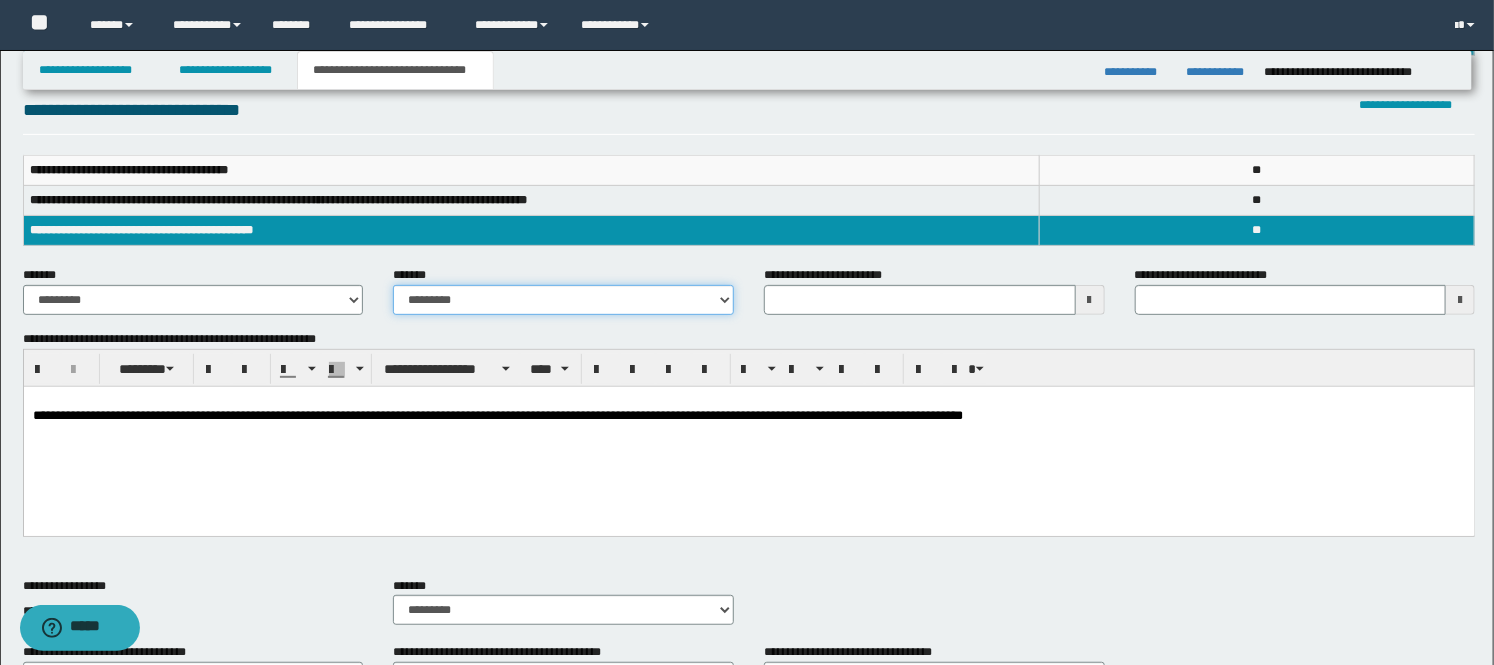 click on "**********" at bounding box center [563, 300] 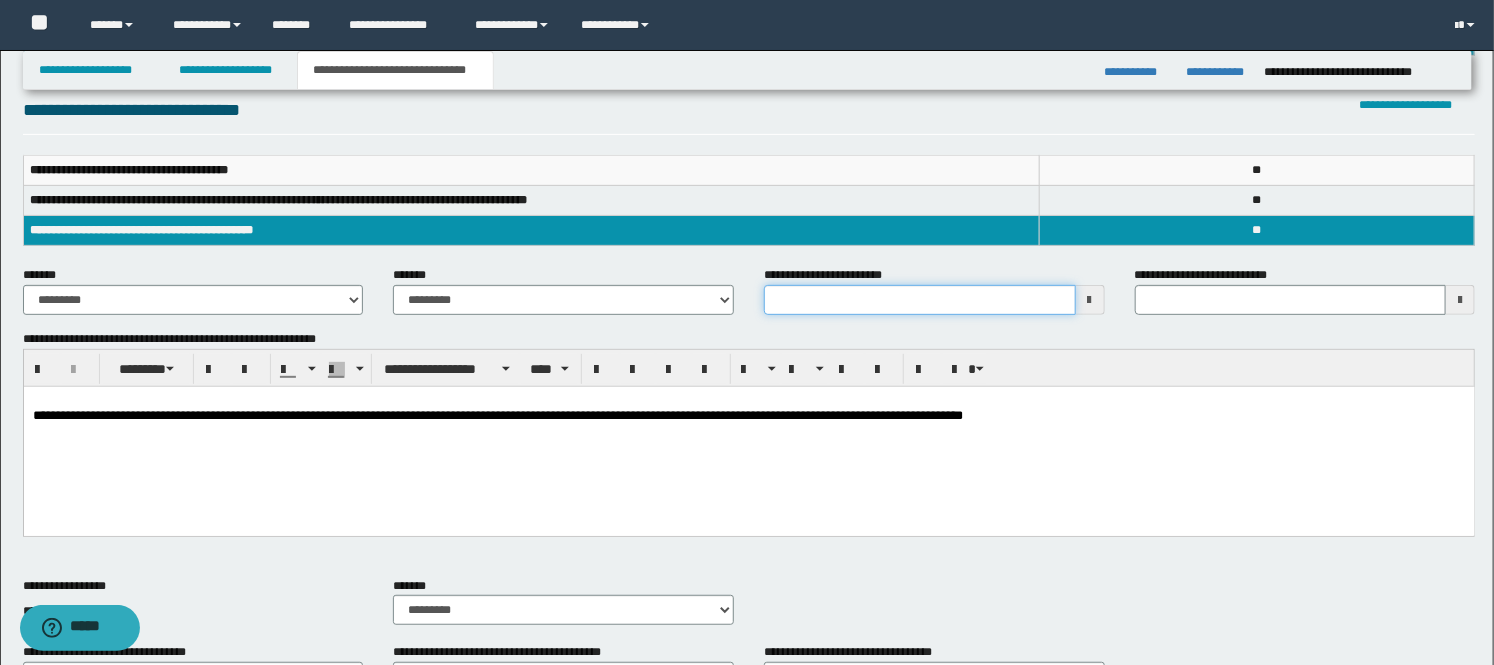 click on "**********" at bounding box center [920, 300] 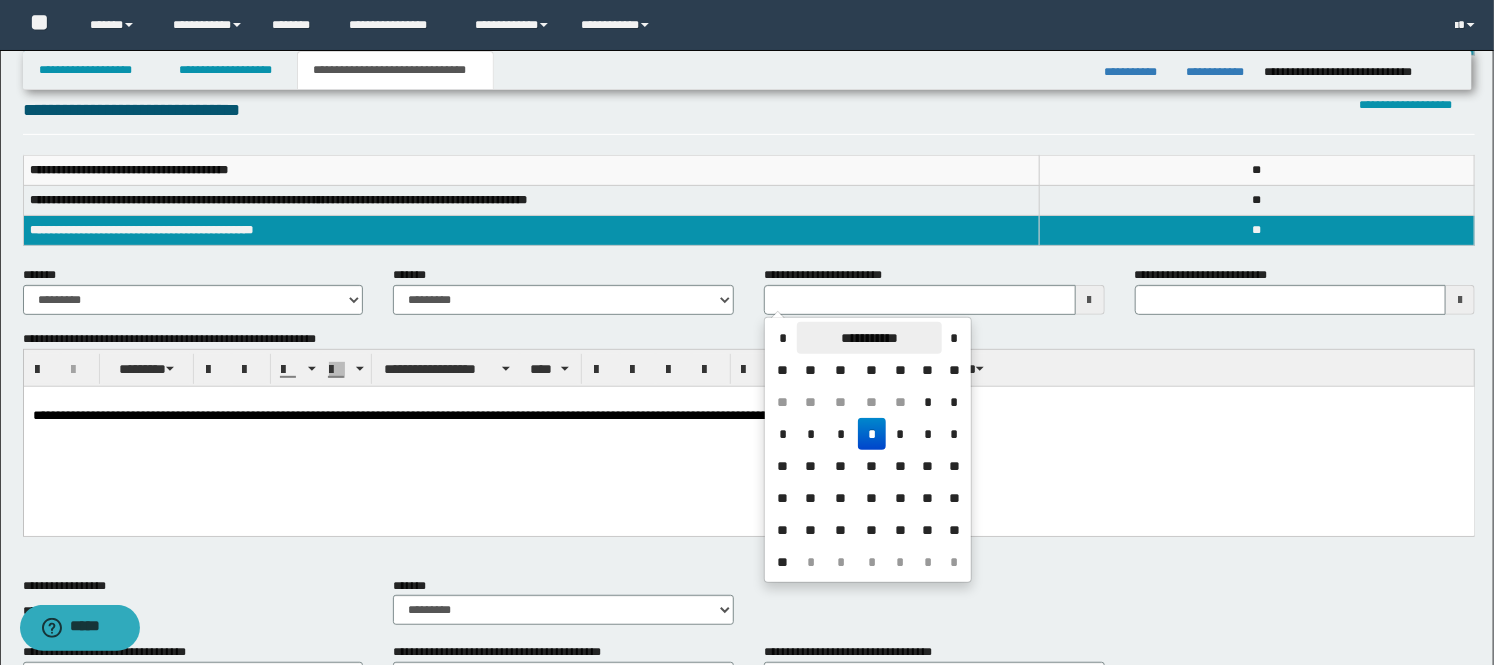 click on "**********" at bounding box center (869, 338) 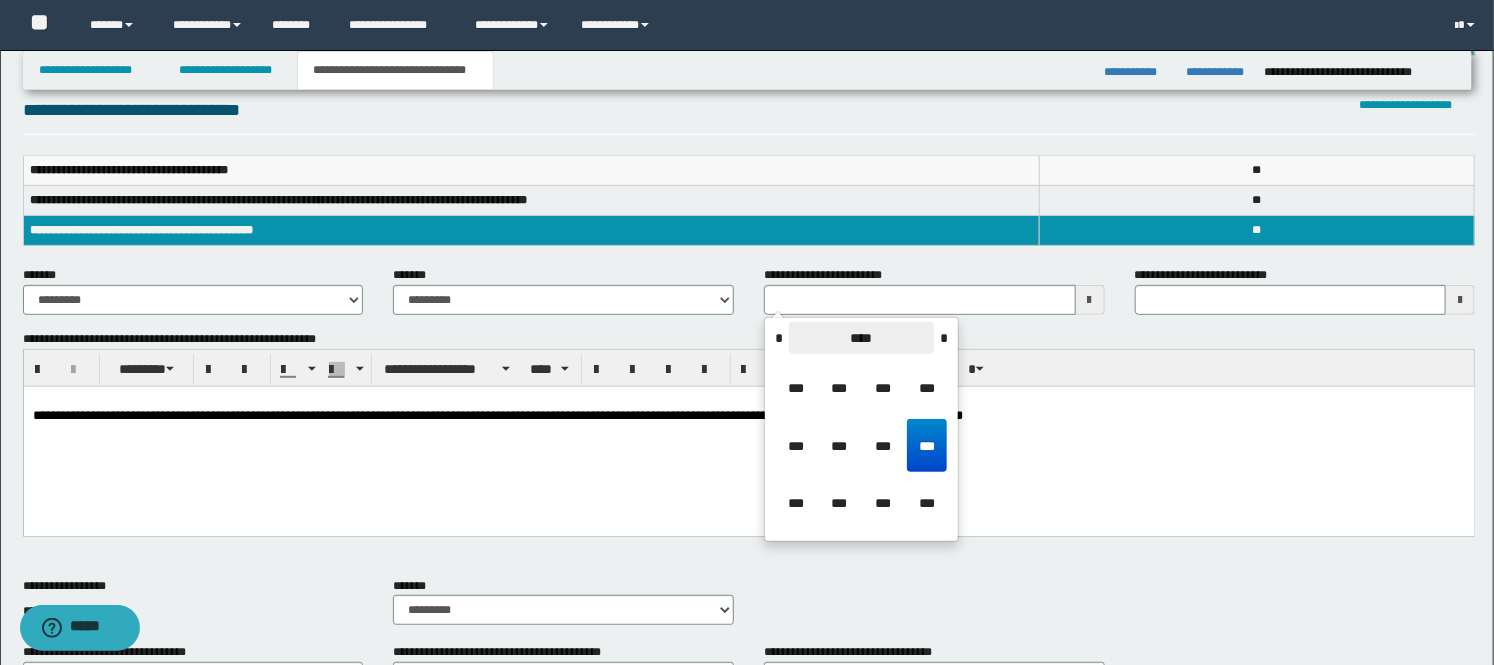 click on "****" at bounding box center [861, 338] 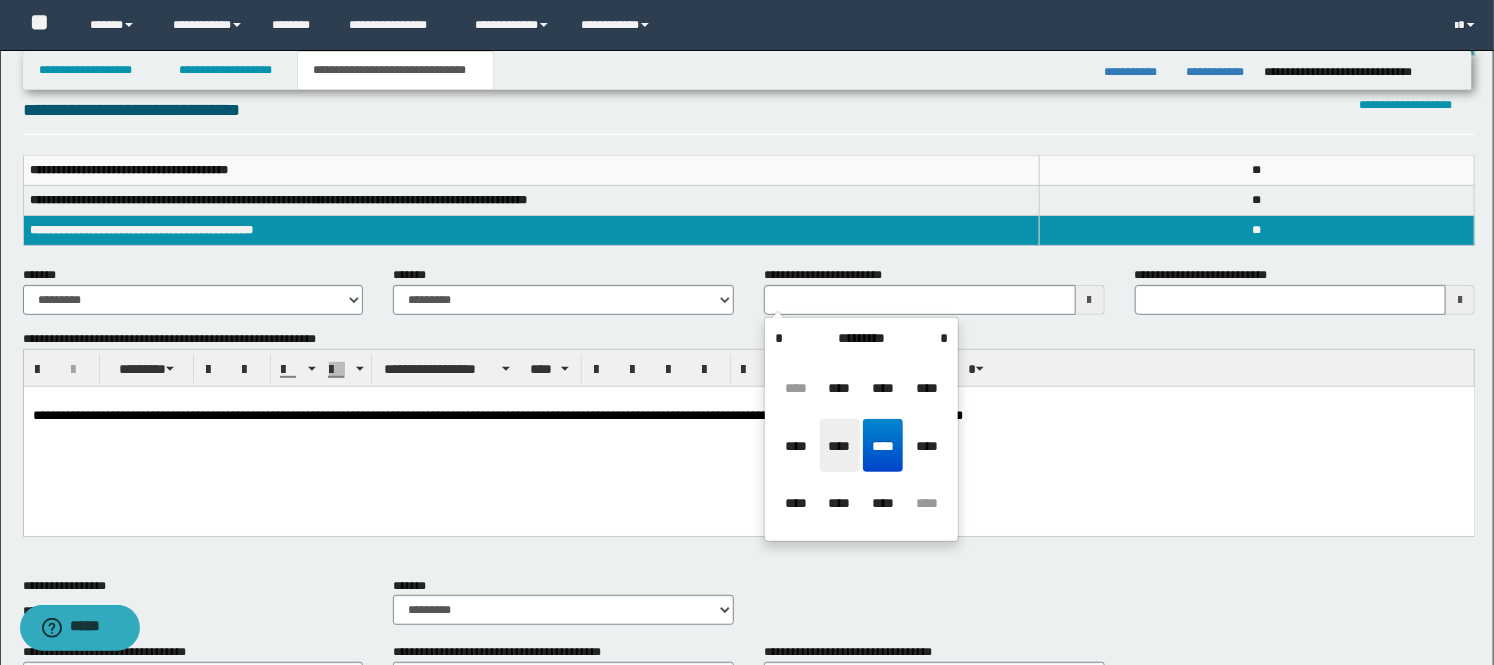 click on "****" at bounding box center [840, 446] 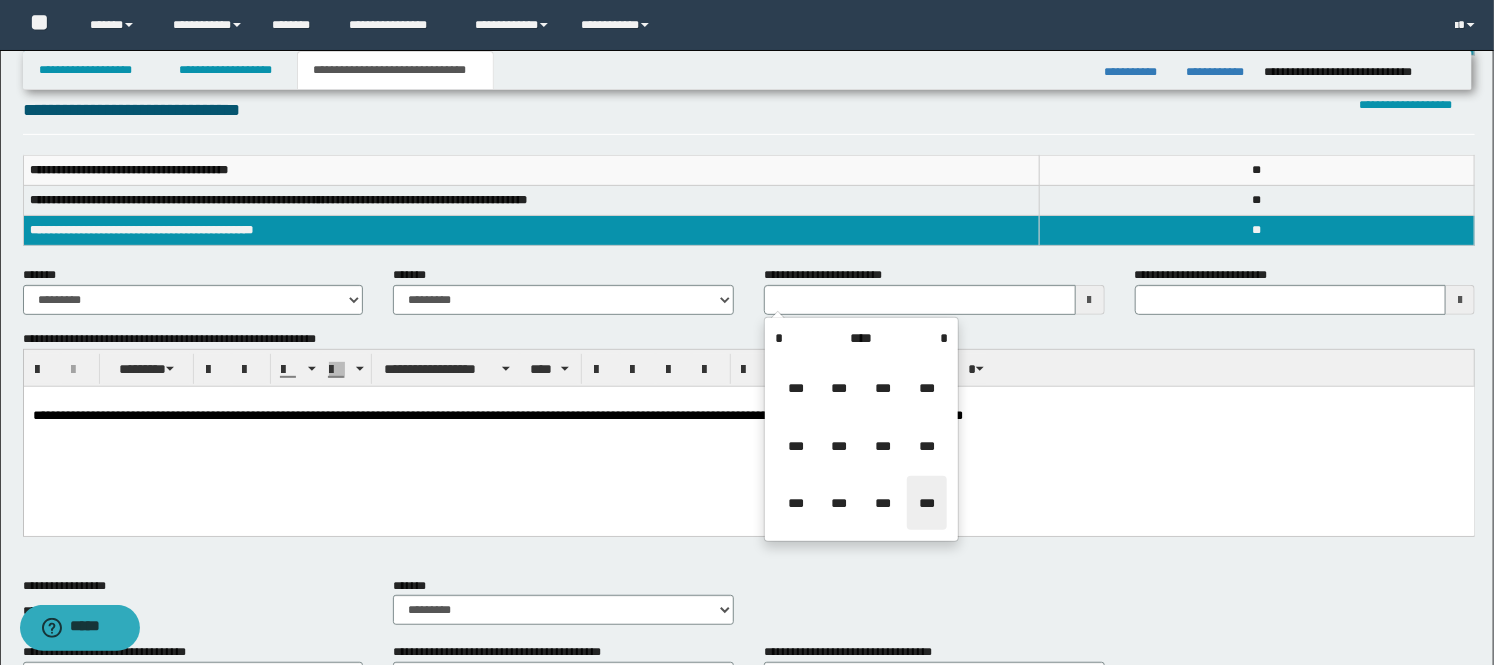 click on "***" at bounding box center (927, 503) 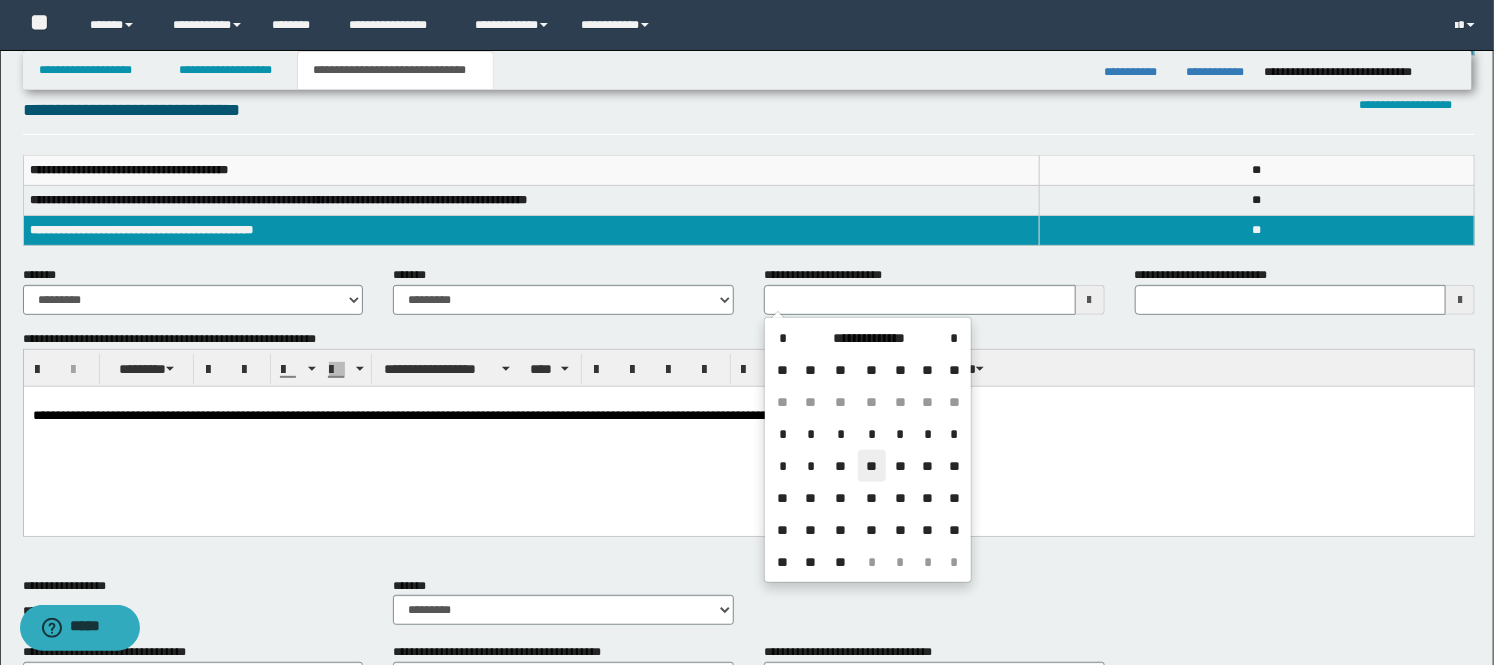 click on "**" at bounding box center (872, 466) 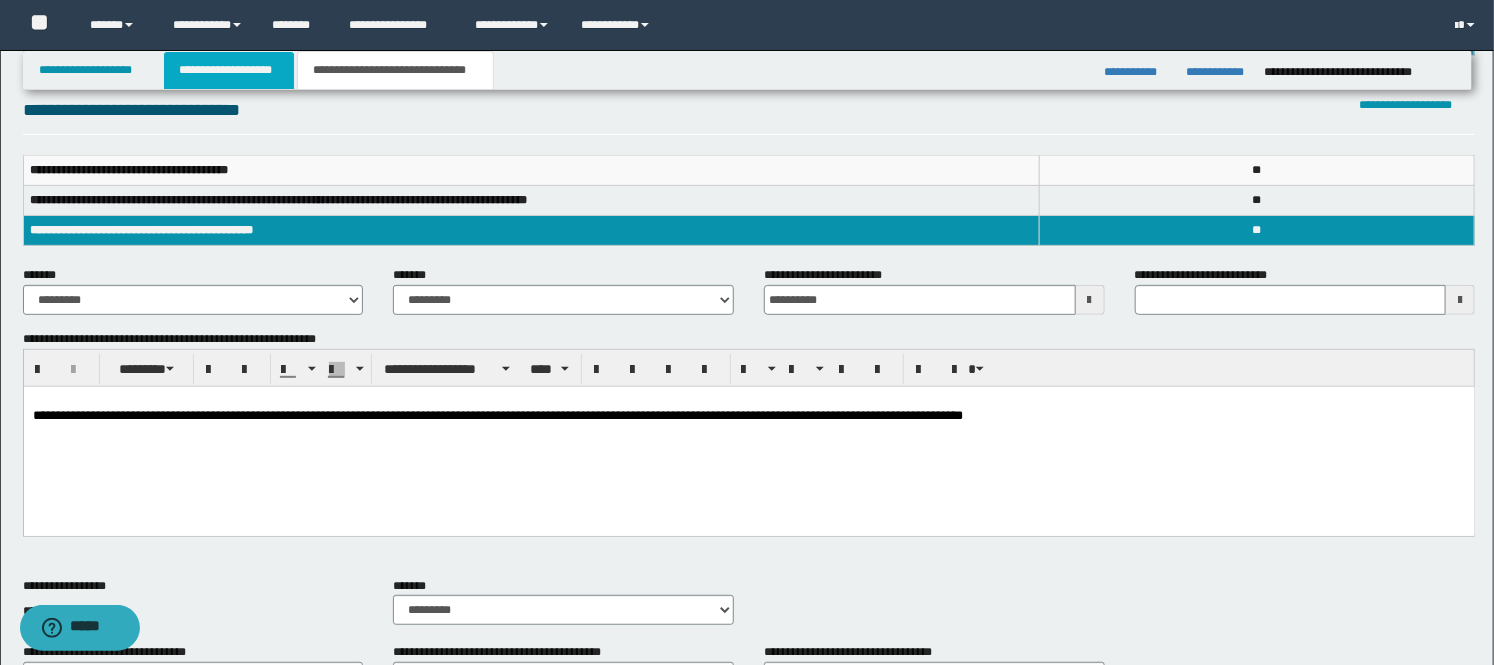 click on "**********" at bounding box center [229, 70] 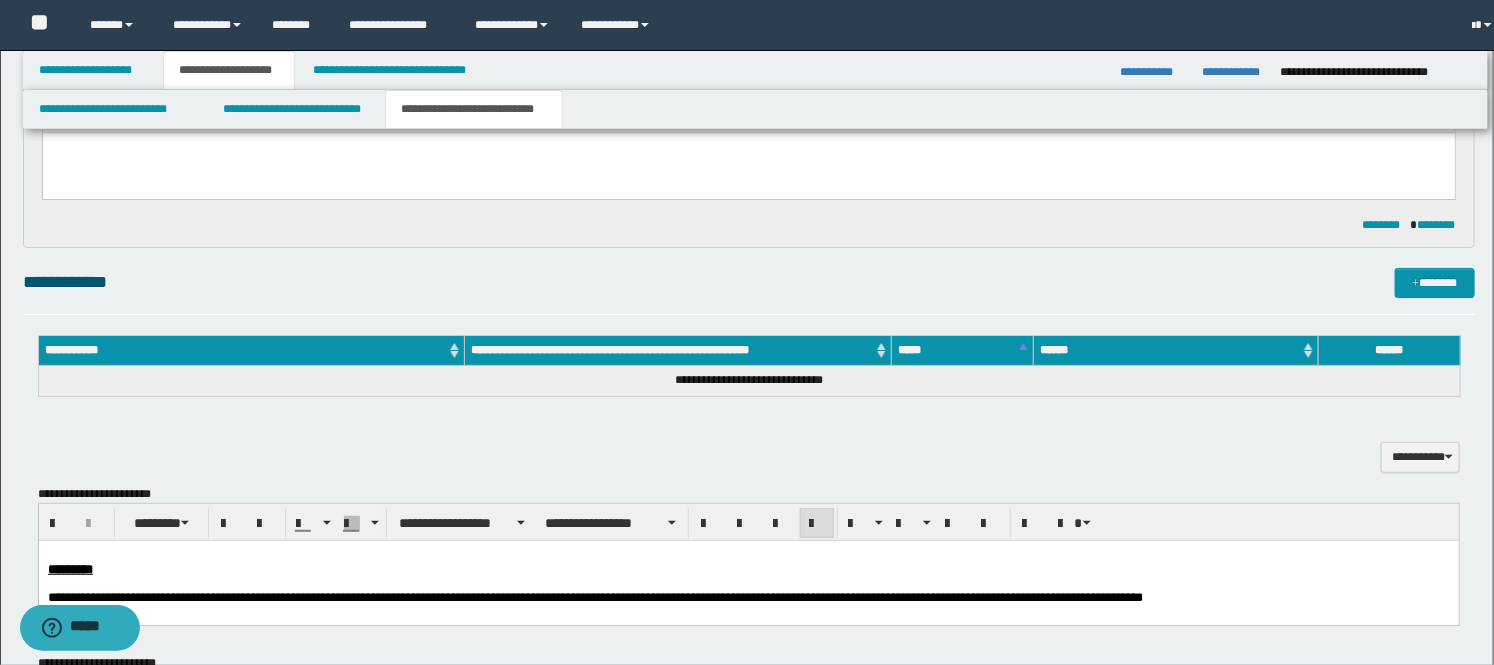 scroll, scrollTop: 253, scrollLeft: 0, axis: vertical 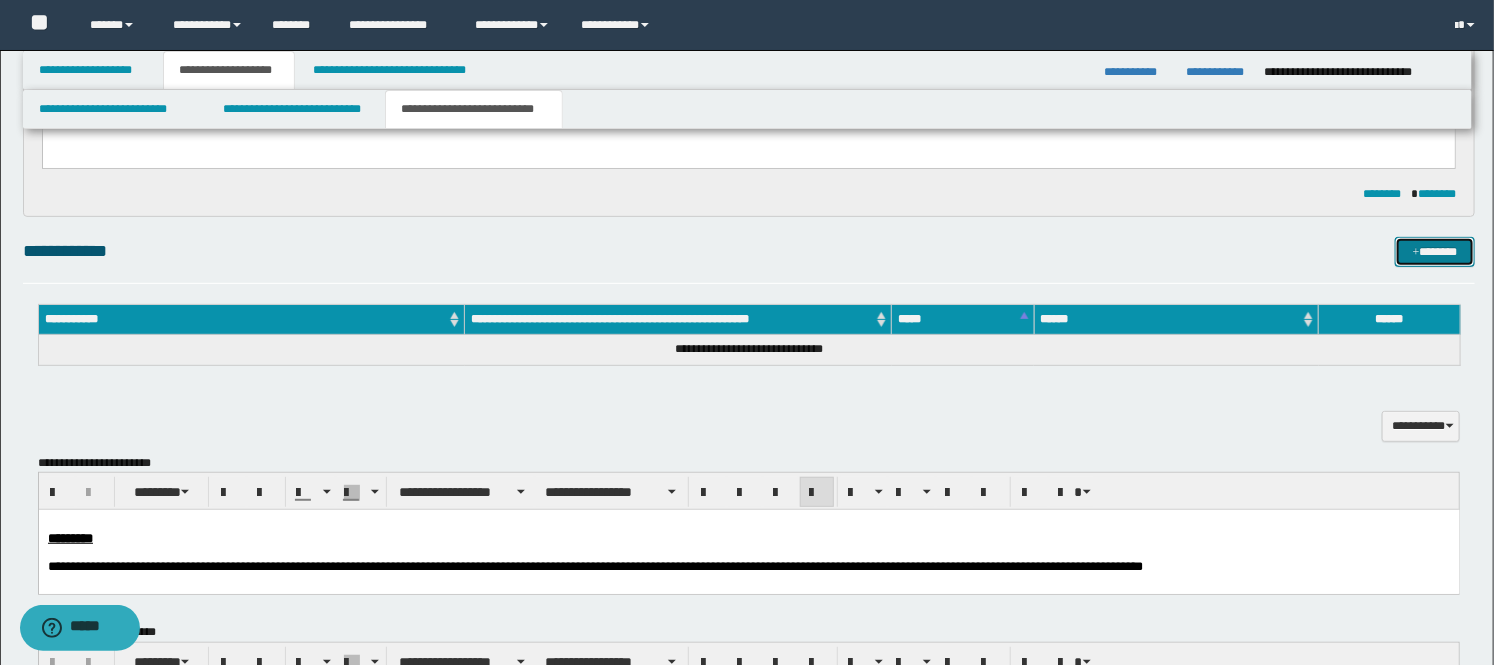 click on "*******" at bounding box center (1435, 252) 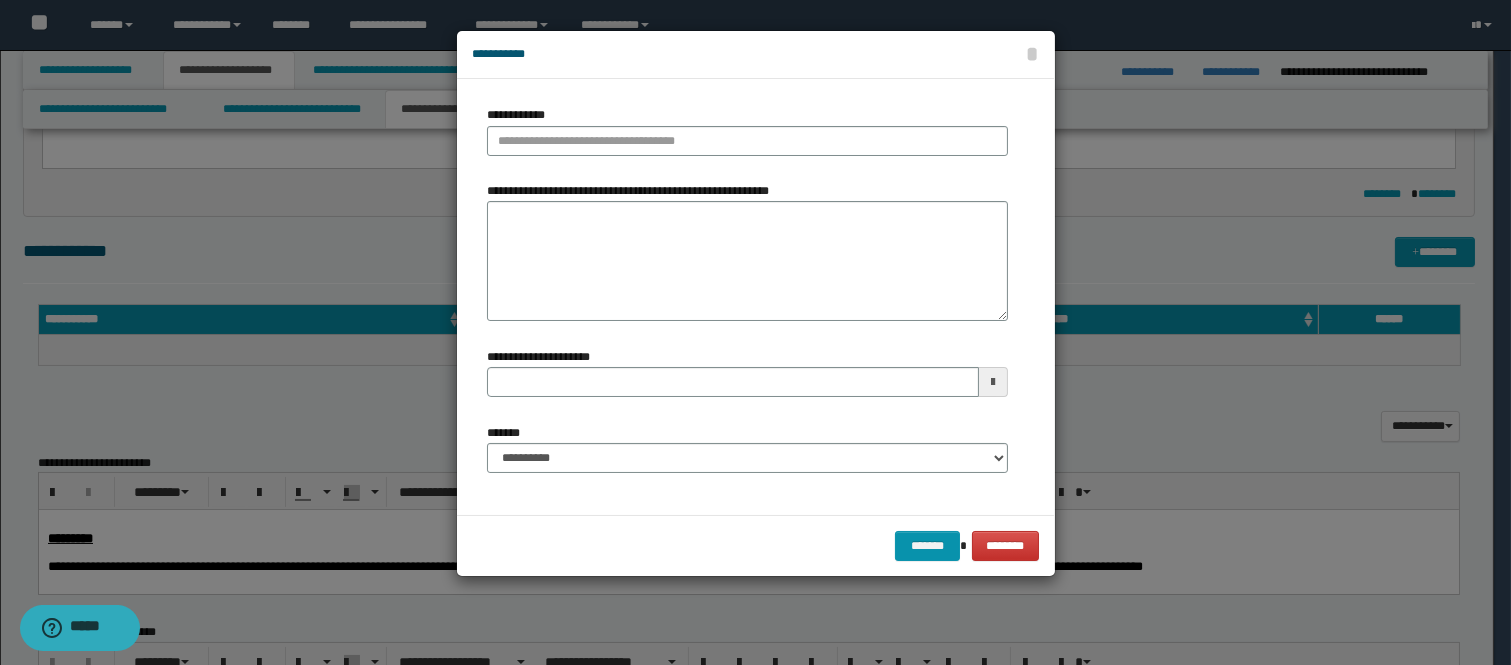type 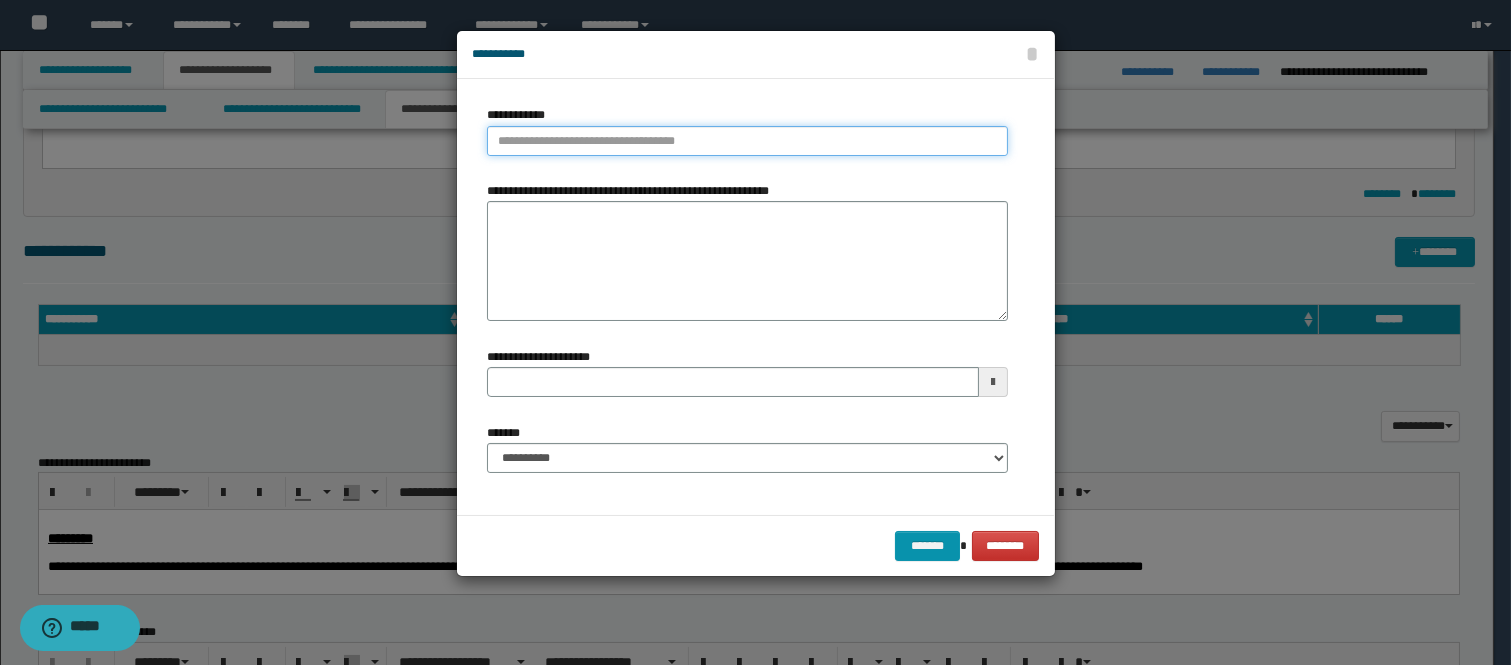 click on "**********" at bounding box center [747, 141] 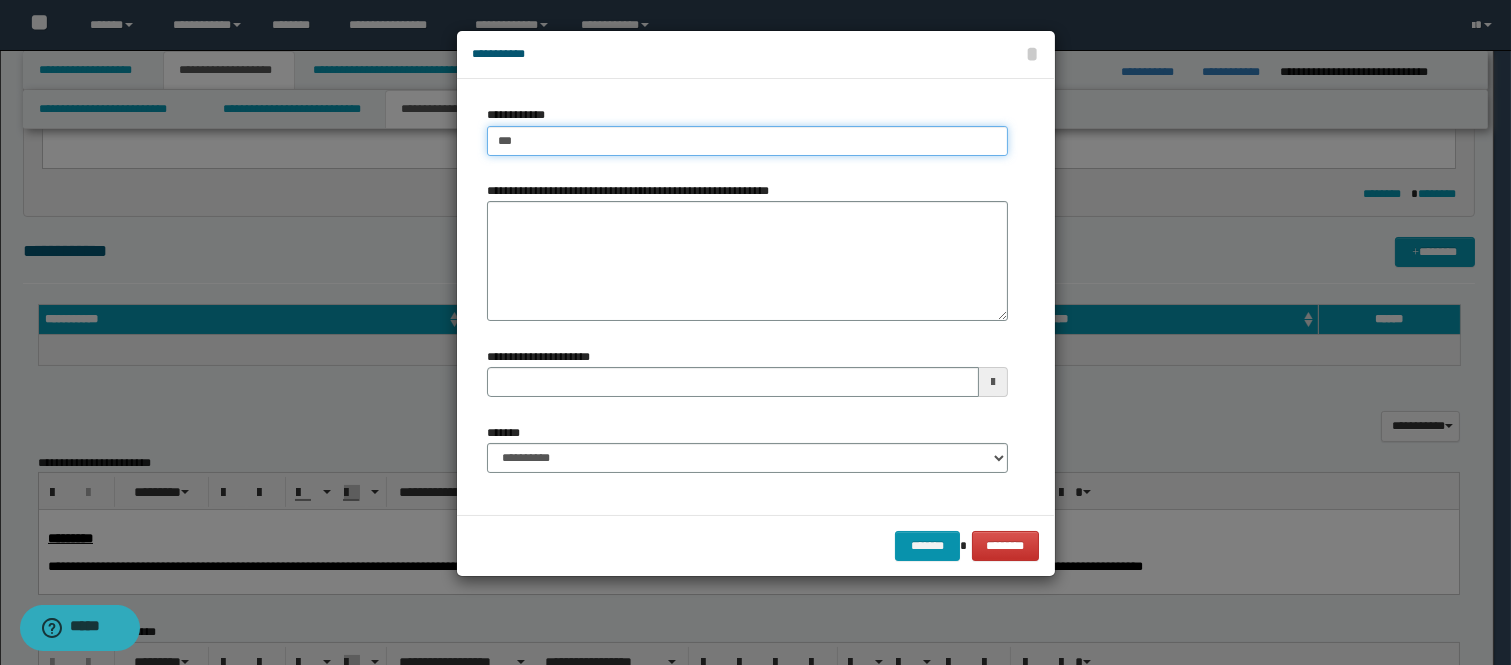 type on "****" 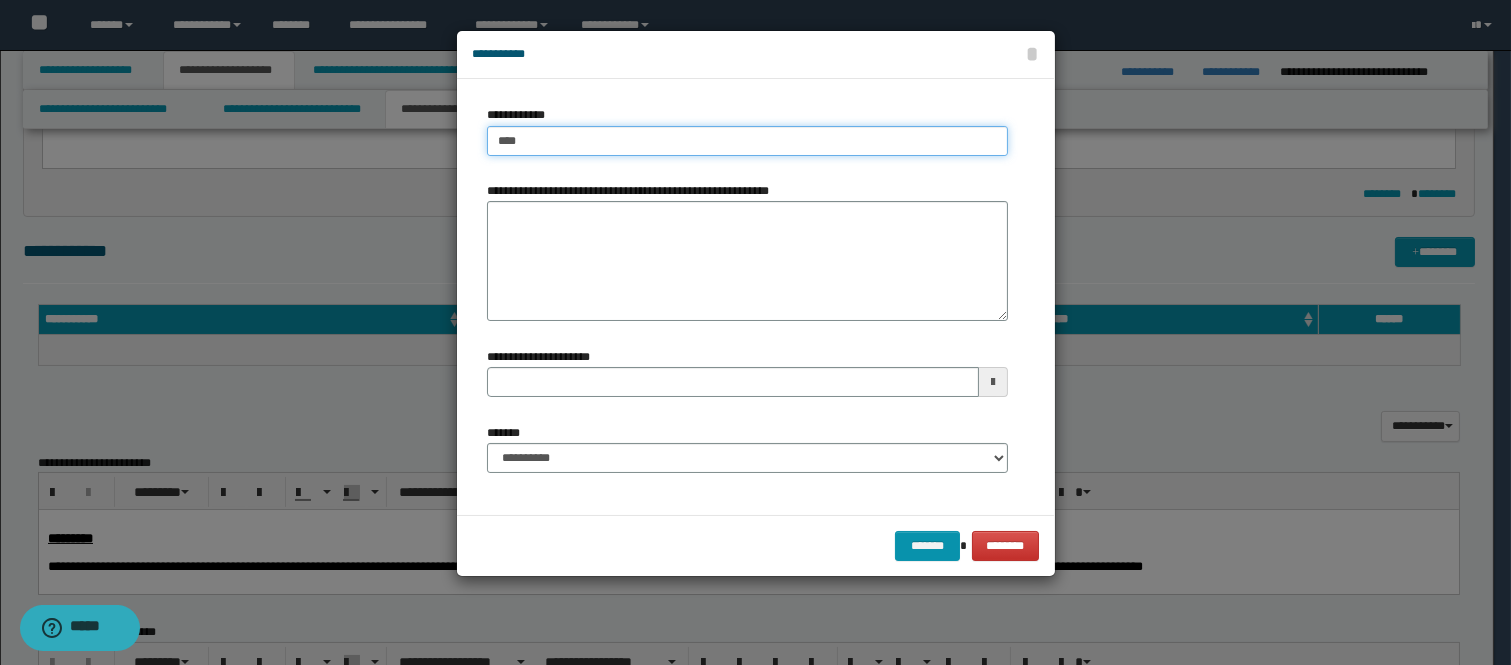type on "****" 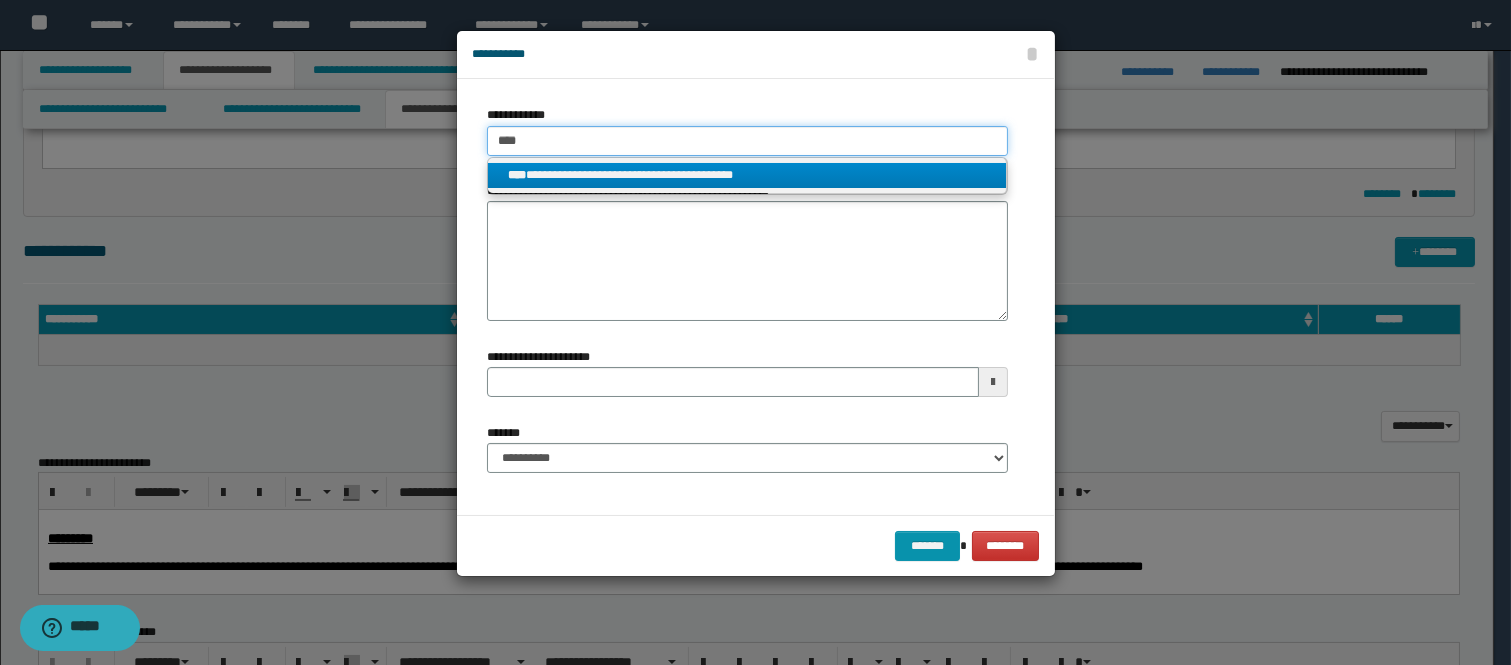 type on "****" 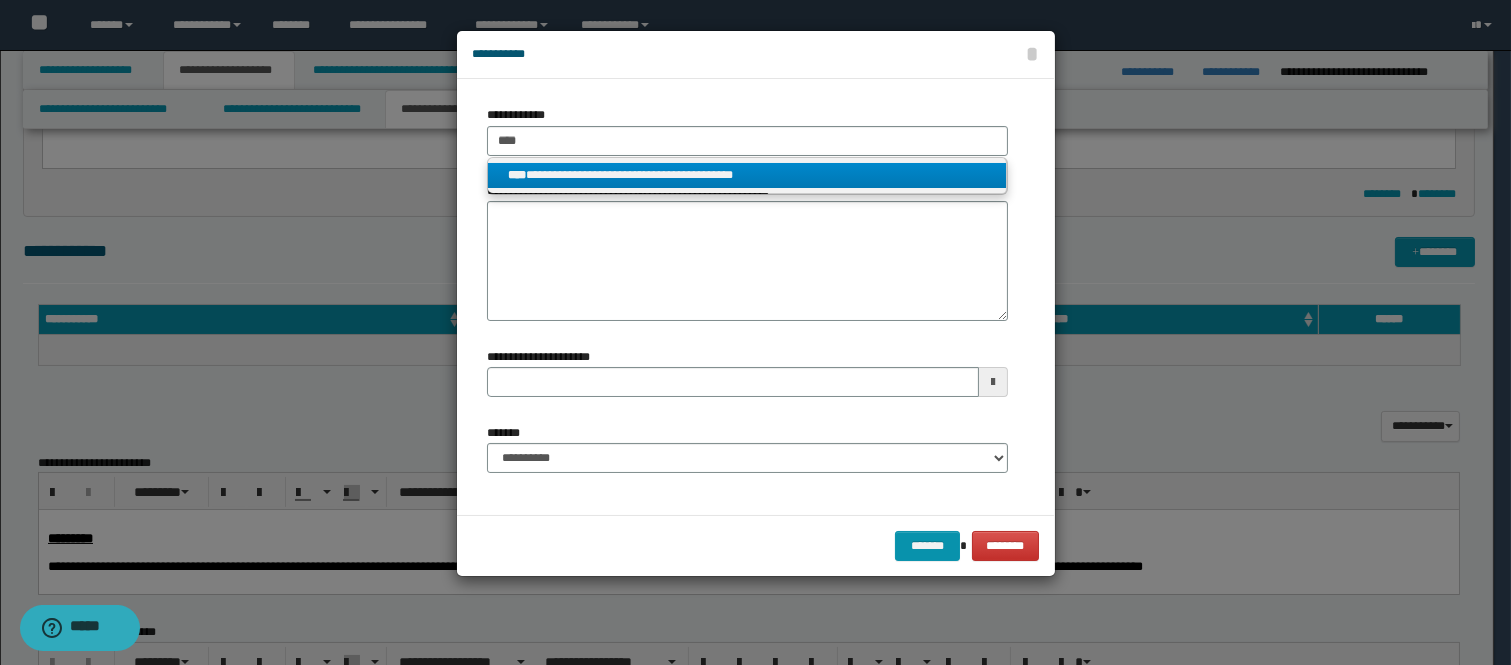 click on "**********" at bounding box center [747, 175] 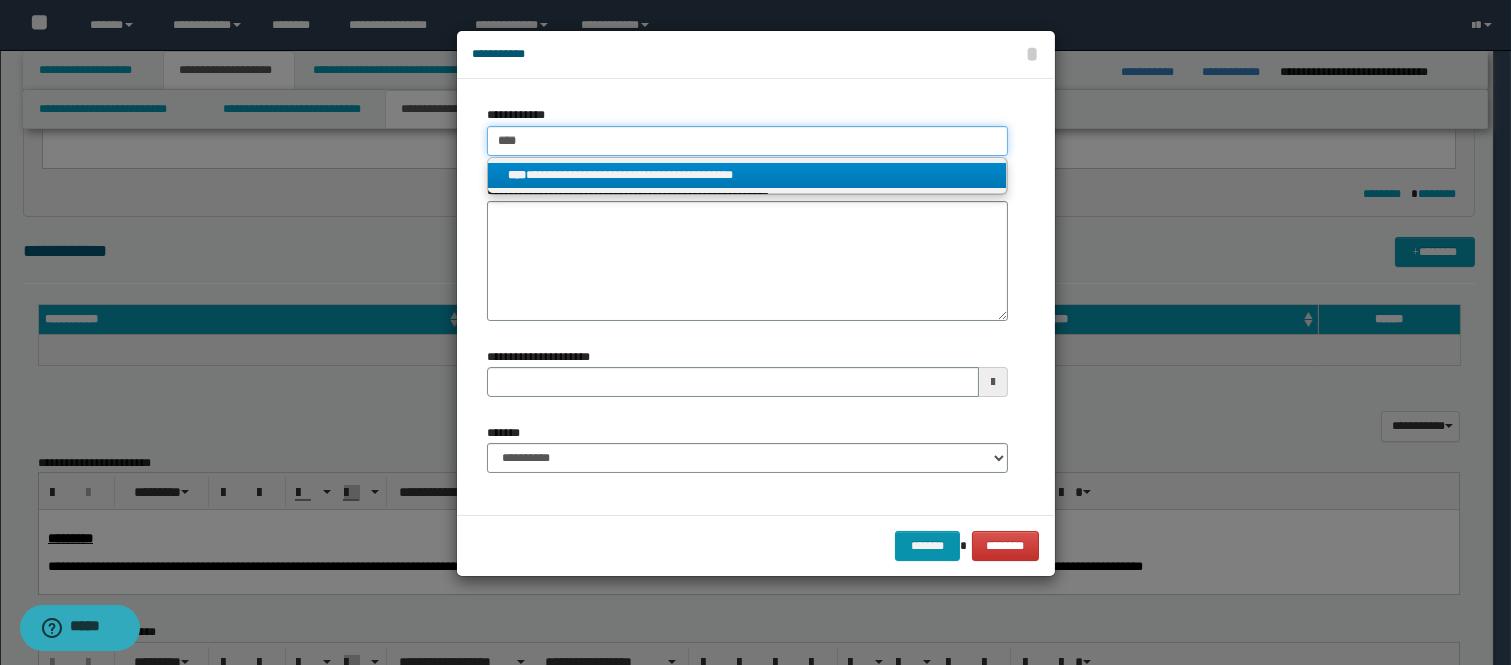 type 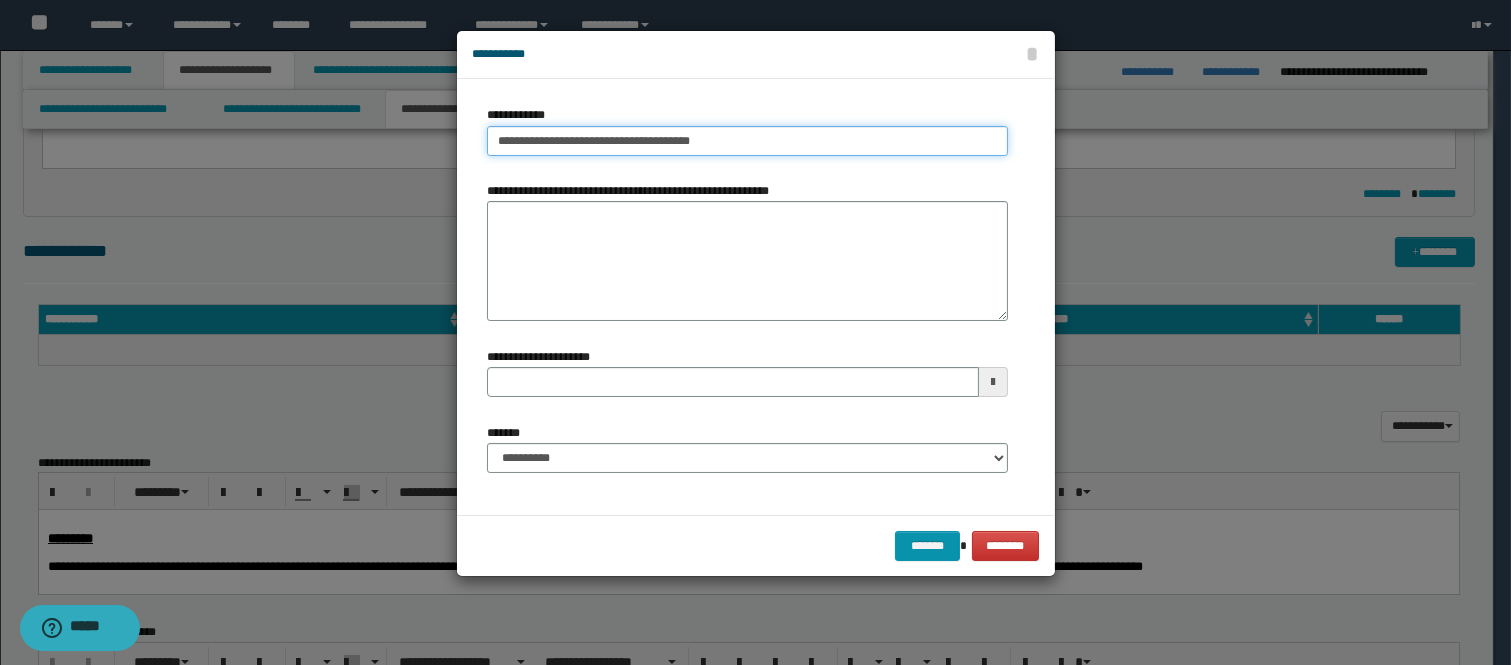 type 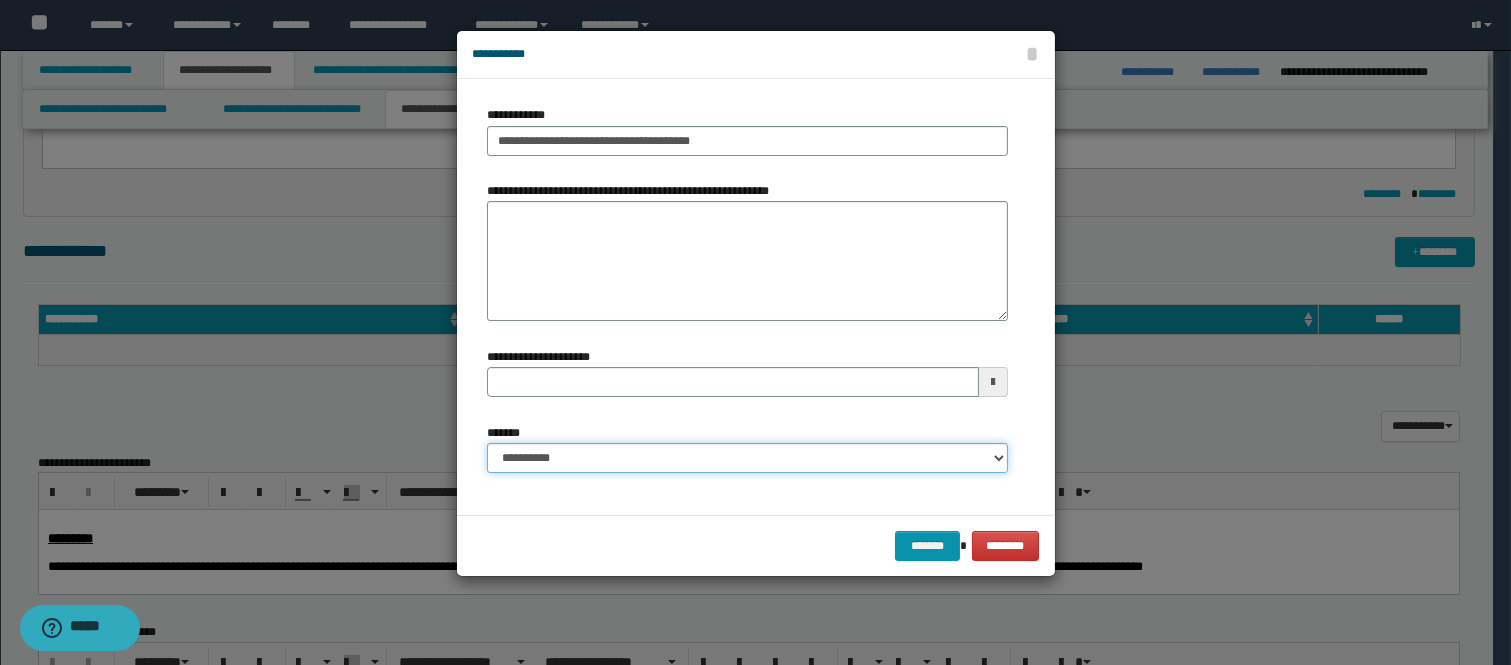 drag, startPoint x: 577, startPoint y: 456, endPoint x: 582, endPoint y: 445, distance: 12.083046 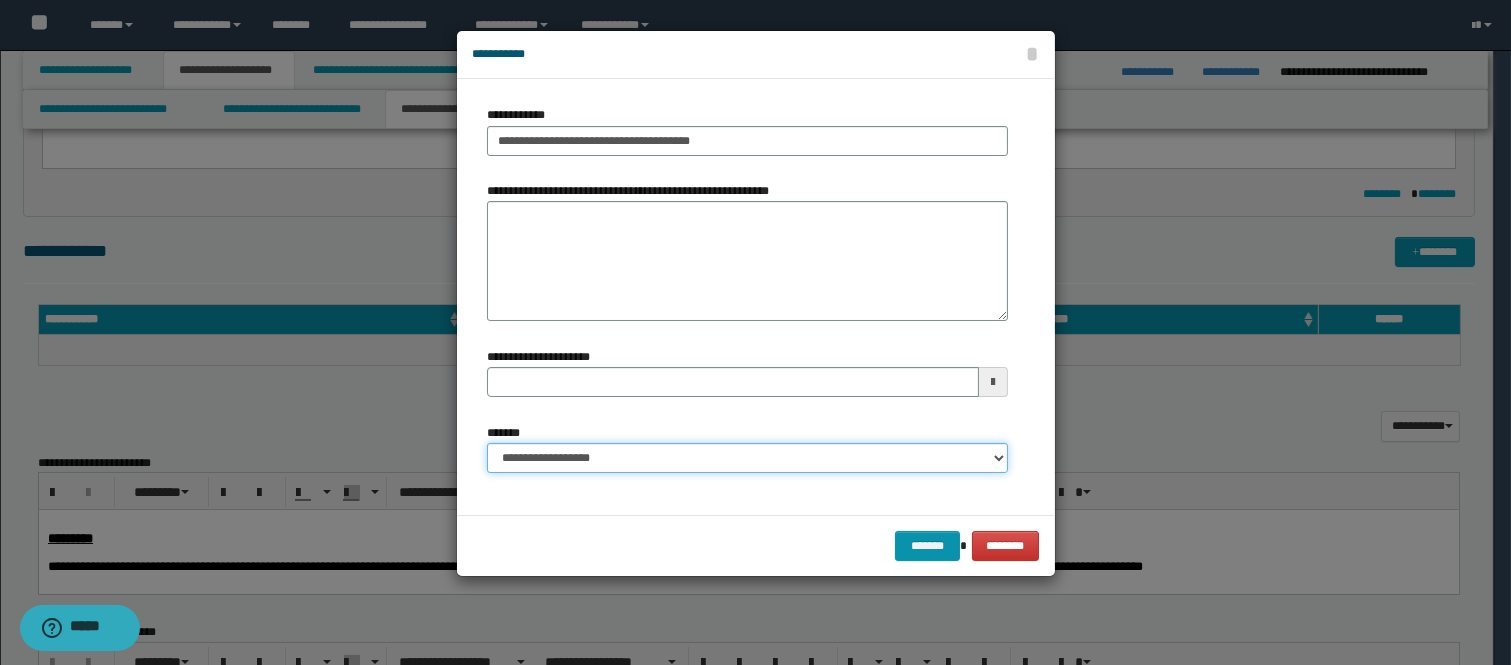 type 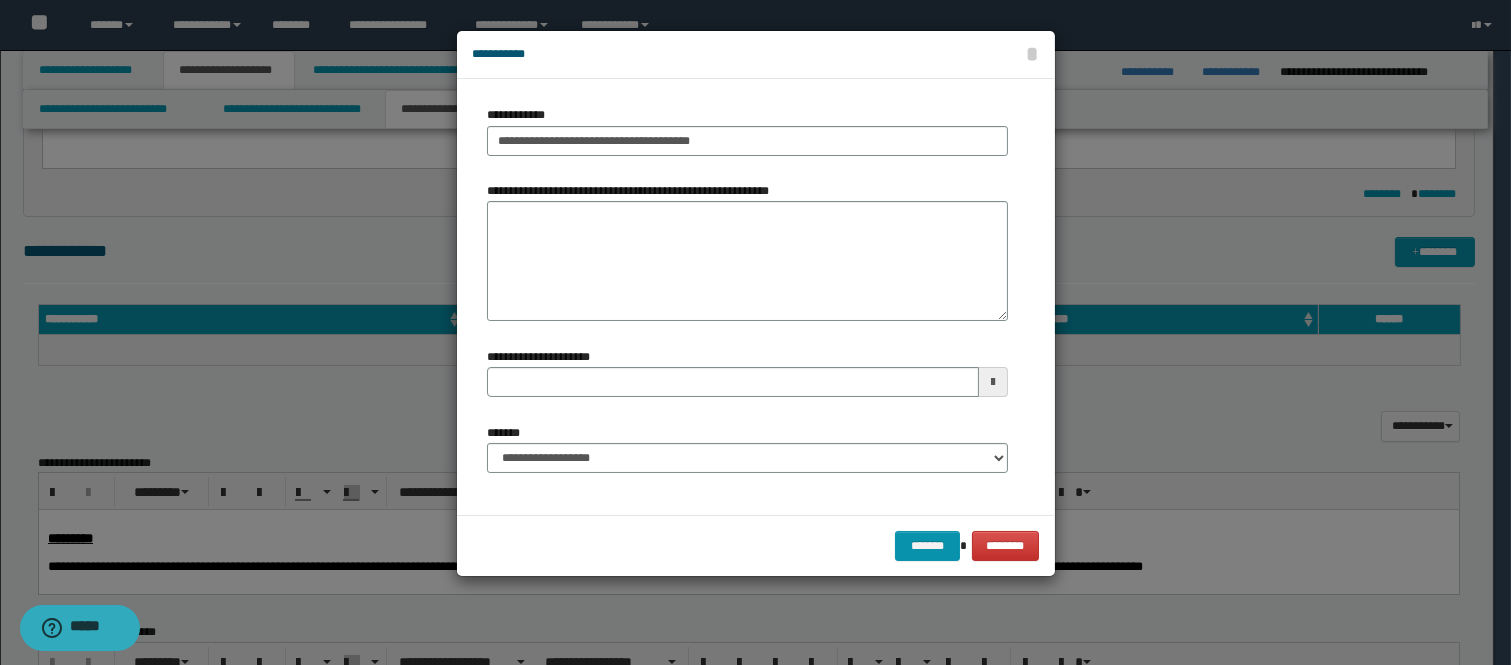 click on "*******
********" at bounding box center [756, 545] 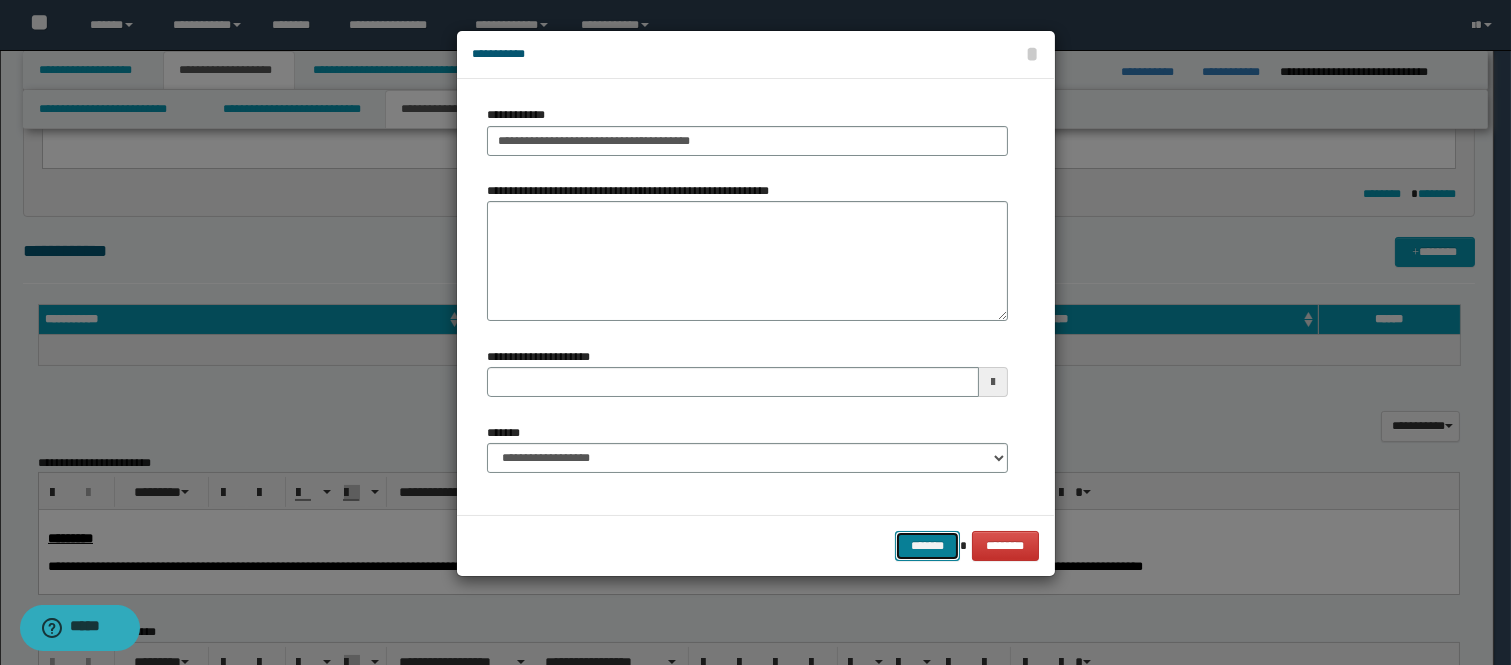 click on "*******" at bounding box center [927, 546] 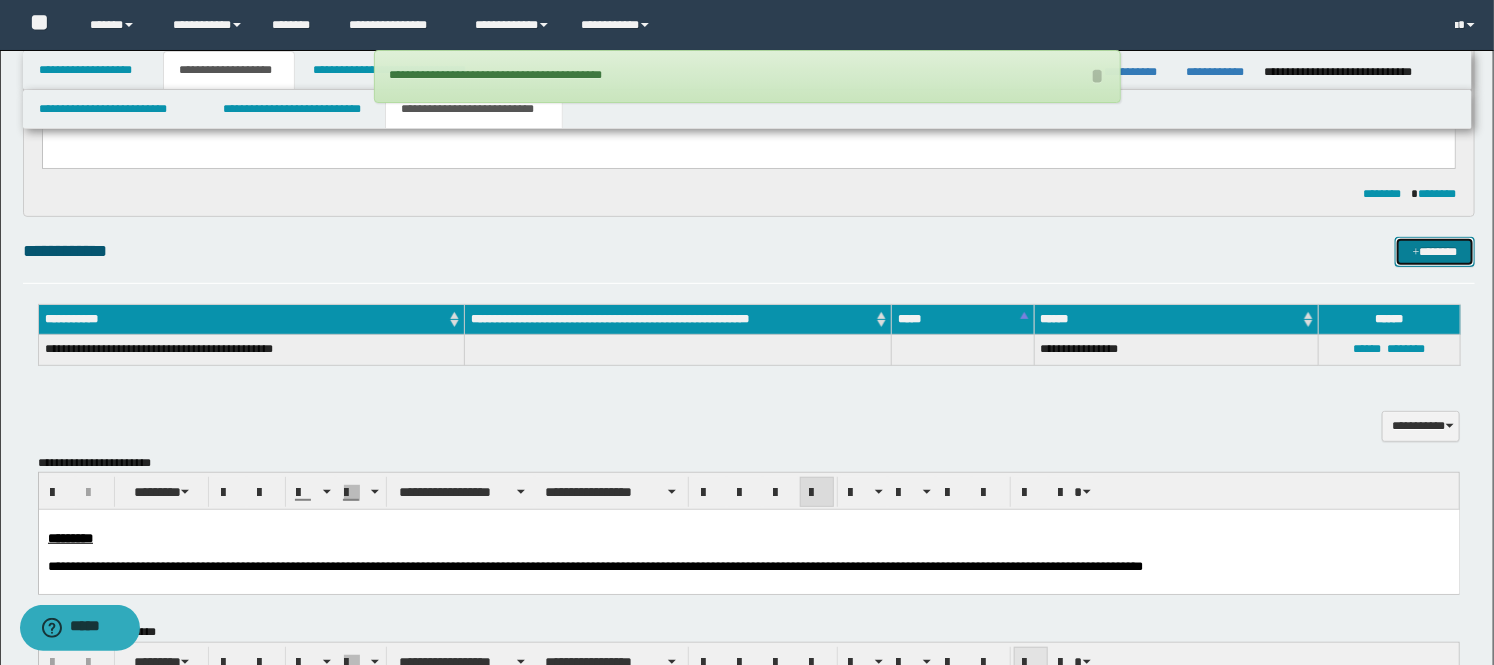 type 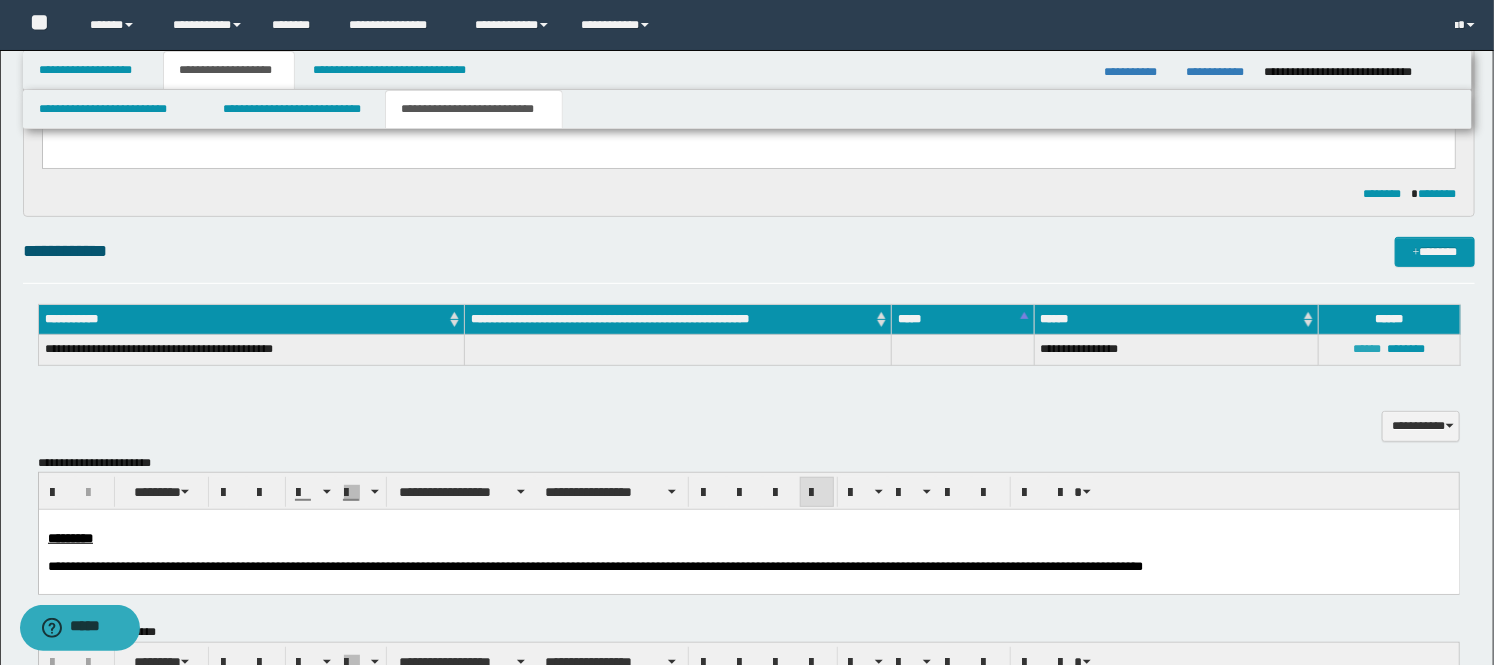 click on "******" at bounding box center (1368, 349) 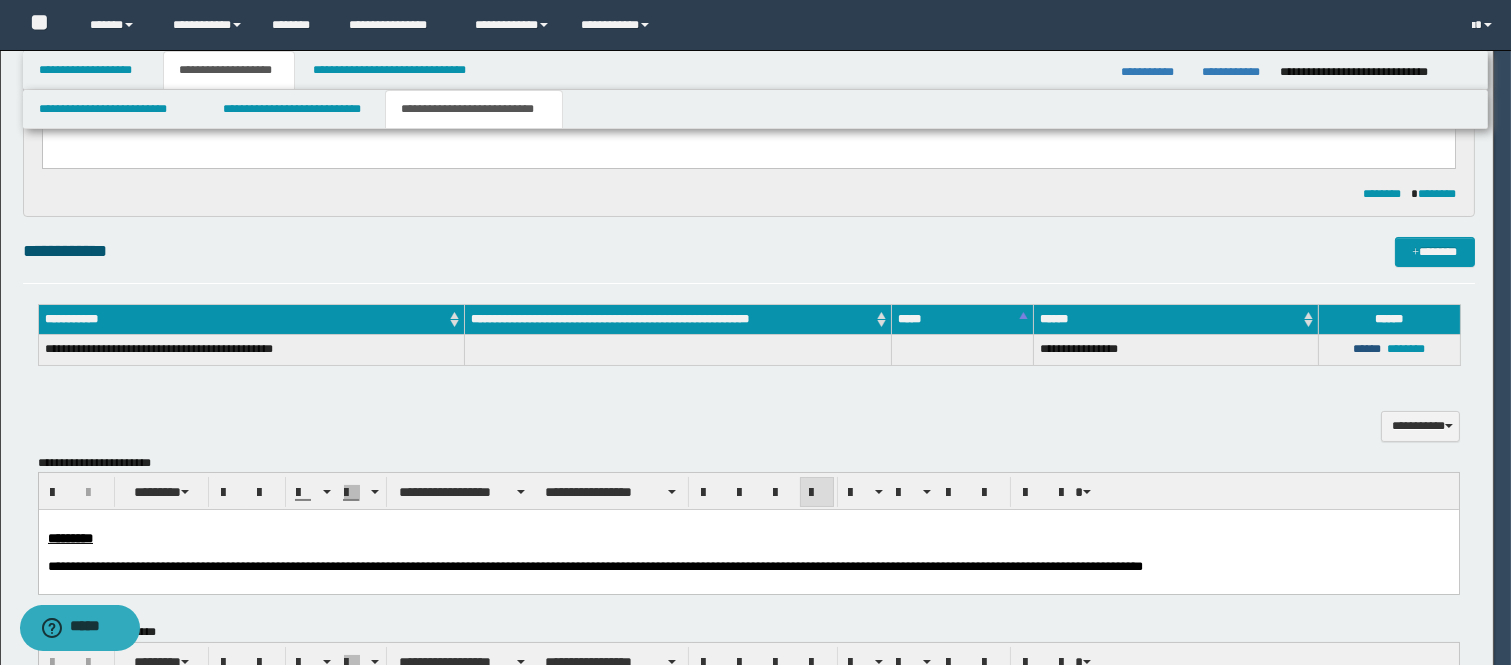 type 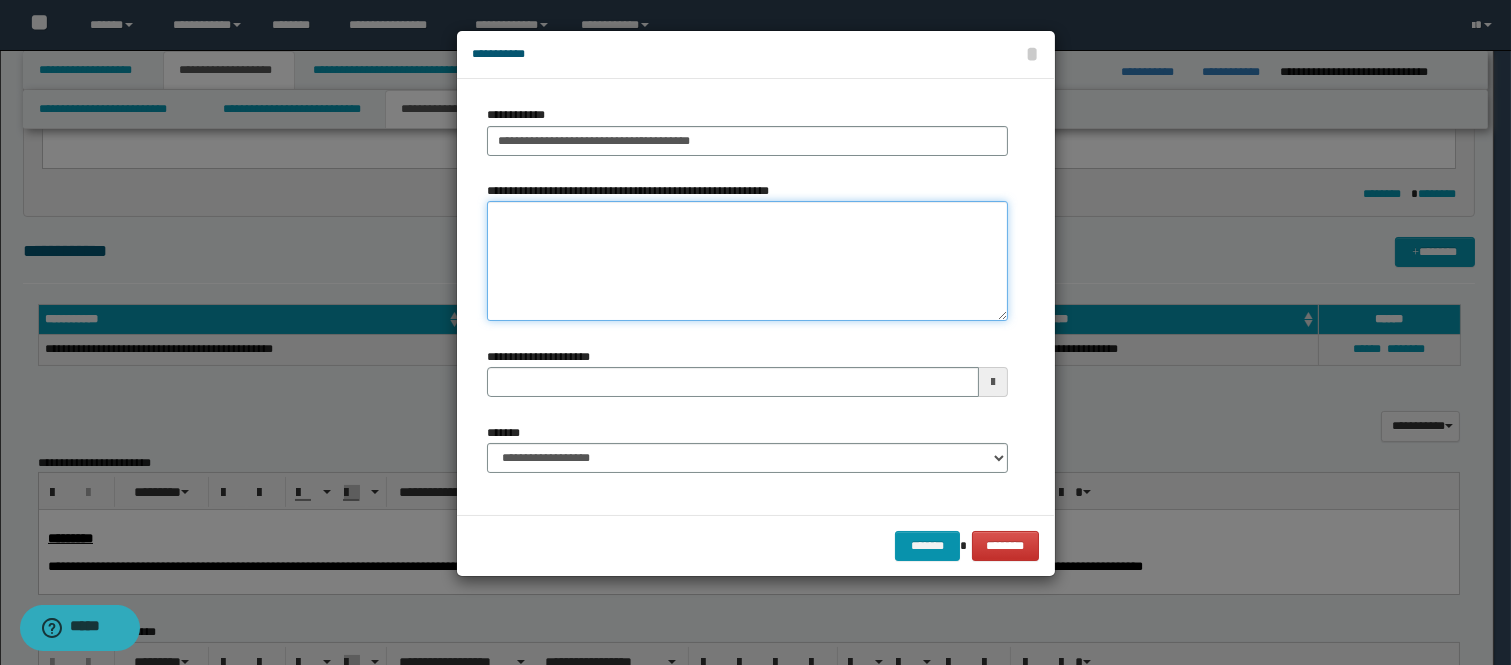 click on "**********" at bounding box center (747, 261) 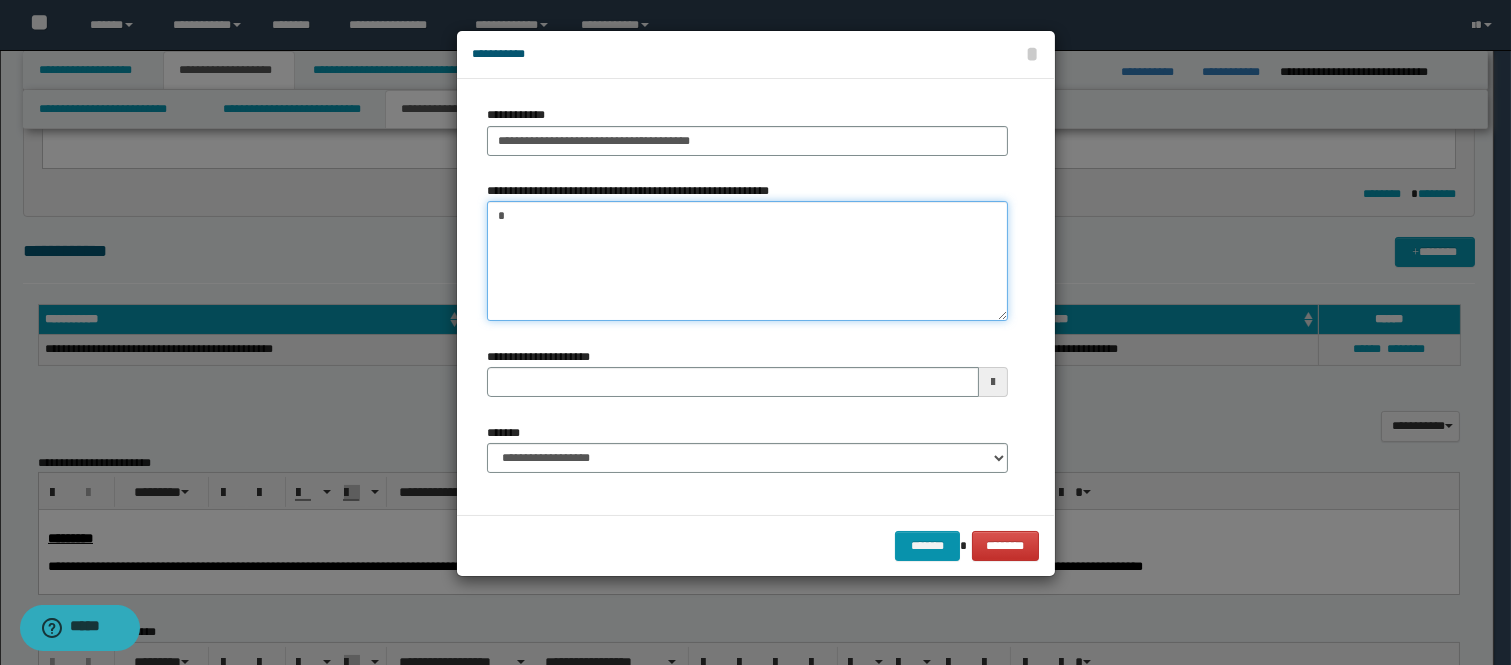 paste on "******" 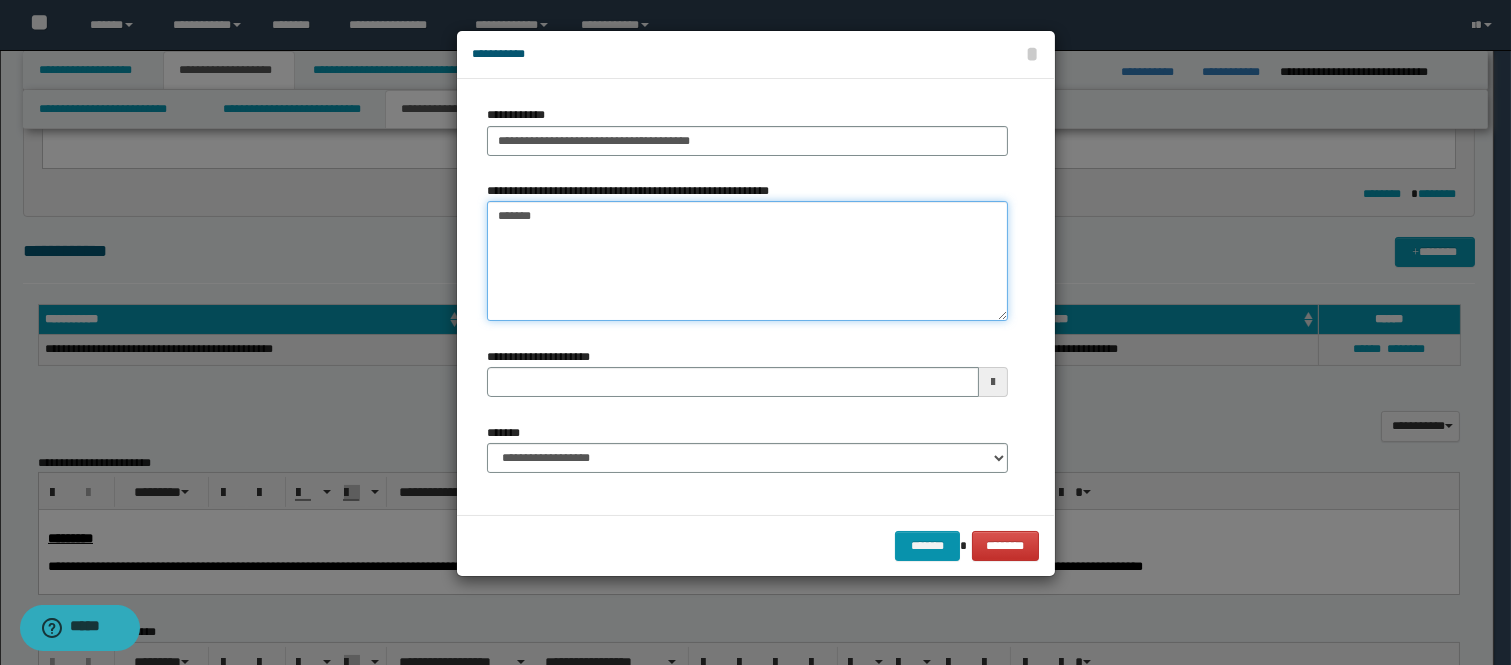 type 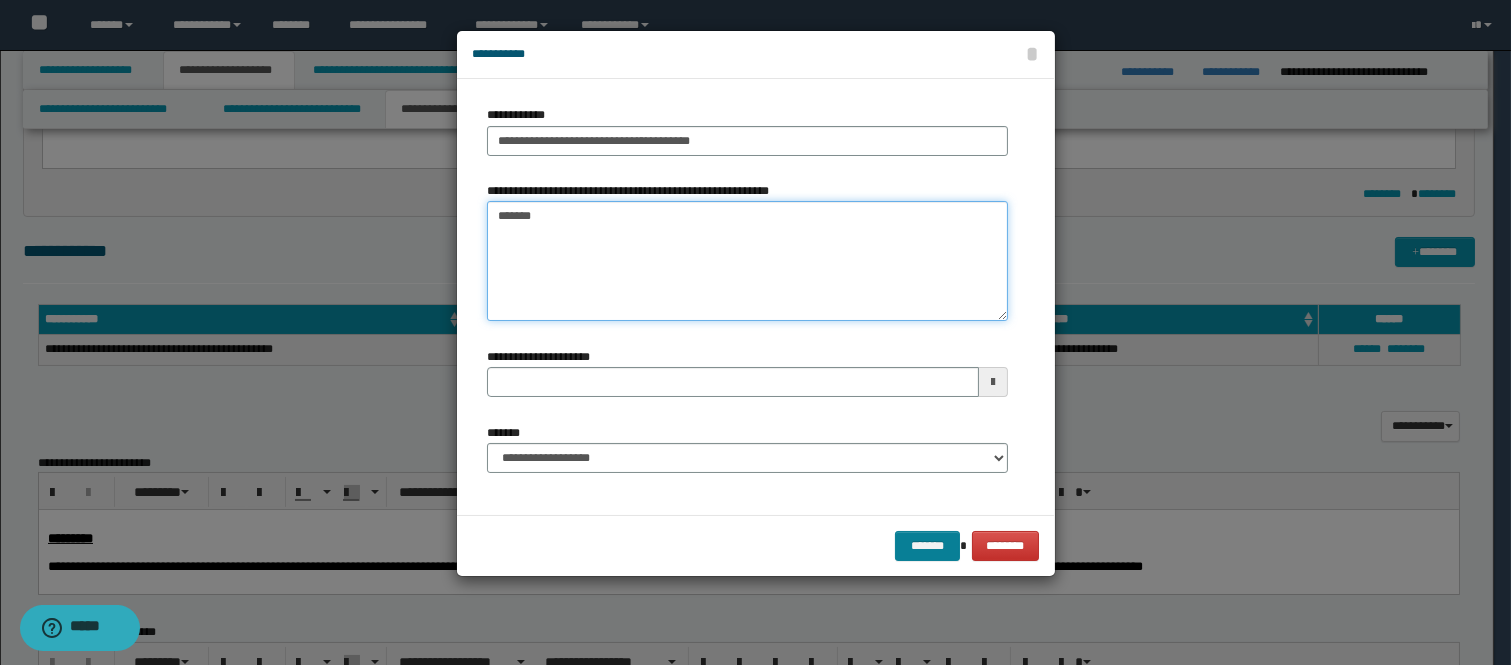 type on "*******" 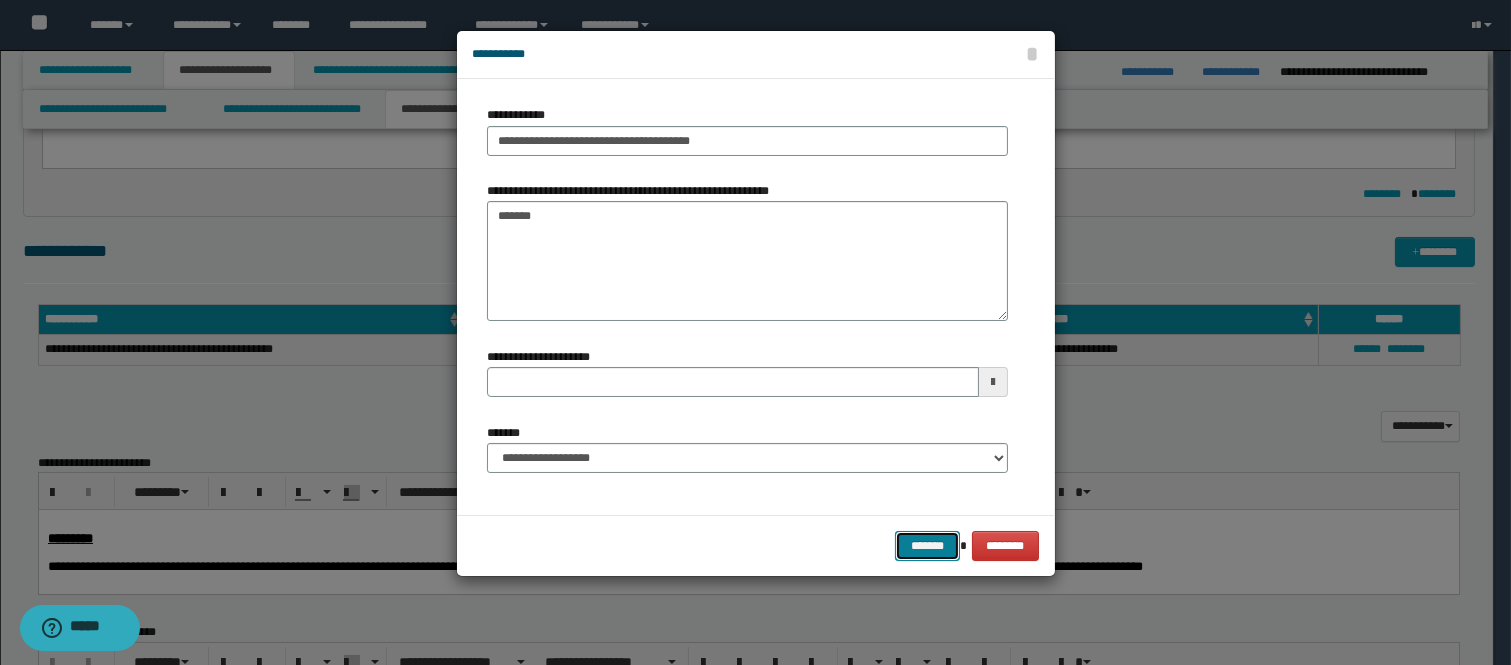 click on "*******" at bounding box center [927, 546] 